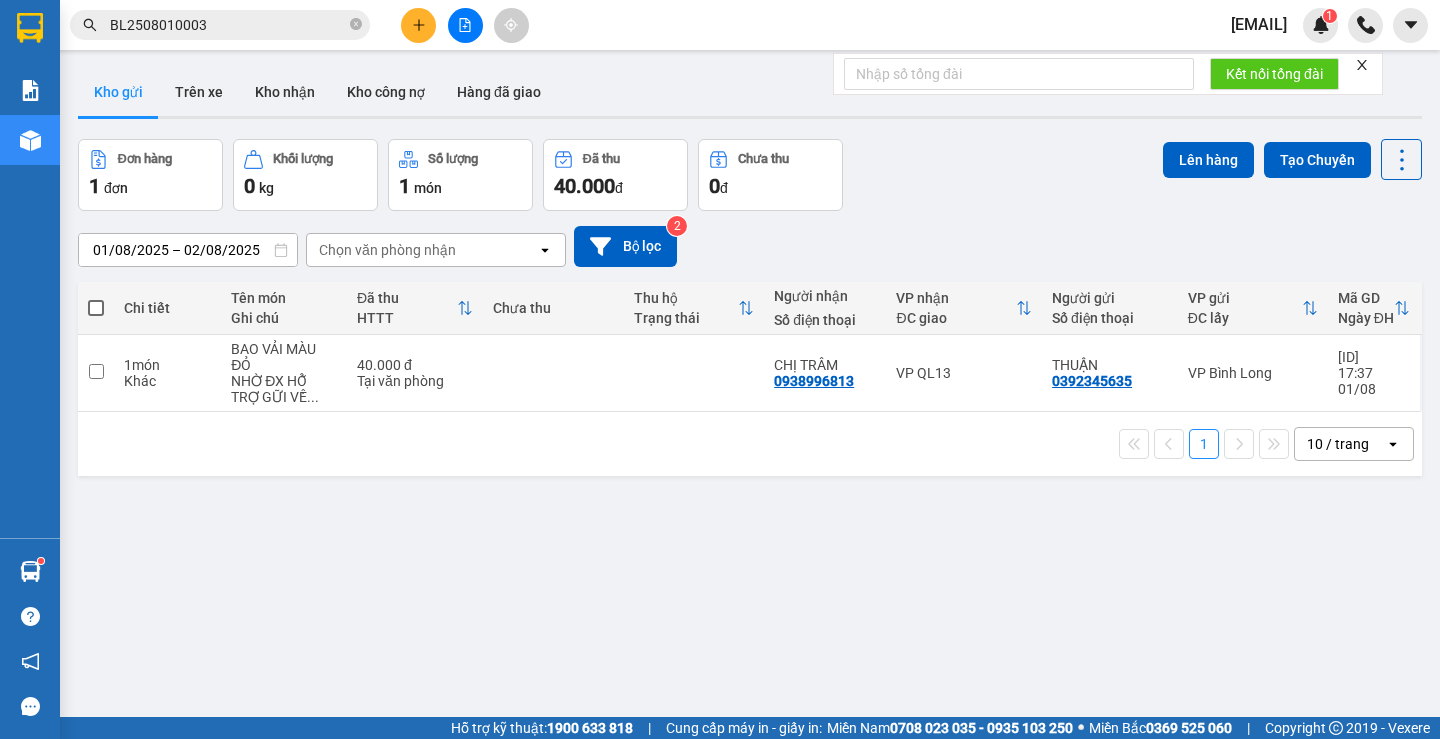 scroll, scrollTop: 0, scrollLeft: 0, axis: both 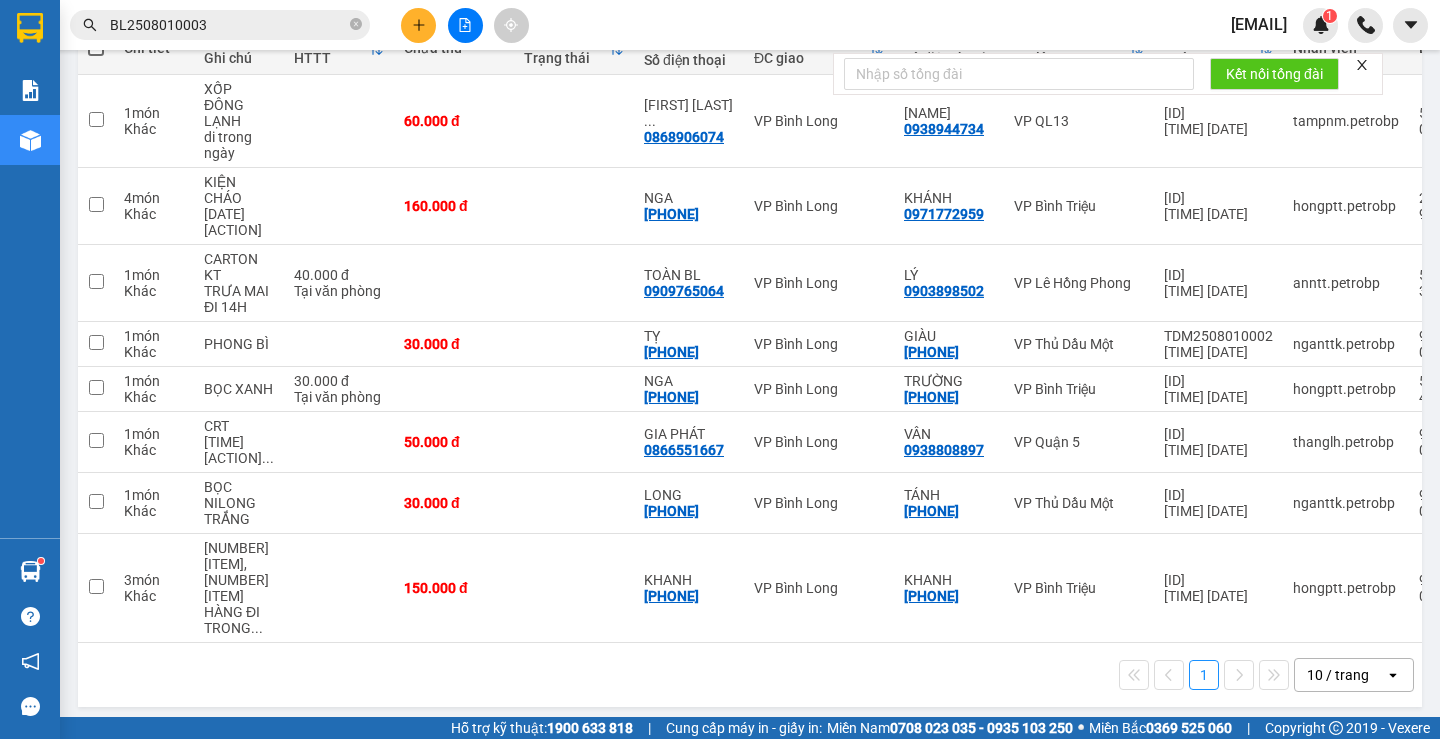click at bounding box center (418, 25) 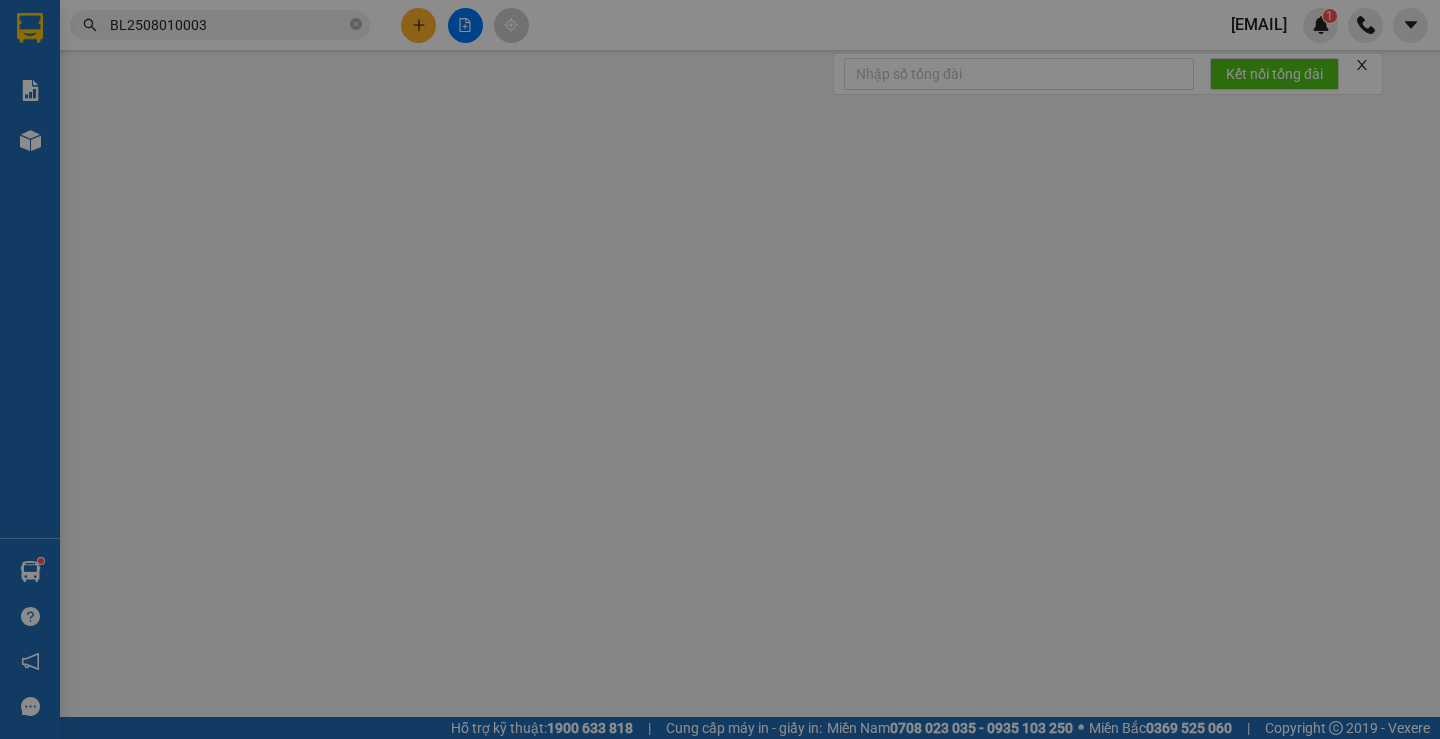 scroll, scrollTop: 0, scrollLeft: 0, axis: both 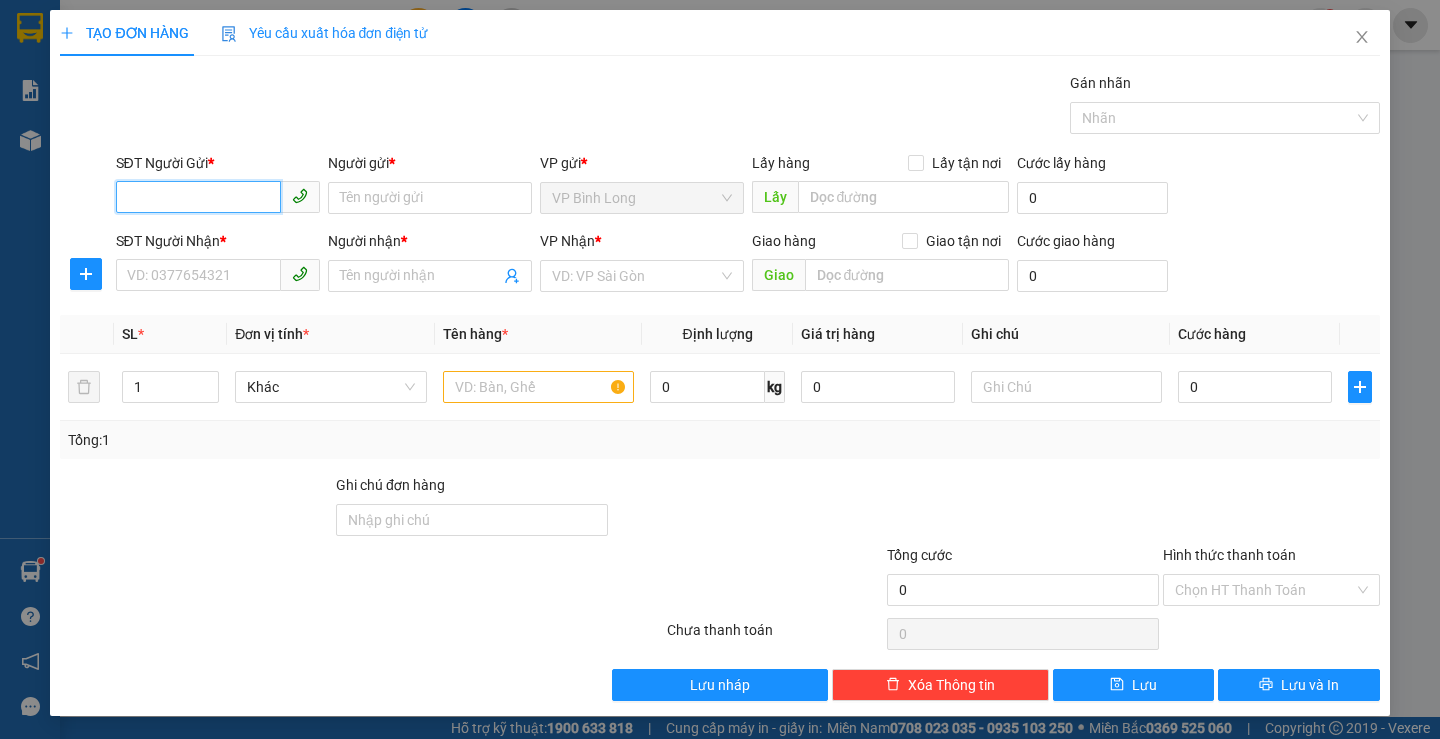 click on "SĐT Người Gửi  *" at bounding box center (198, 197) 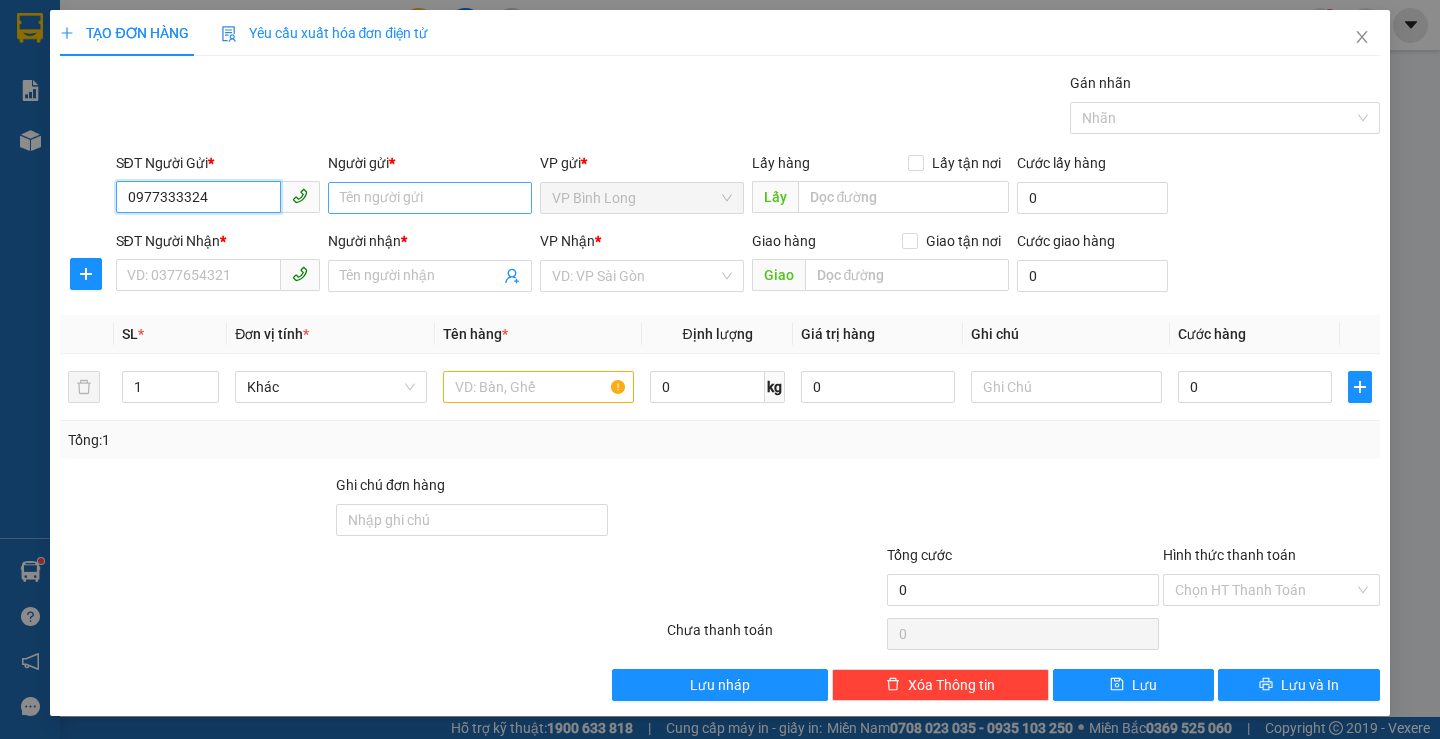 type on "0977333324" 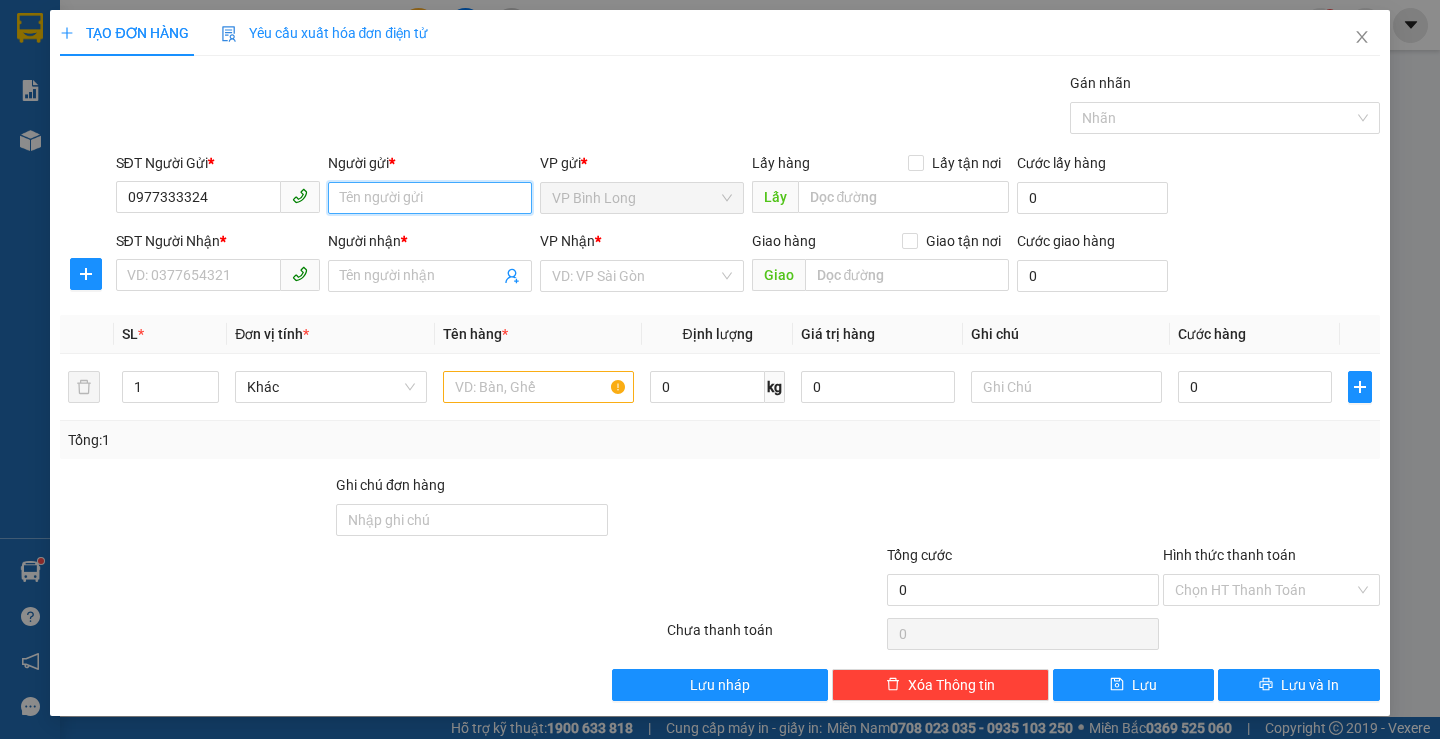 click on "Người gửi  *" at bounding box center (430, 198) 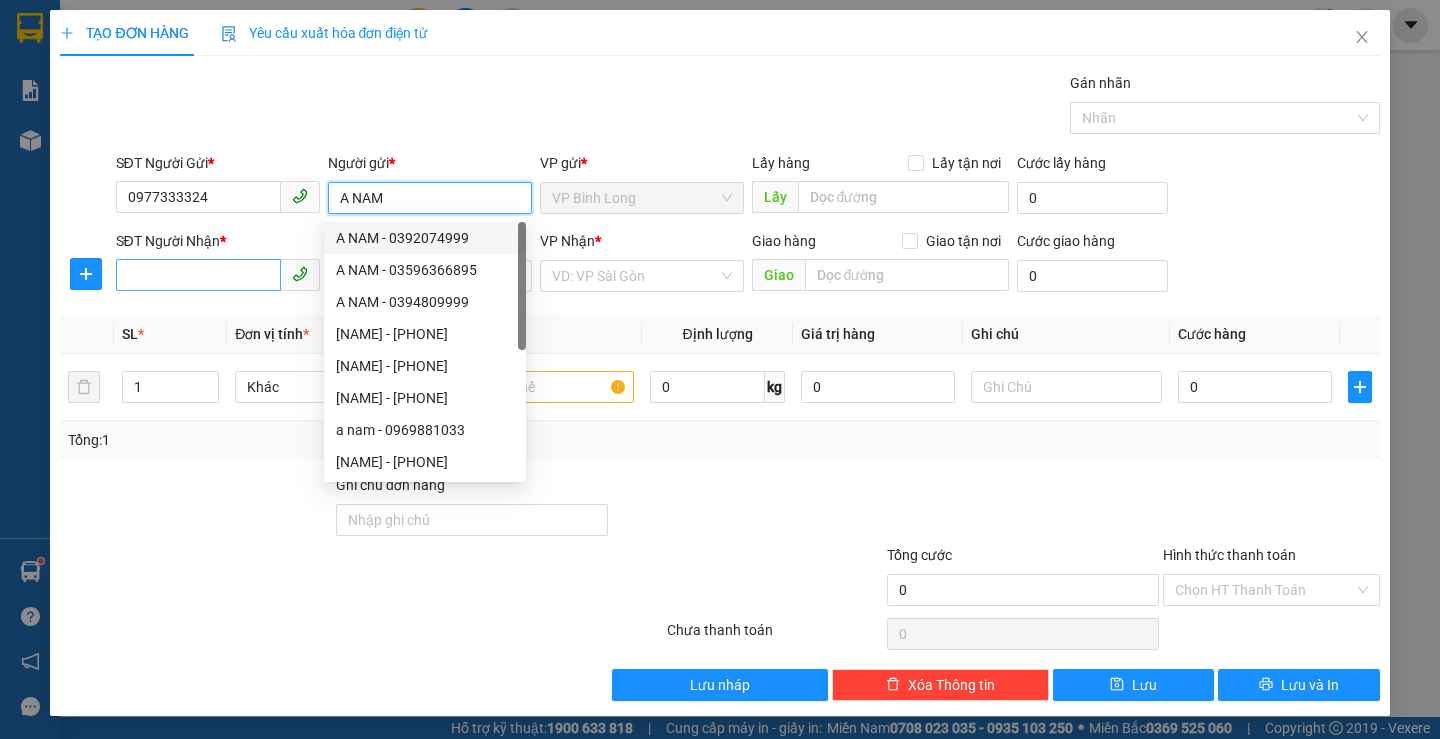 type on "A NAM" 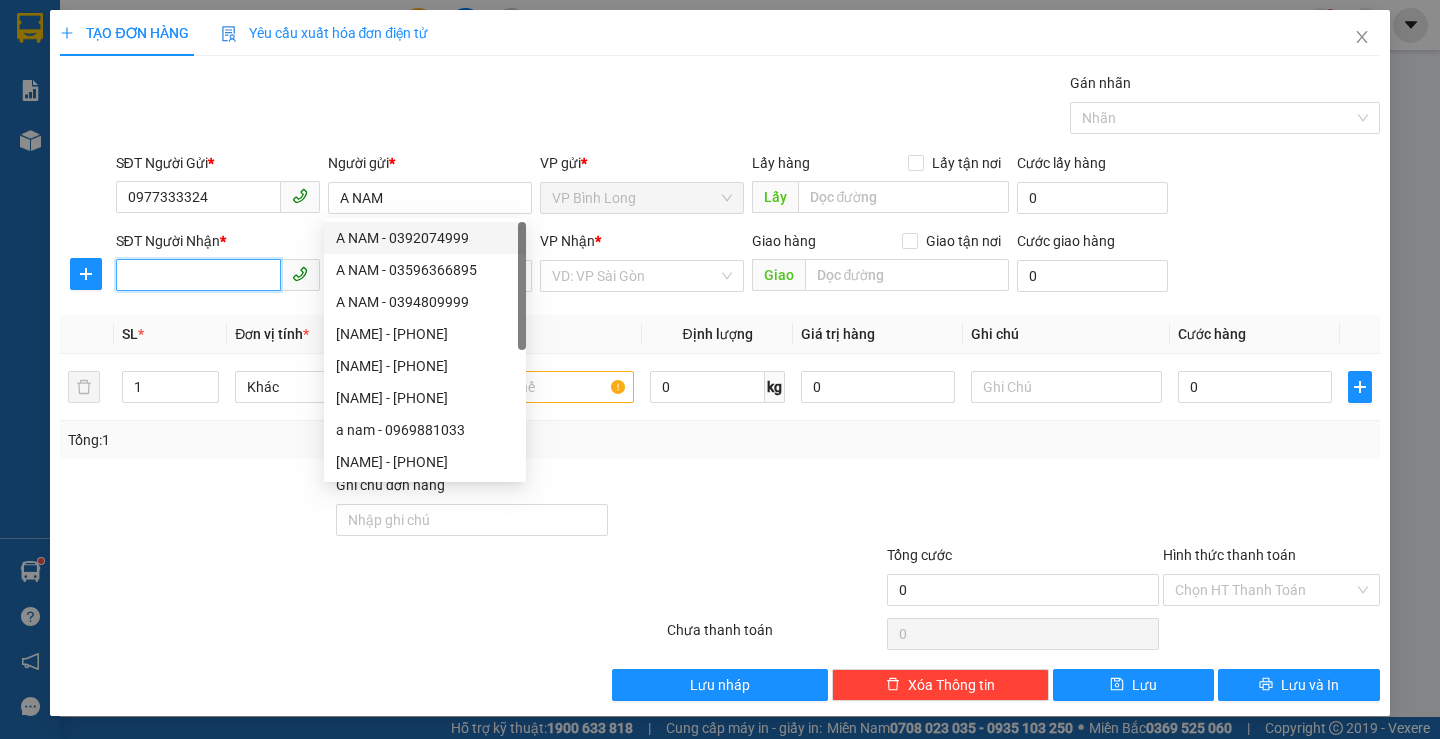click on "SĐT Người Nhận  *" at bounding box center [198, 275] 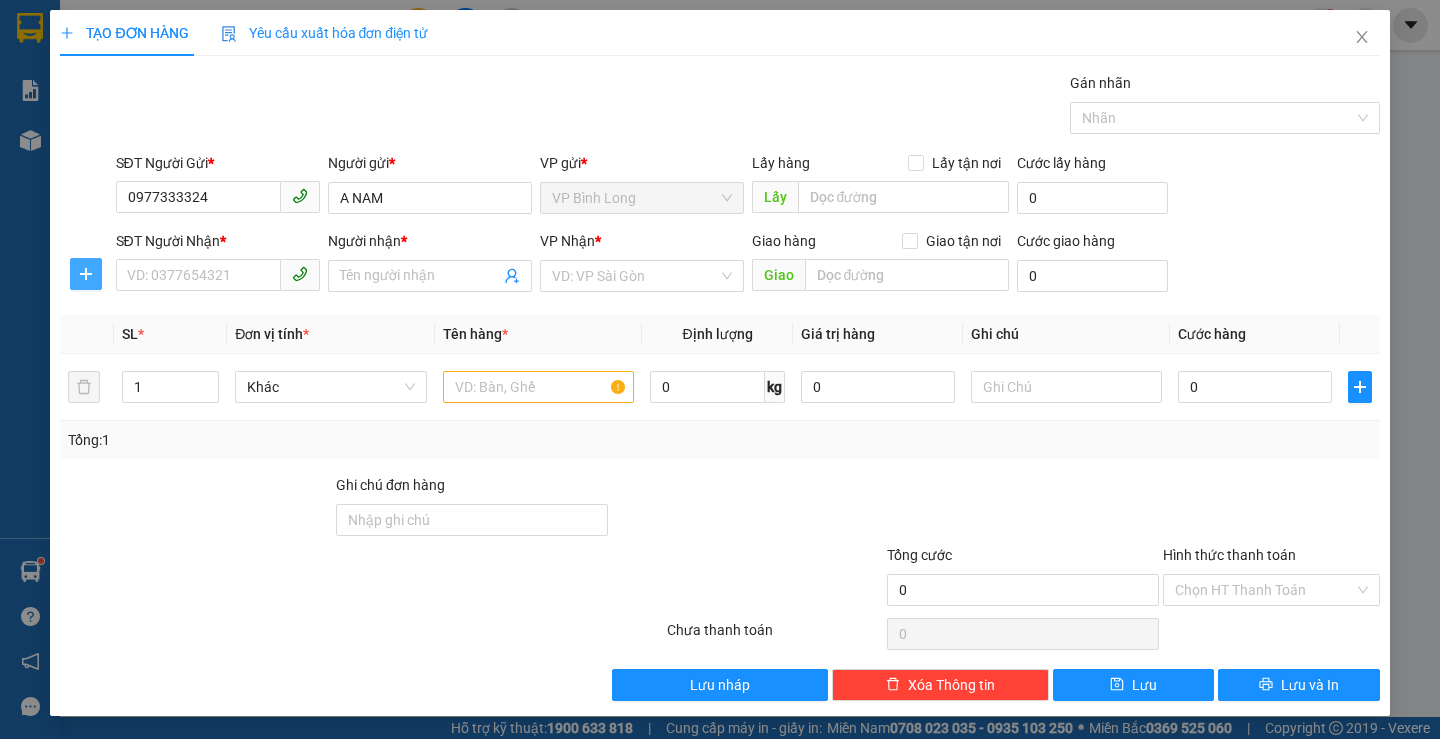 click 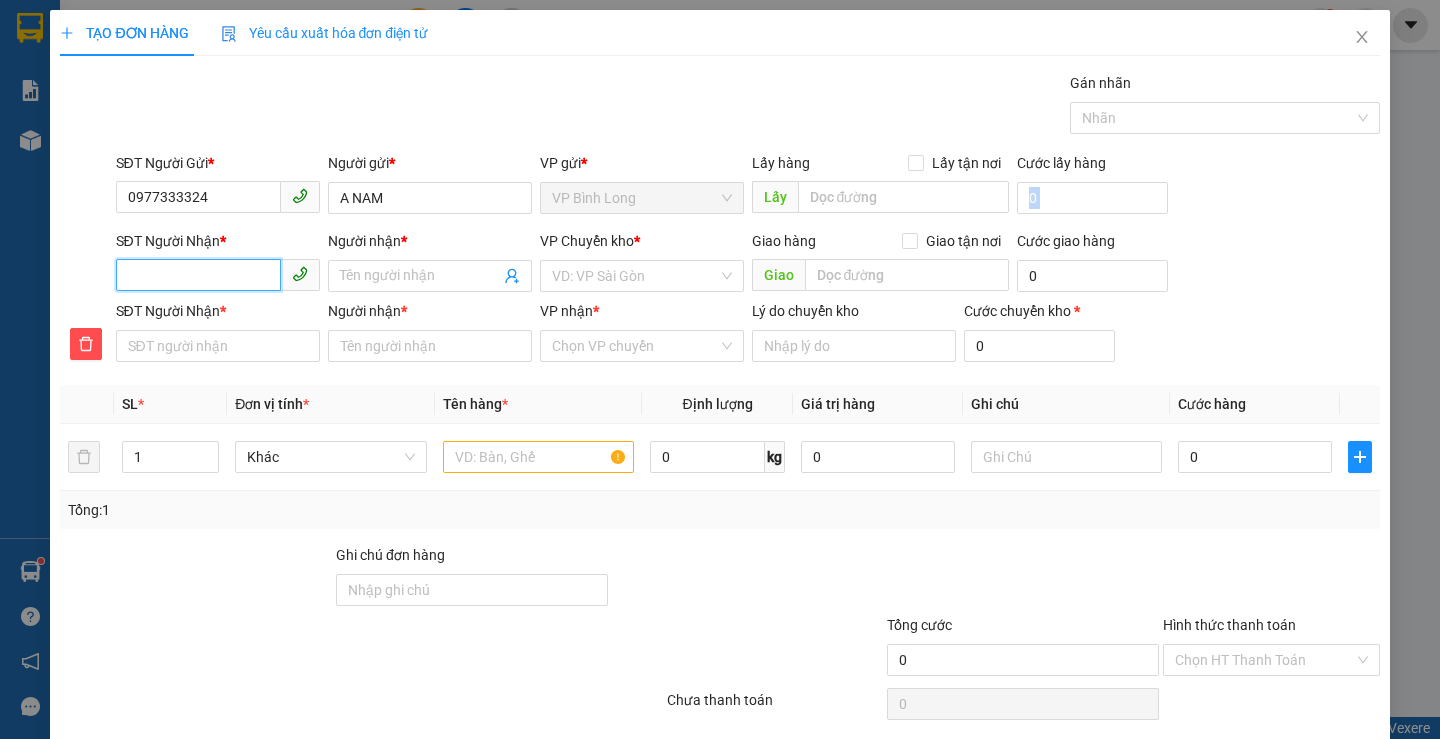 click on "SĐT Người Nhận  *" at bounding box center (198, 275) 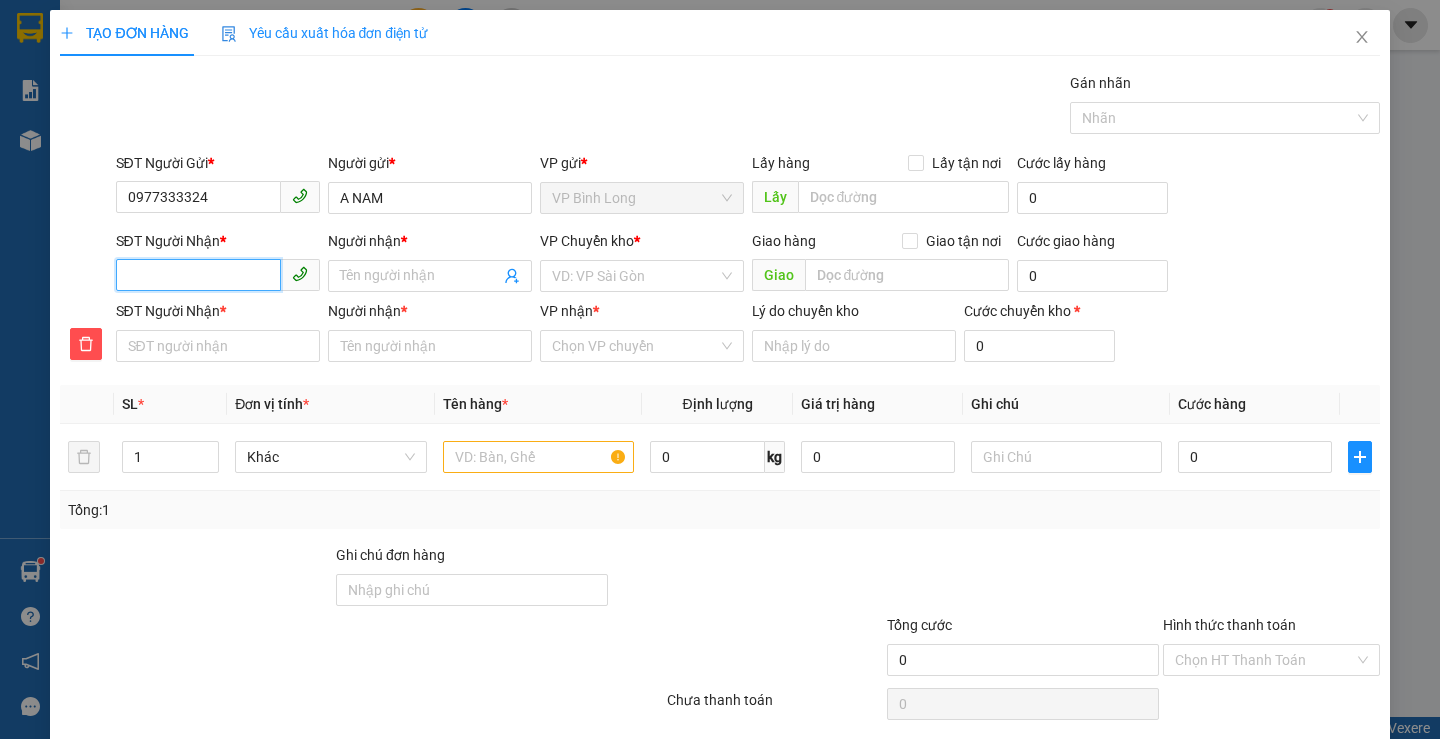 type on "0" 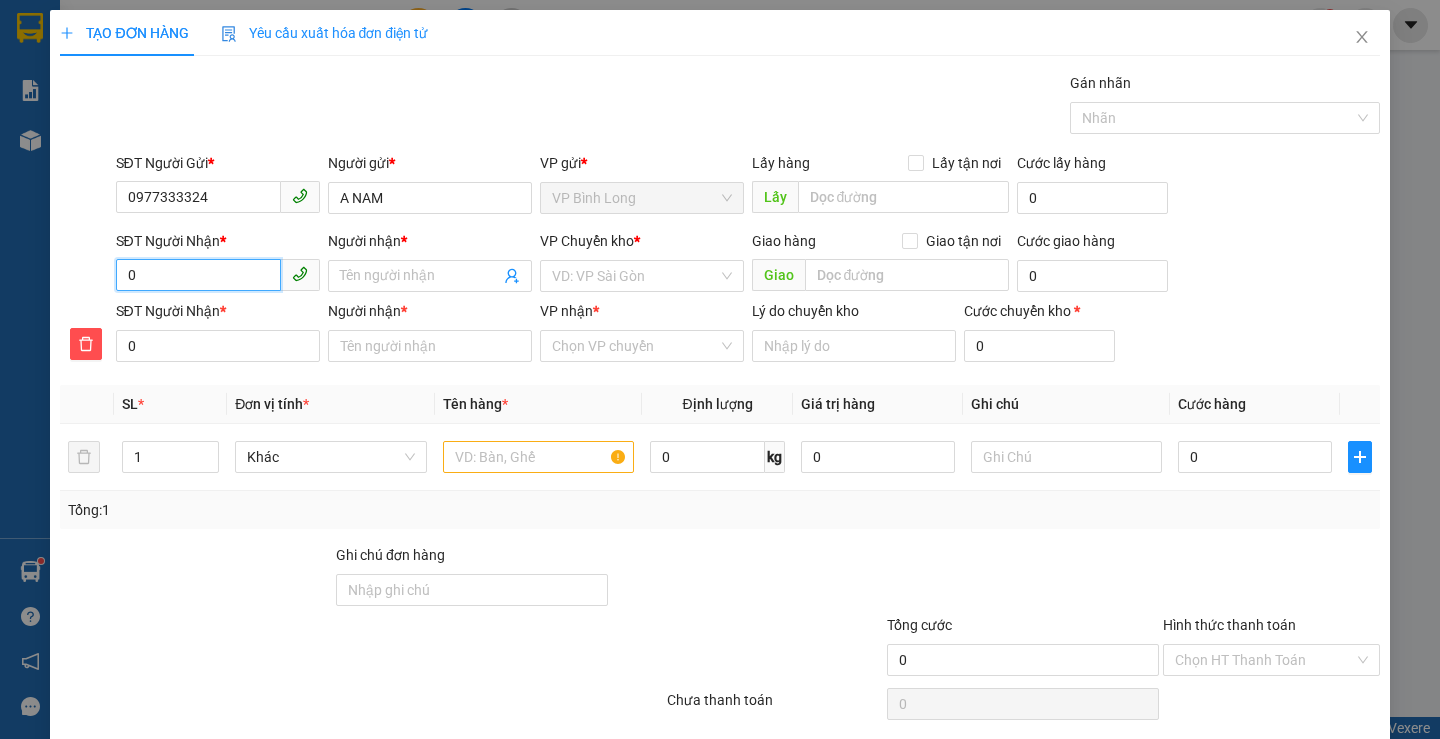 type on "09" 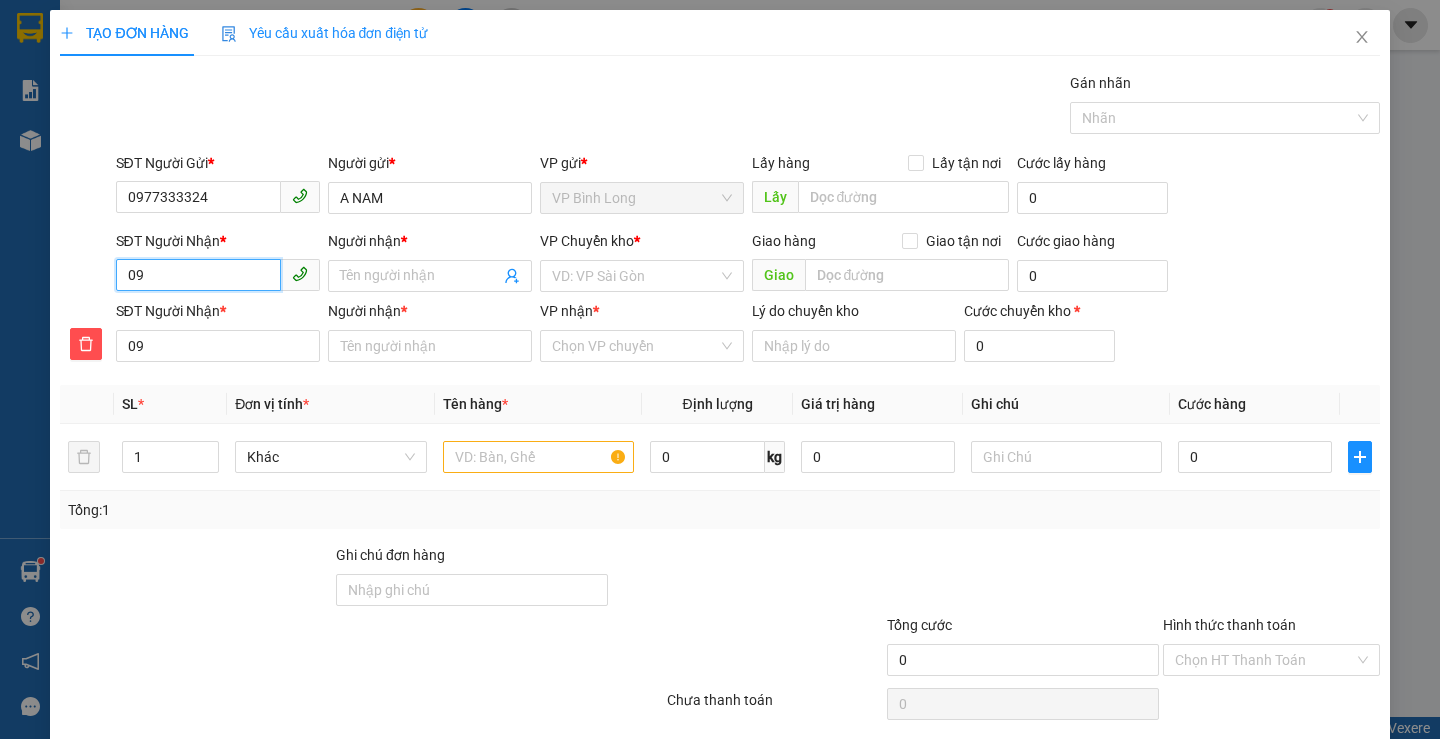 type on "097" 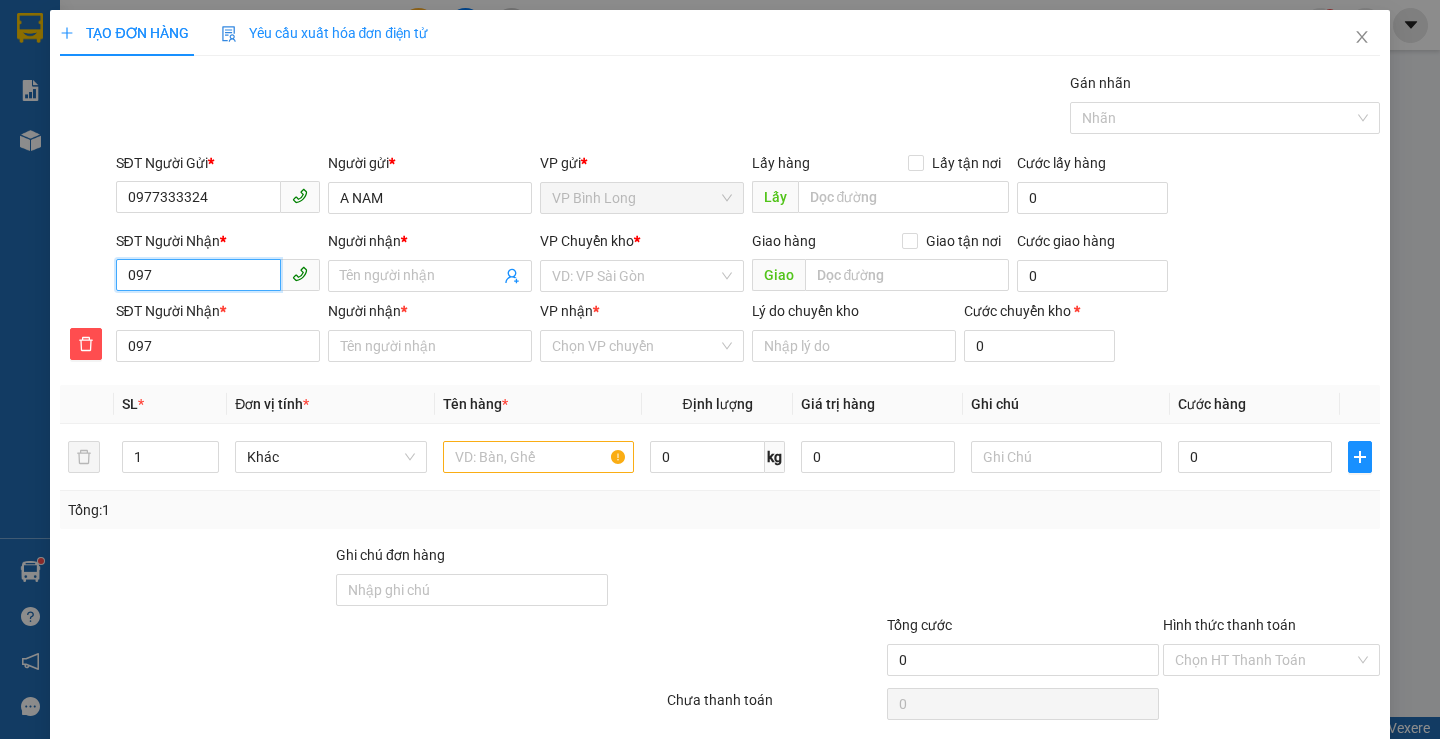 type on "0974" 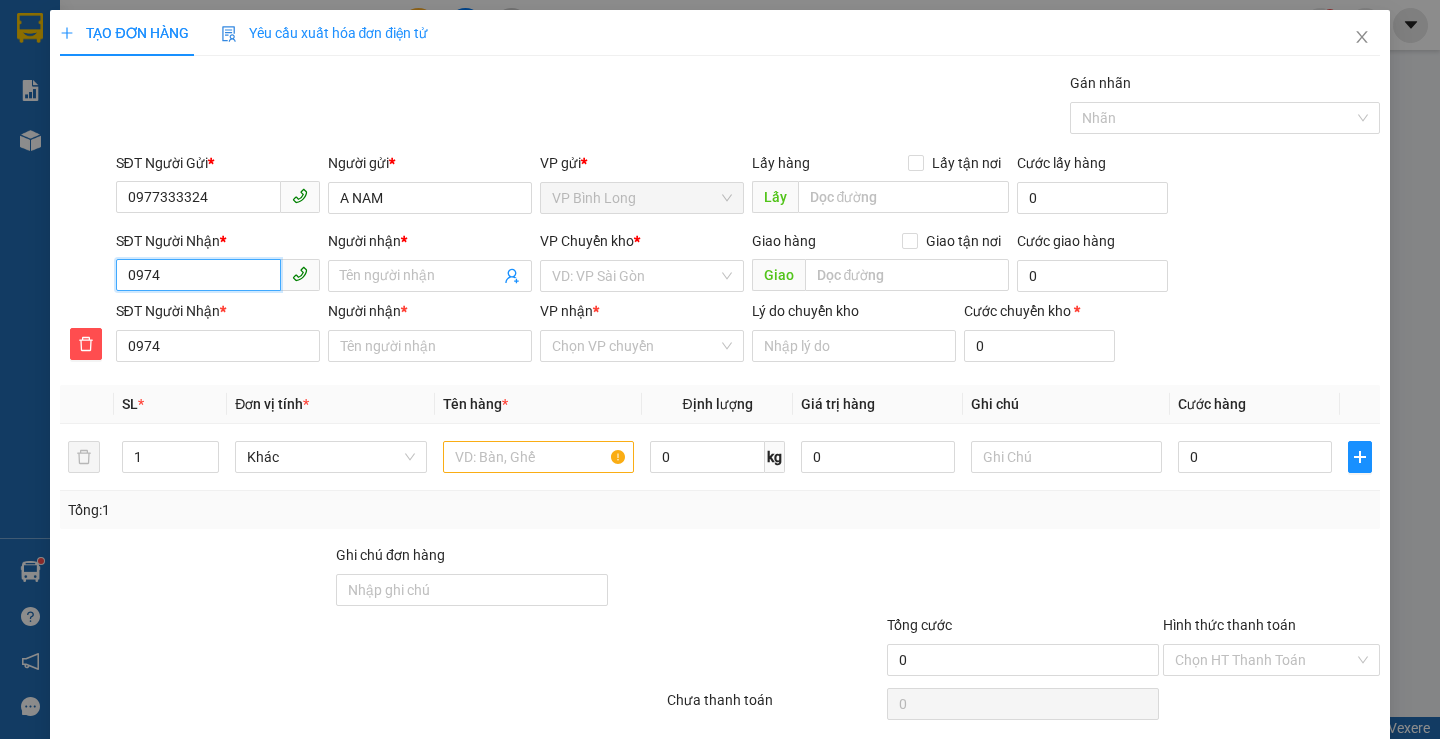 type on "09746" 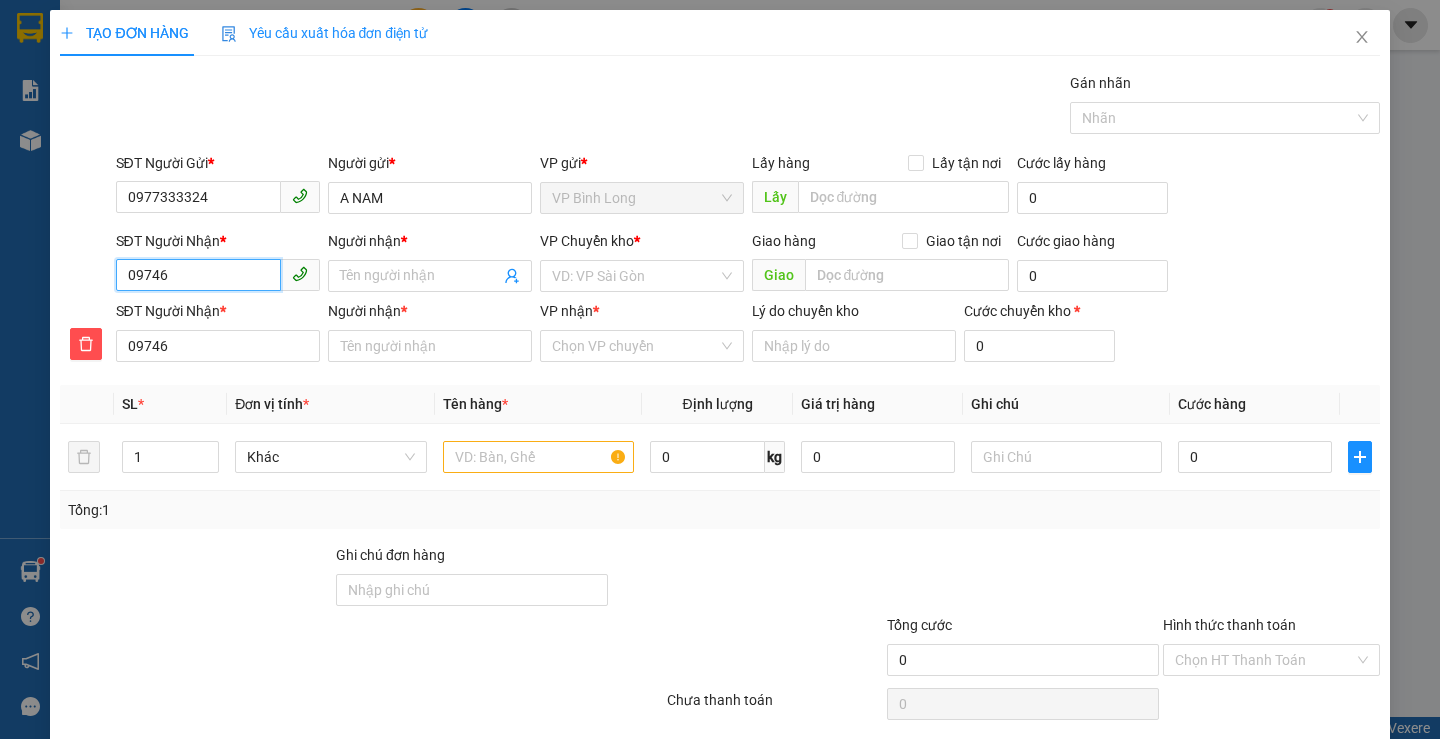 type on "097462" 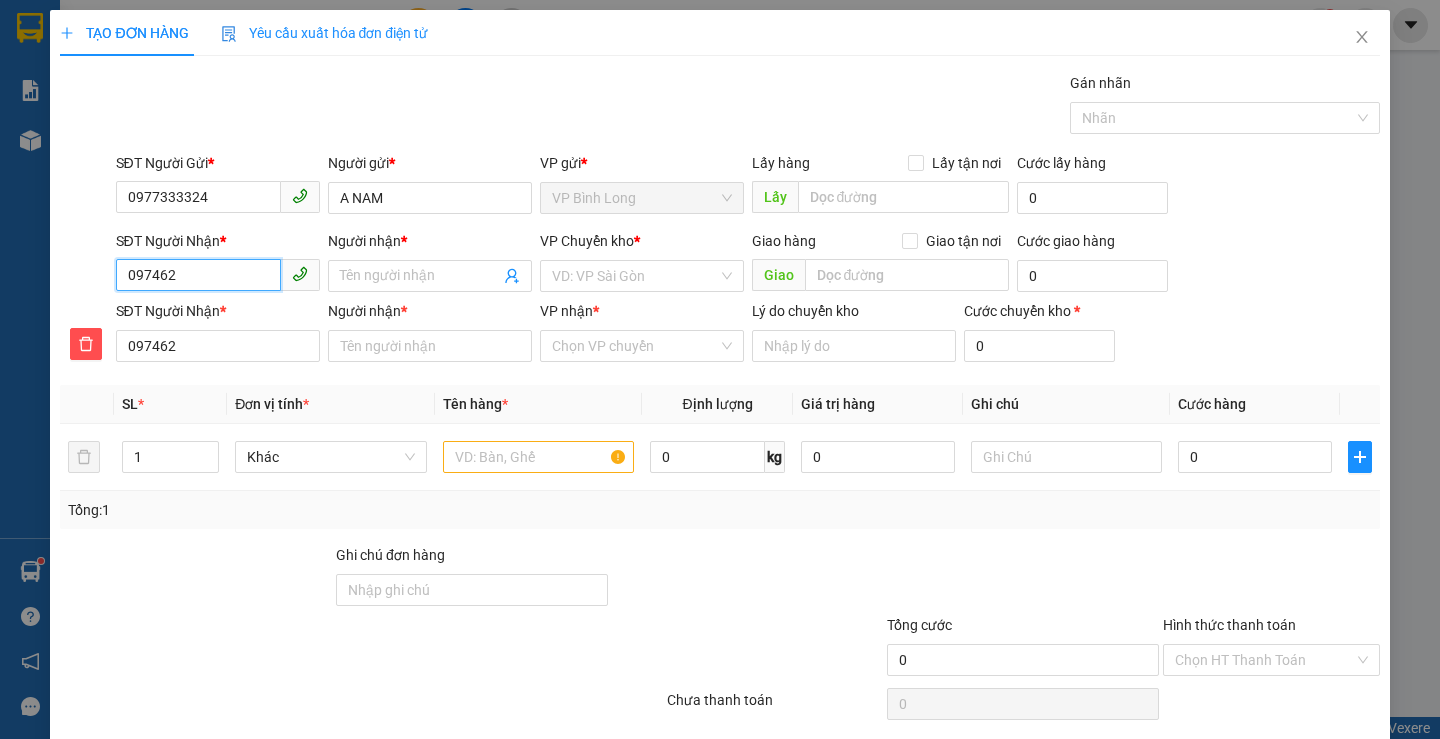 type on "[PHONE]" 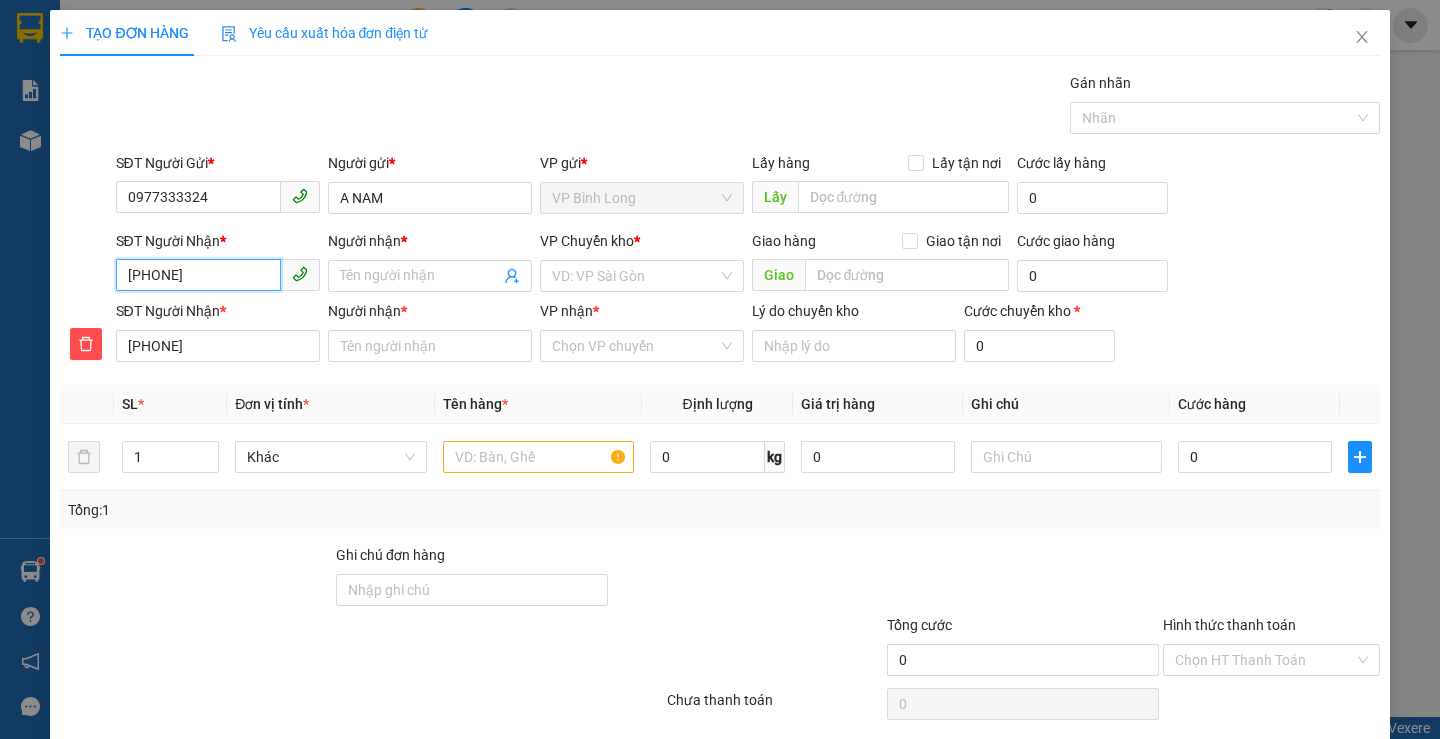 type on "[PHONE]" 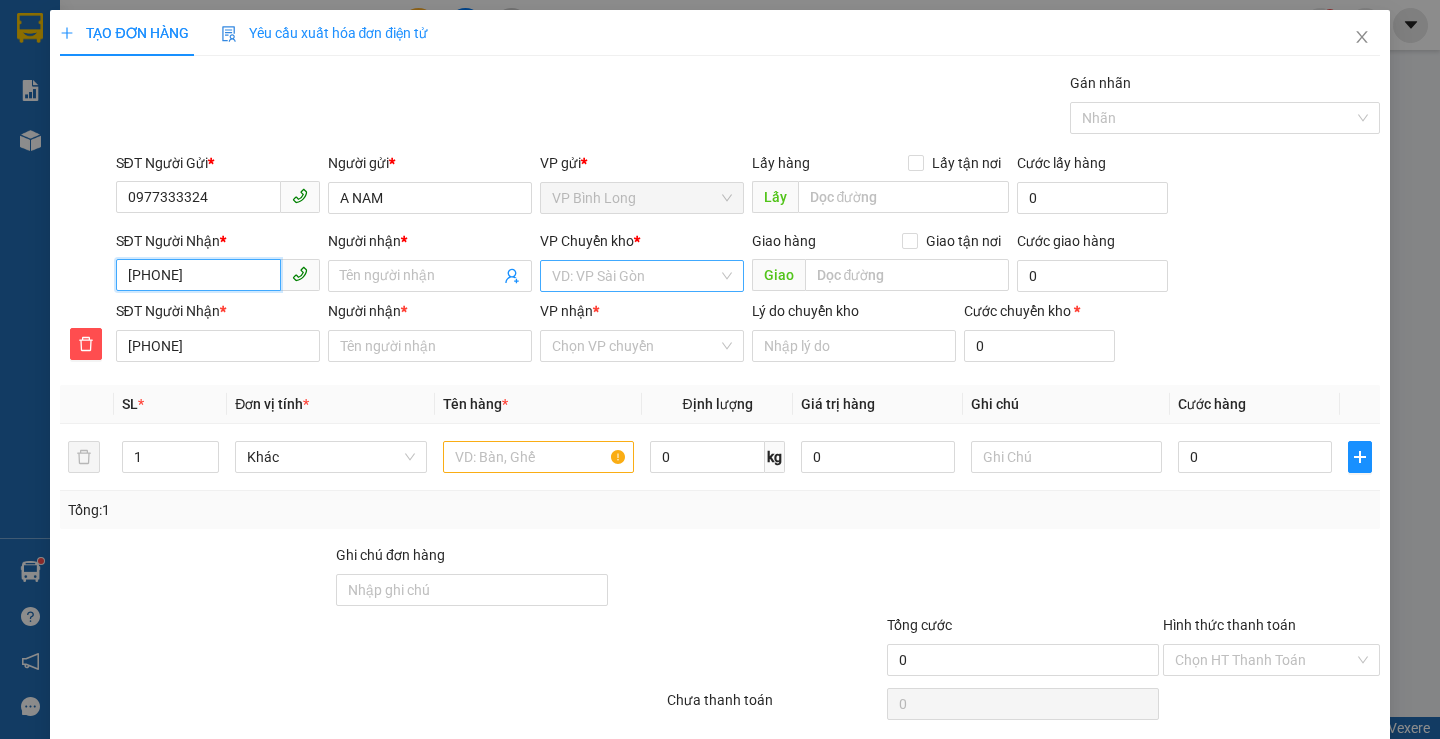 type on "[PHONE]" 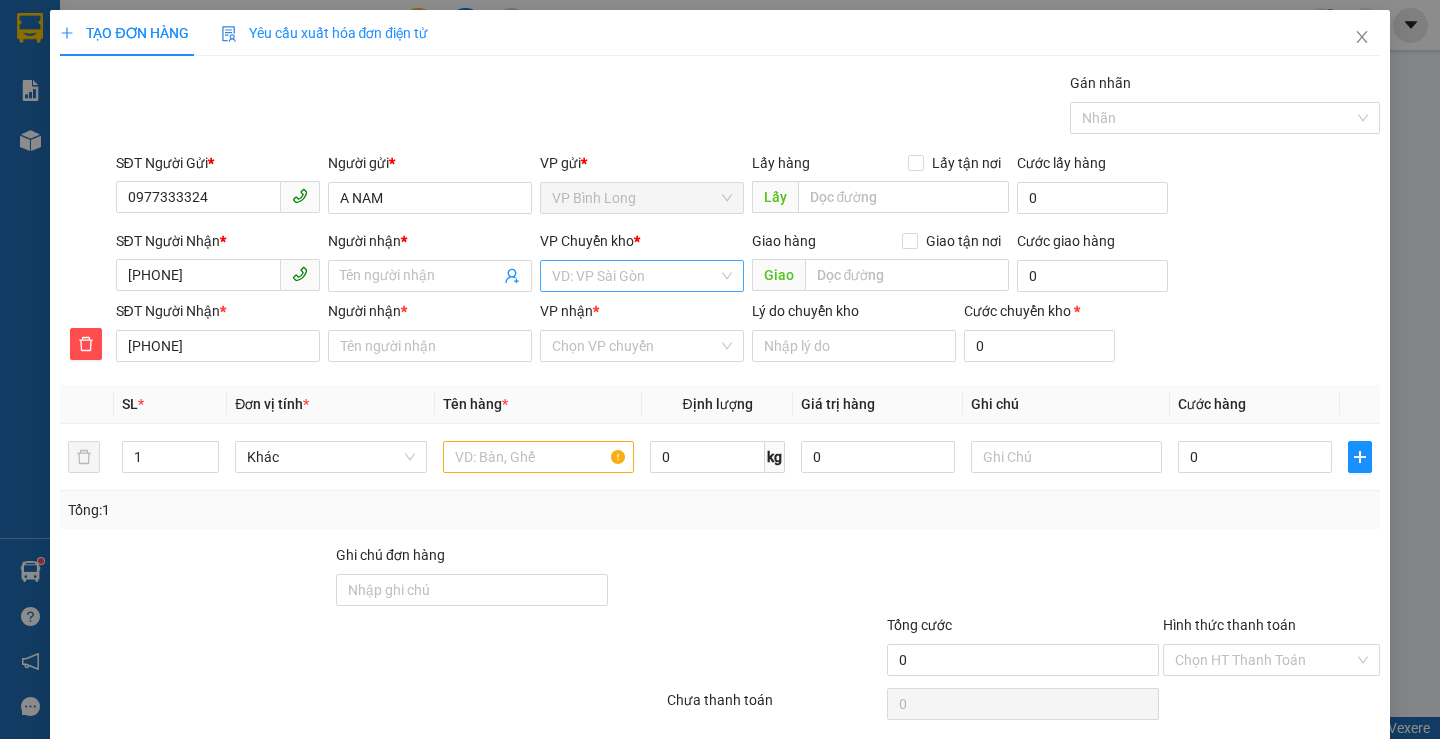 click at bounding box center [635, 276] 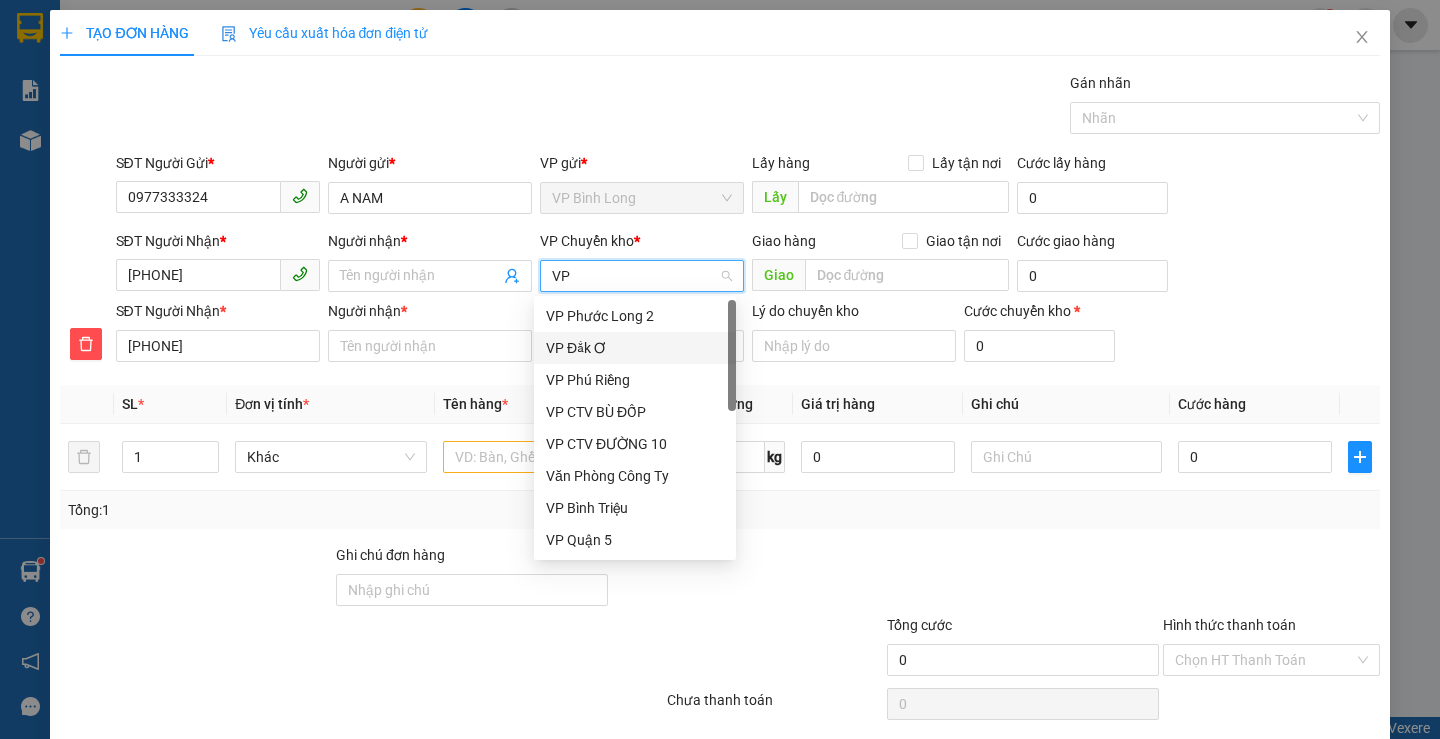 type on "VP D" 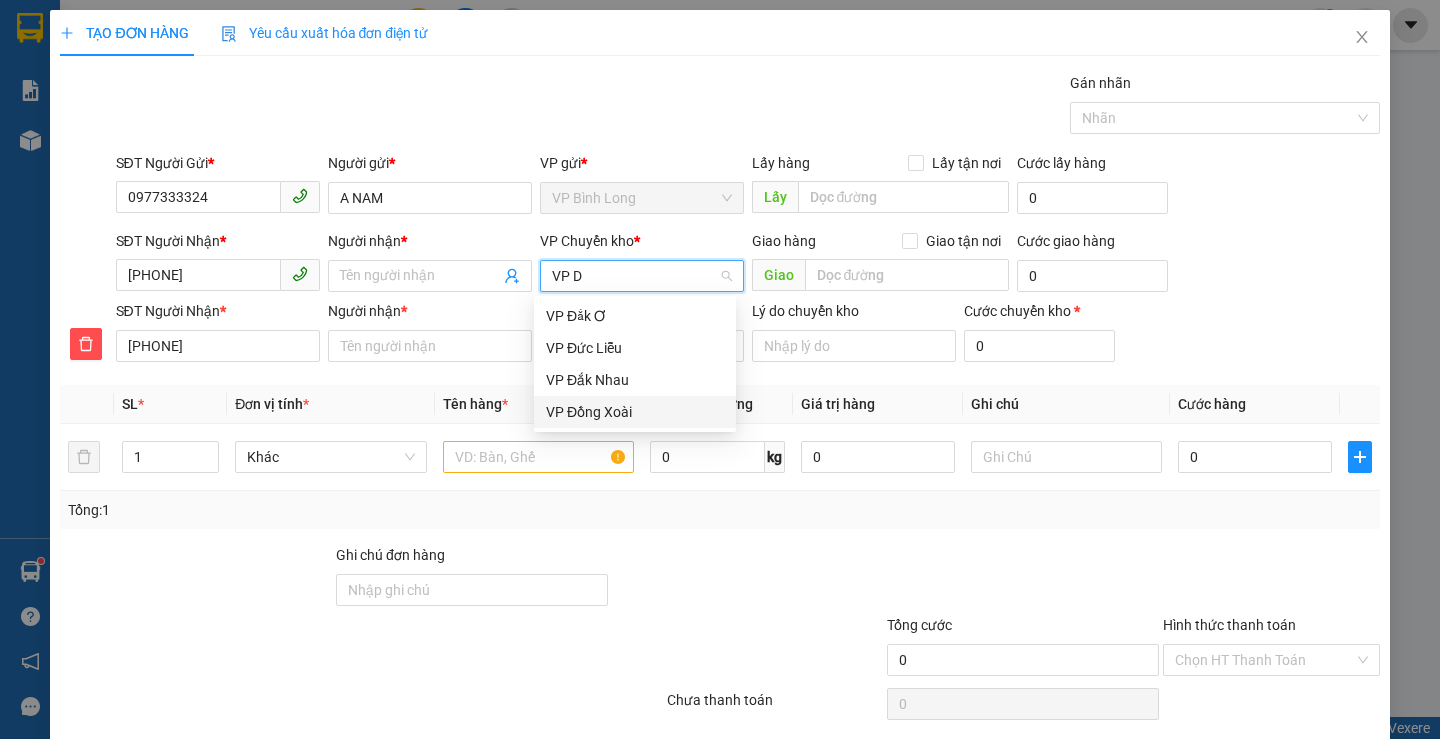click on "VP Đồng Xoài" at bounding box center (635, 412) 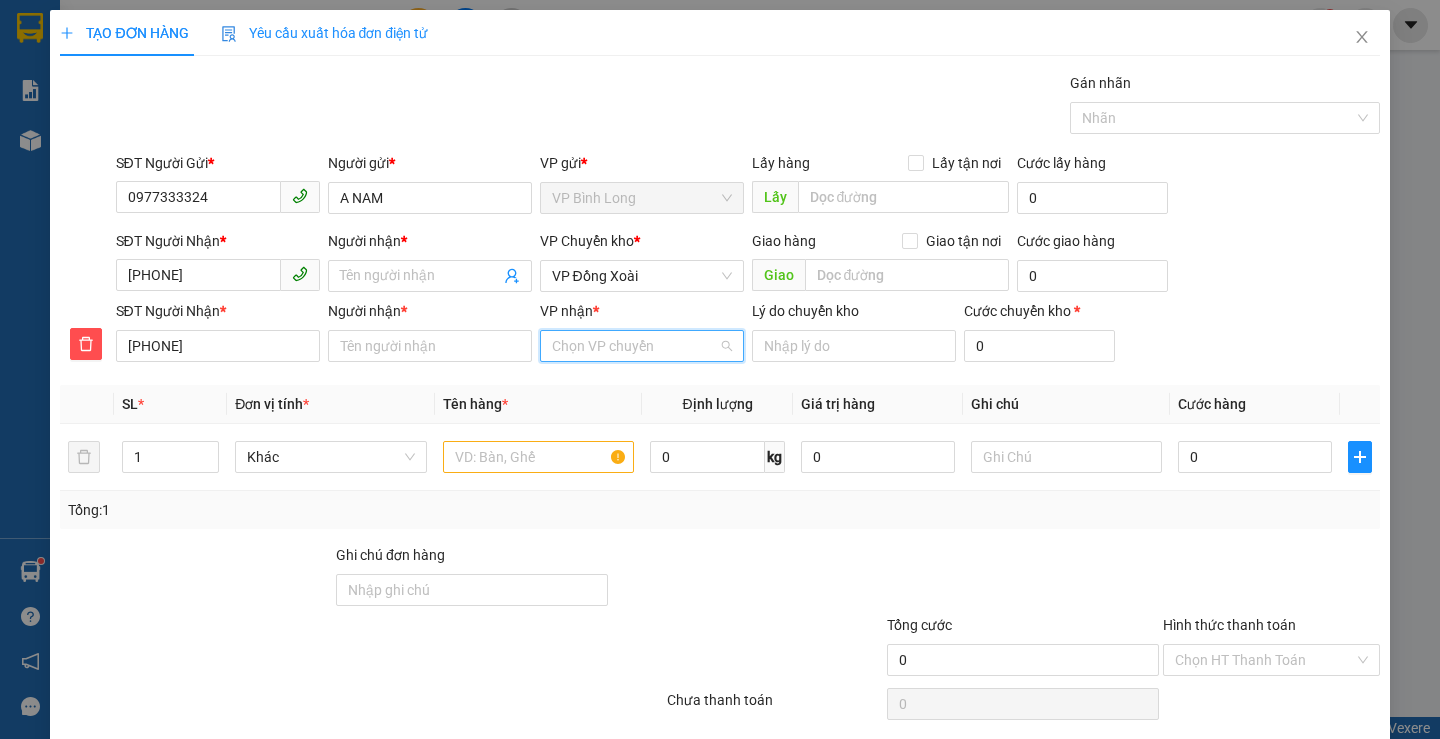 click on "VP nhận  *" at bounding box center [635, 346] 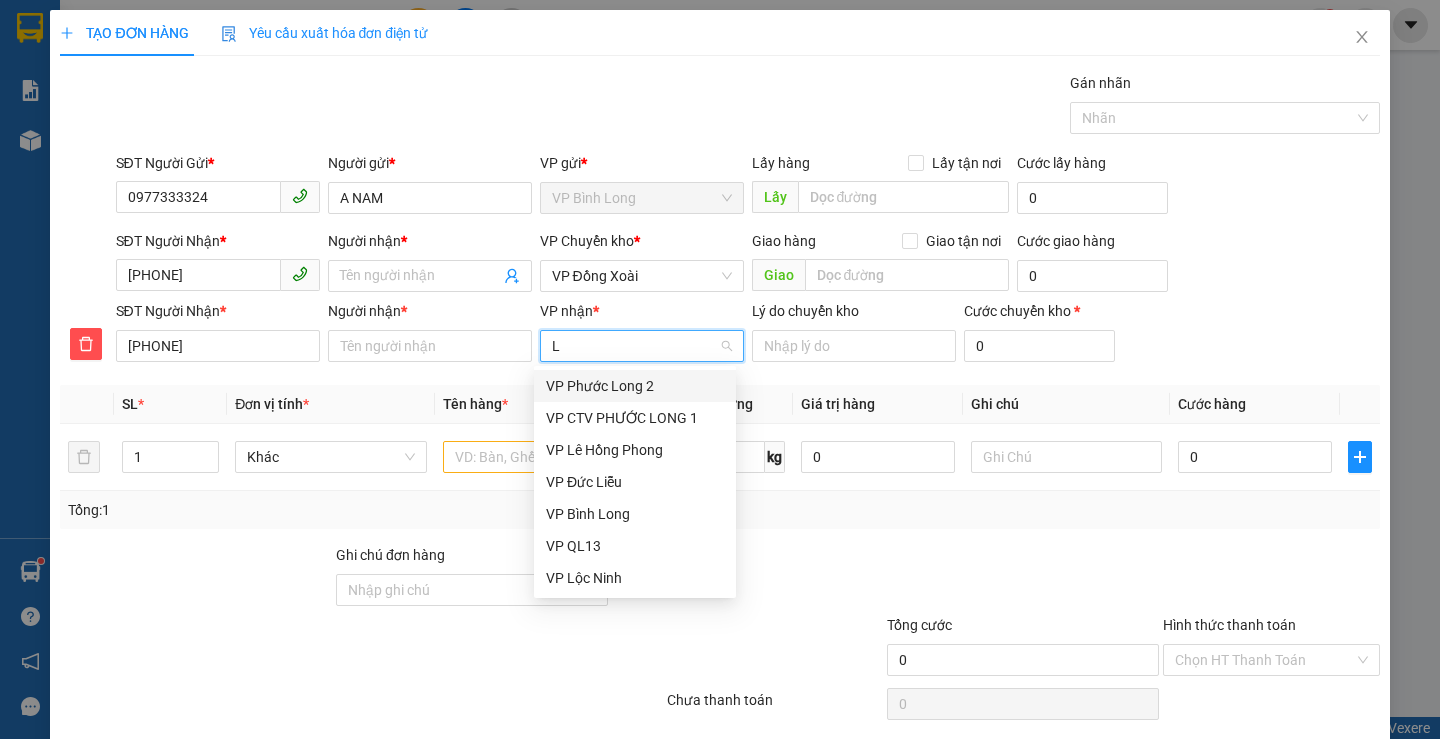 type on "LE" 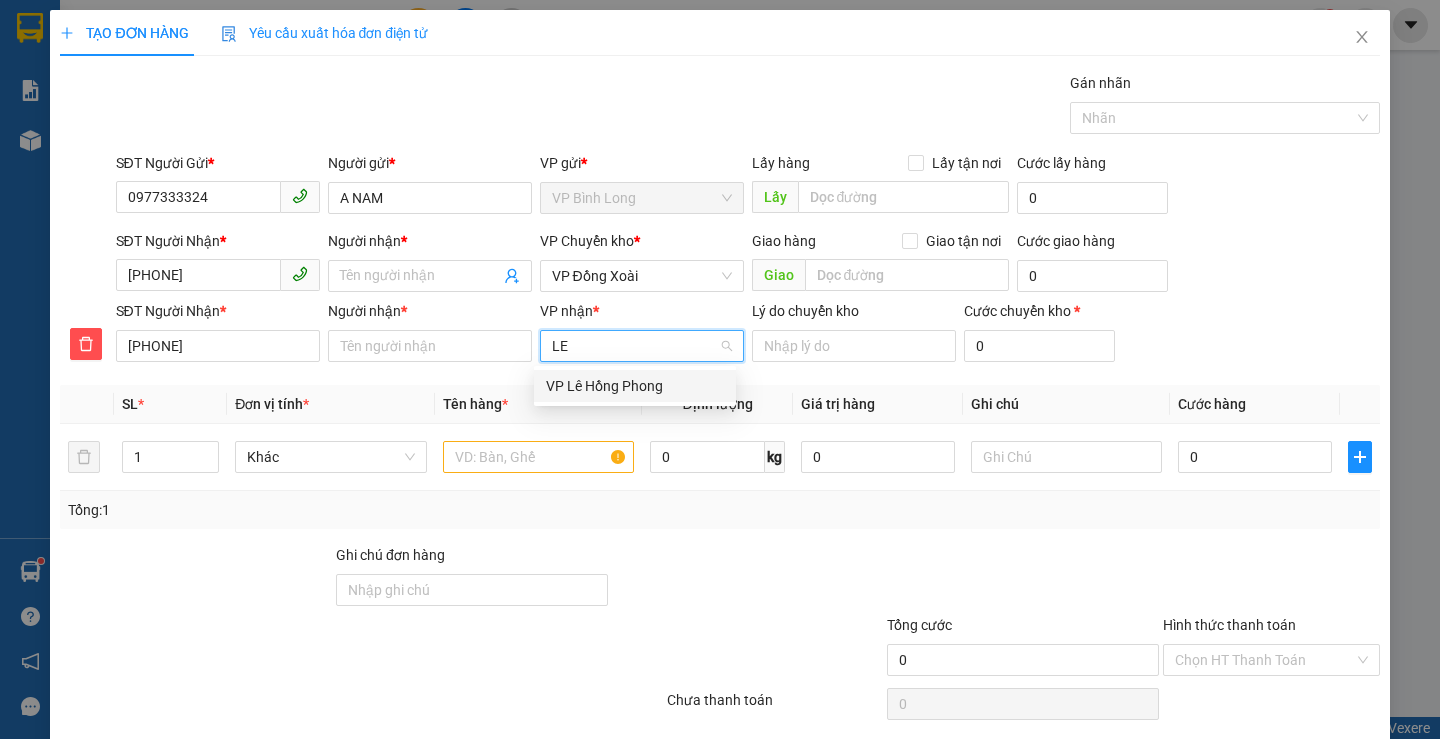 click on "VP Lê Hồng Phong" at bounding box center [635, 386] 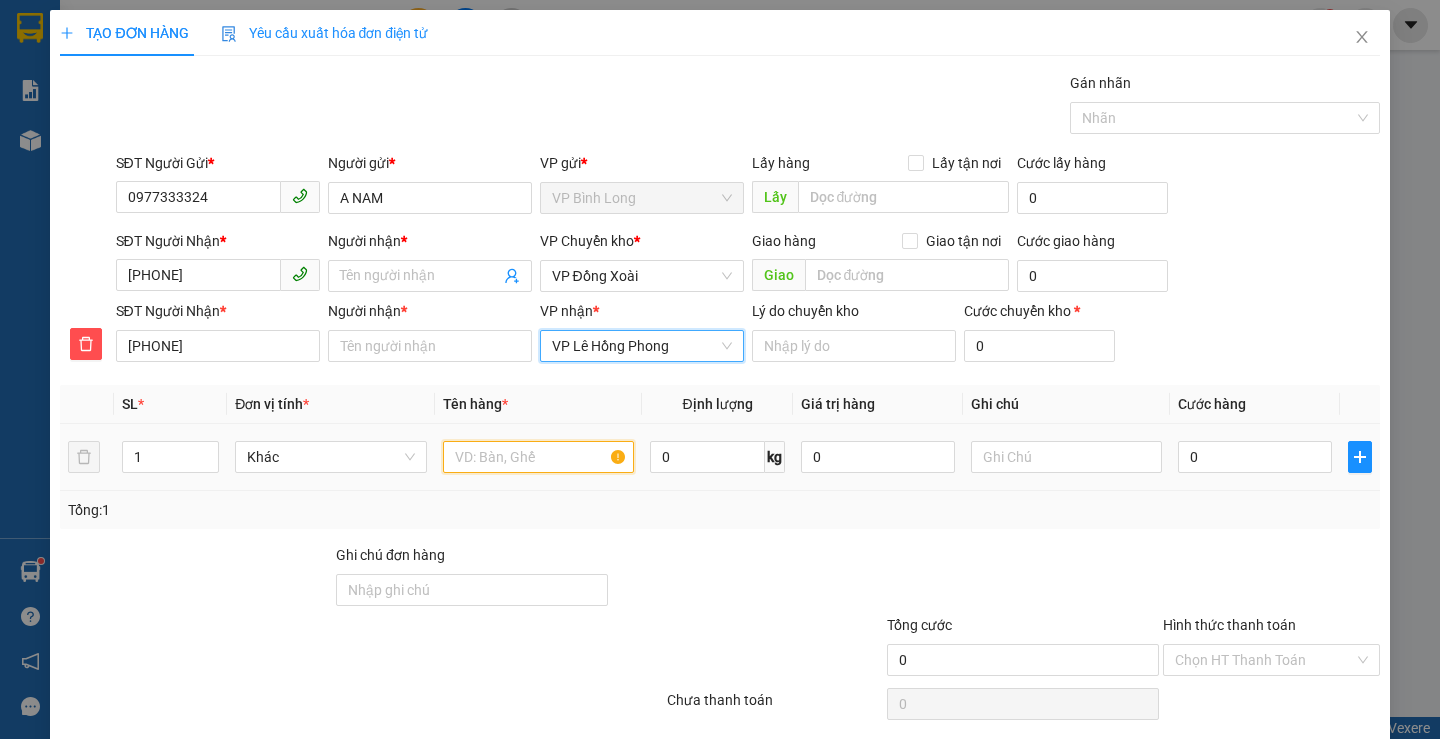 click at bounding box center [538, 457] 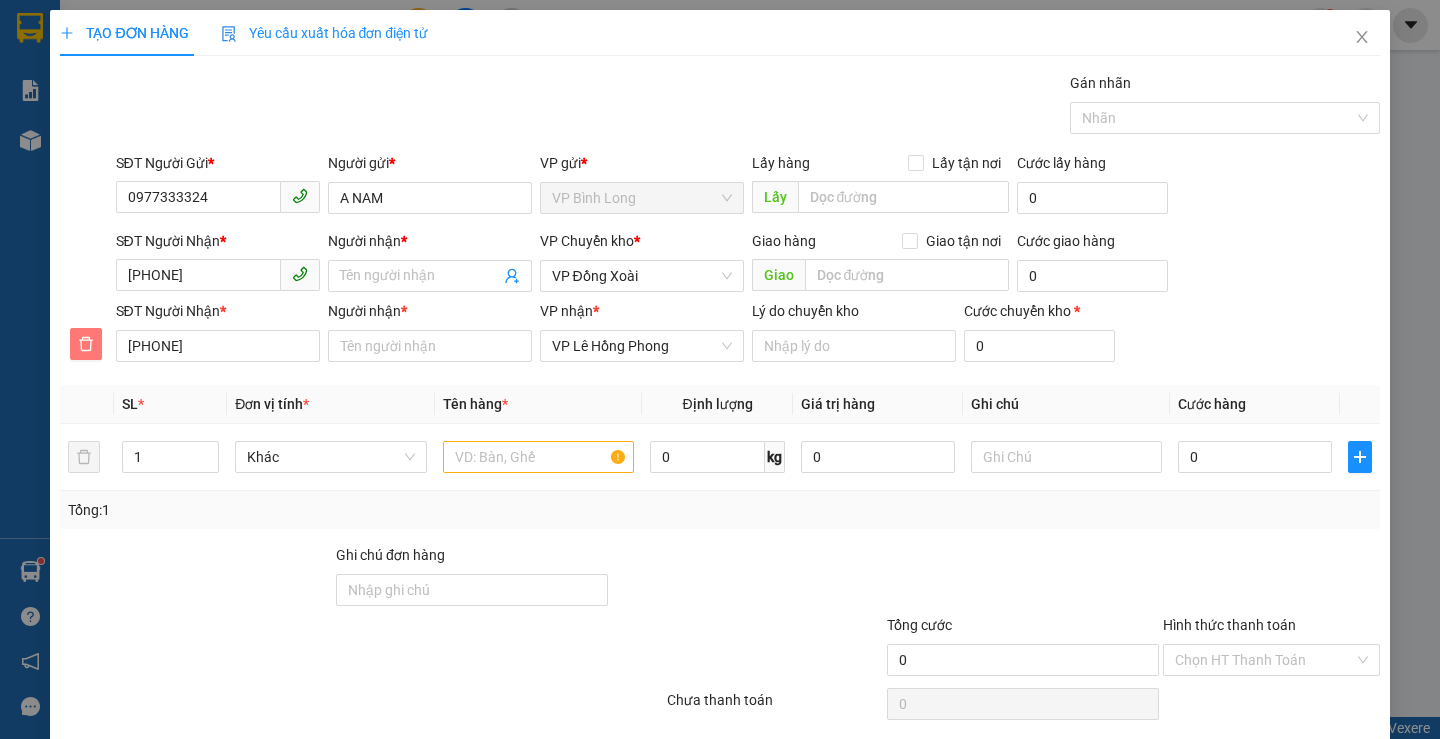 click 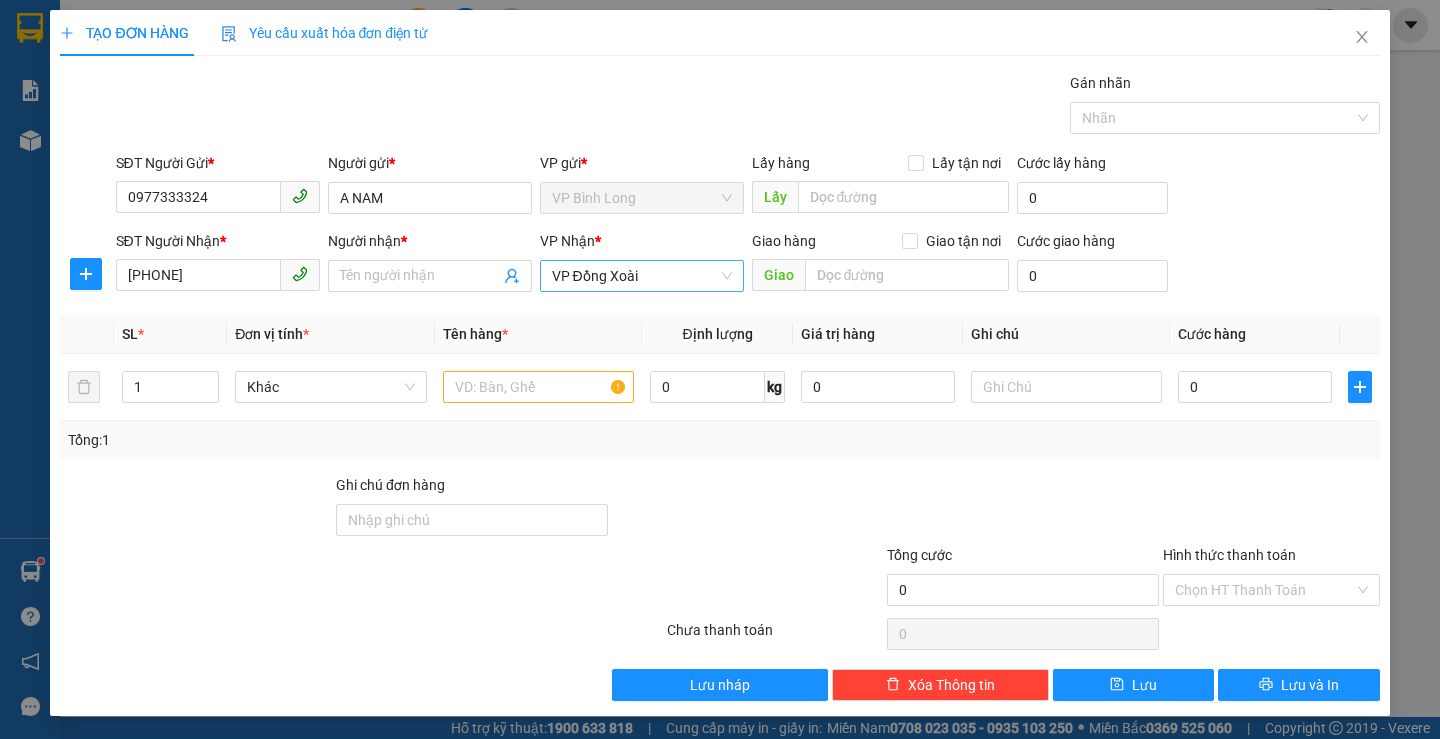 click on "VP Đồng Xoài" at bounding box center [642, 276] 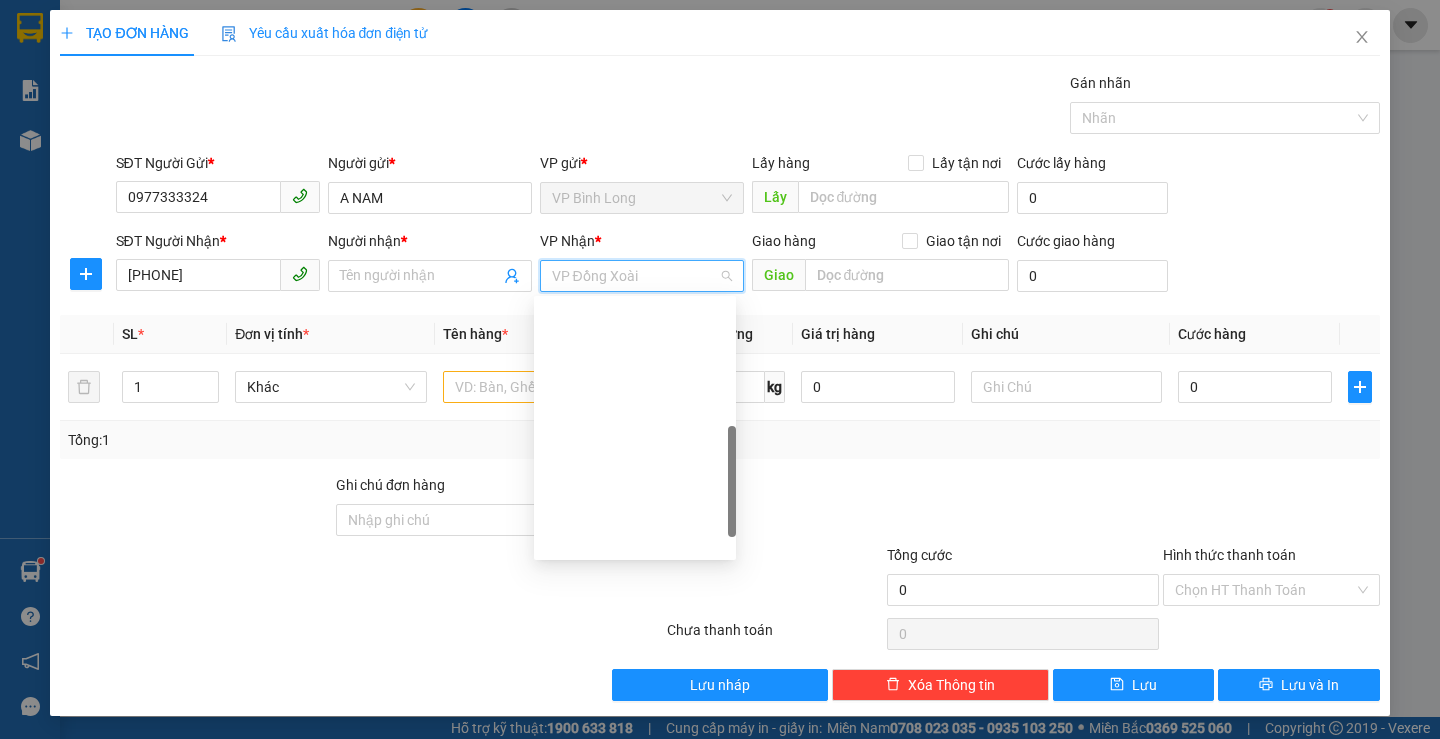 scroll, scrollTop: 416, scrollLeft: 0, axis: vertical 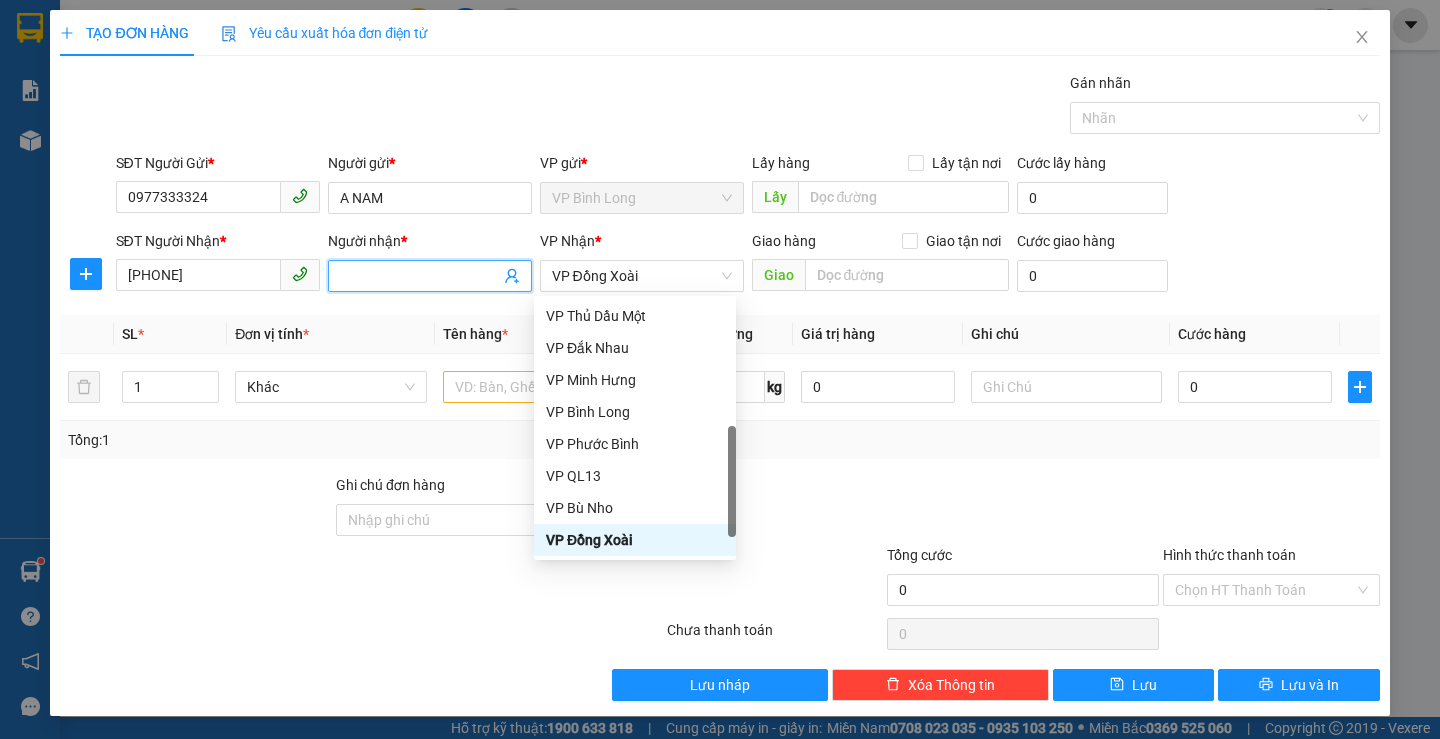 click on "Người nhận  *" at bounding box center (420, 276) 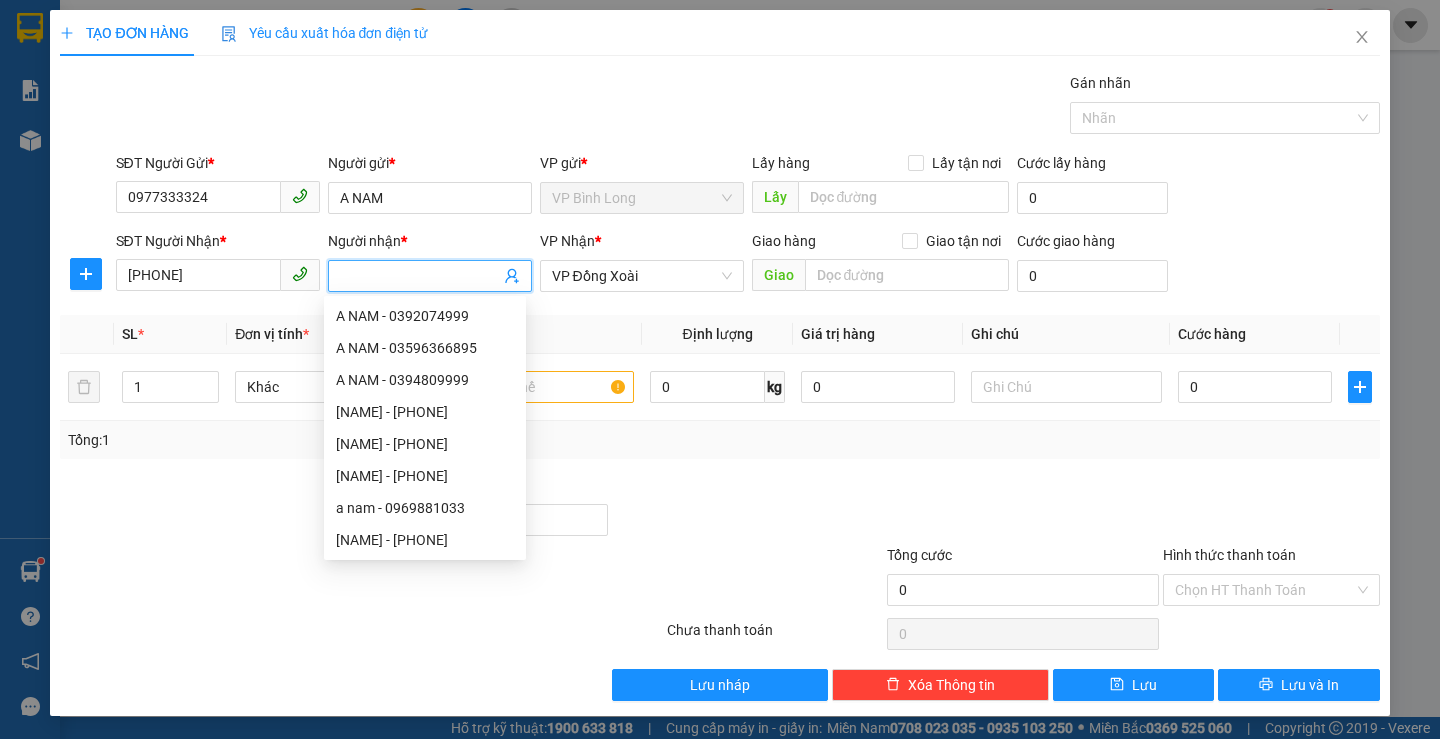 click on "Người nhận  *" at bounding box center [420, 276] 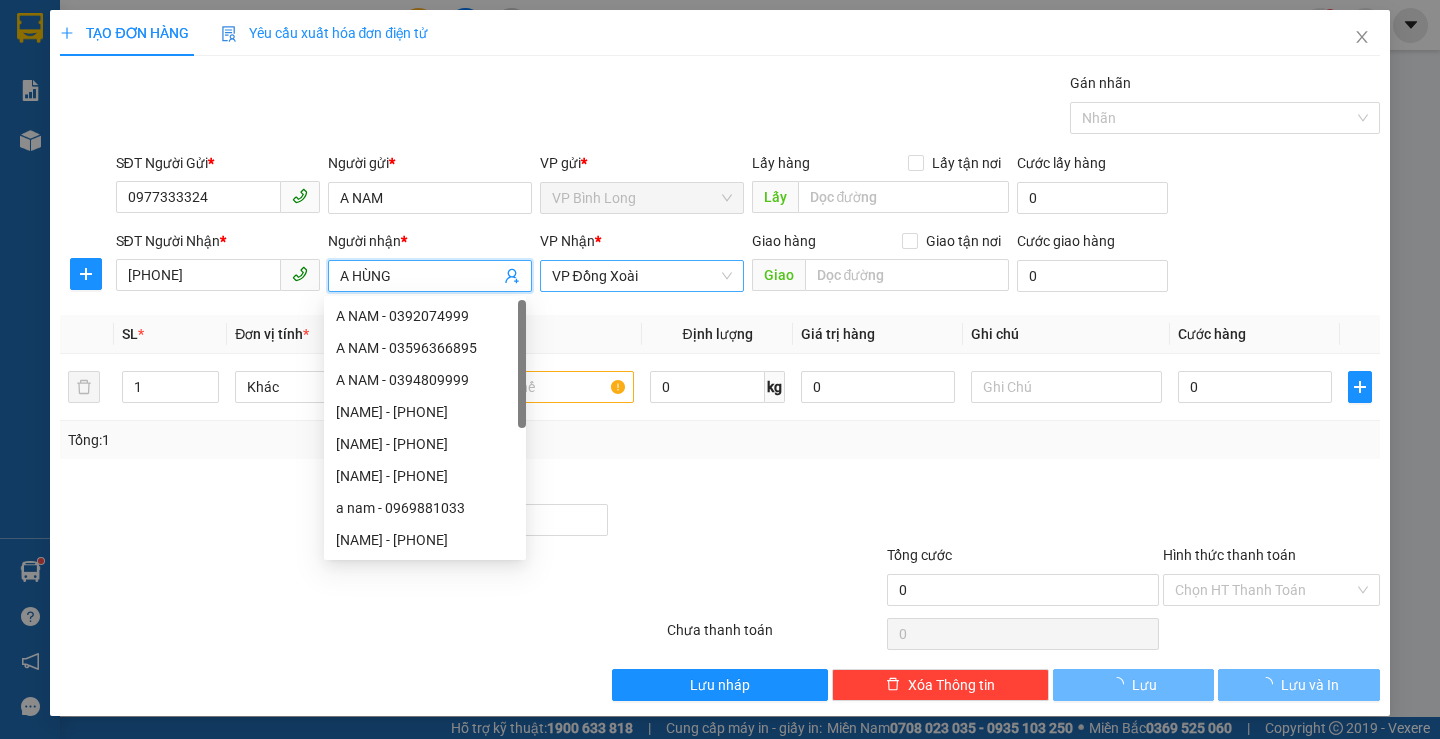 click on "VP Đồng Xoài" at bounding box center (642, 276) 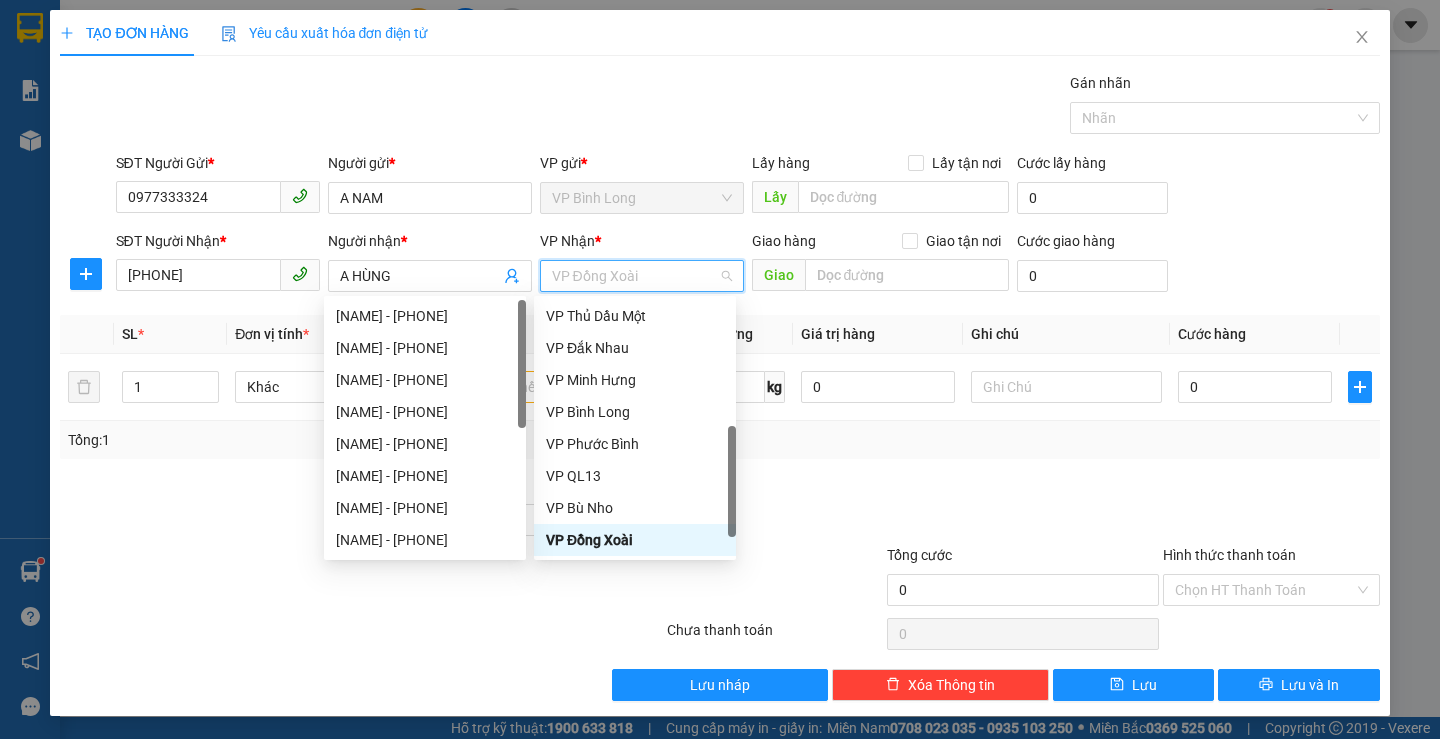 type on "Q" 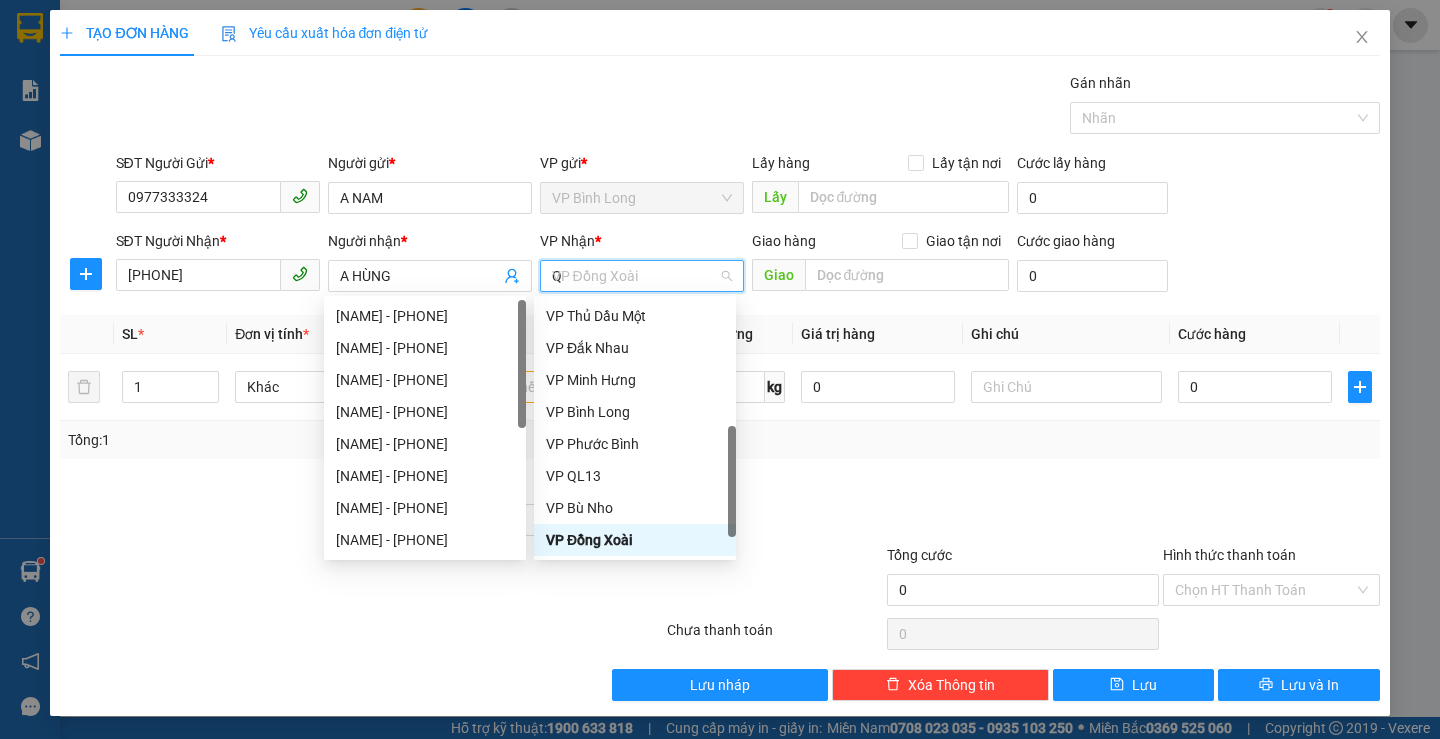 scroll, scrollTop: 0, scrollLeft: 0, axis: both 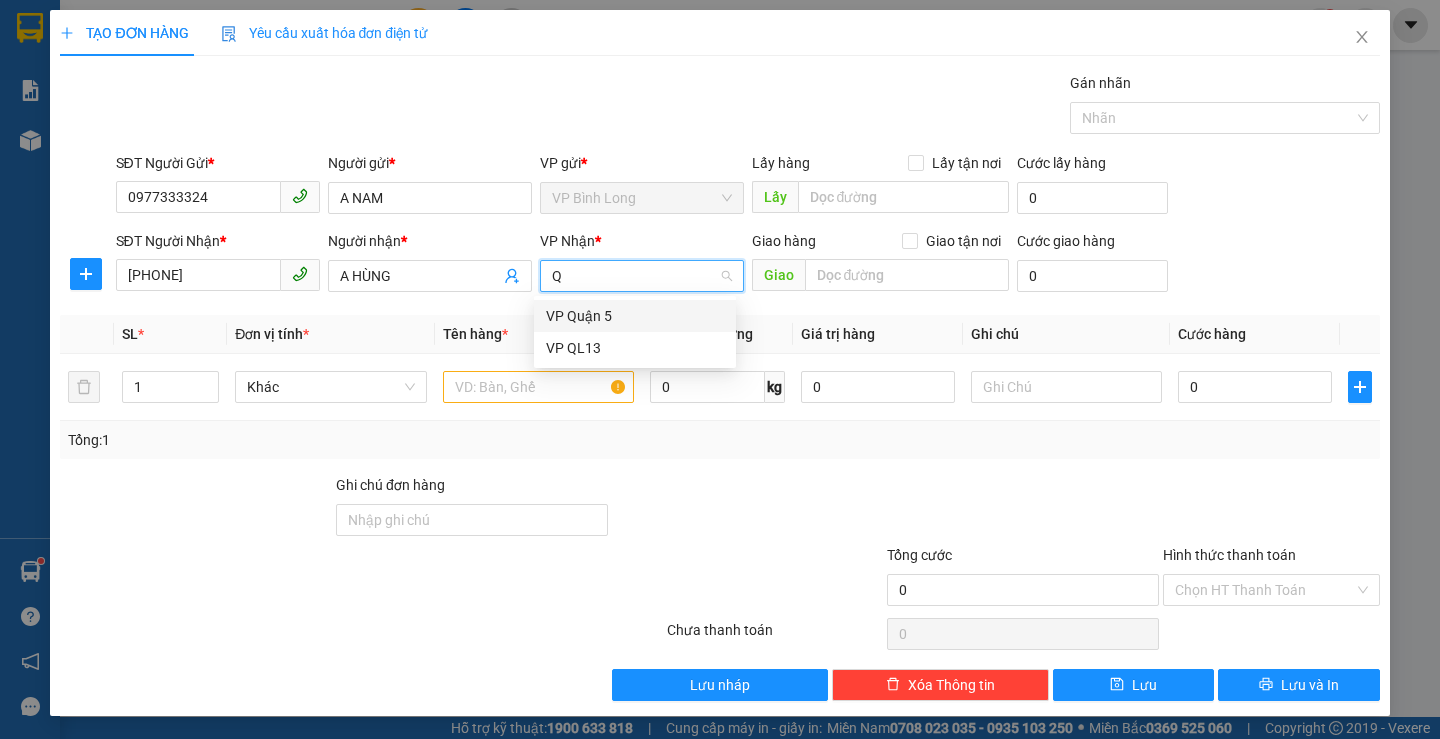 click on "VP Quận 5" at bounding box center [635, 316] 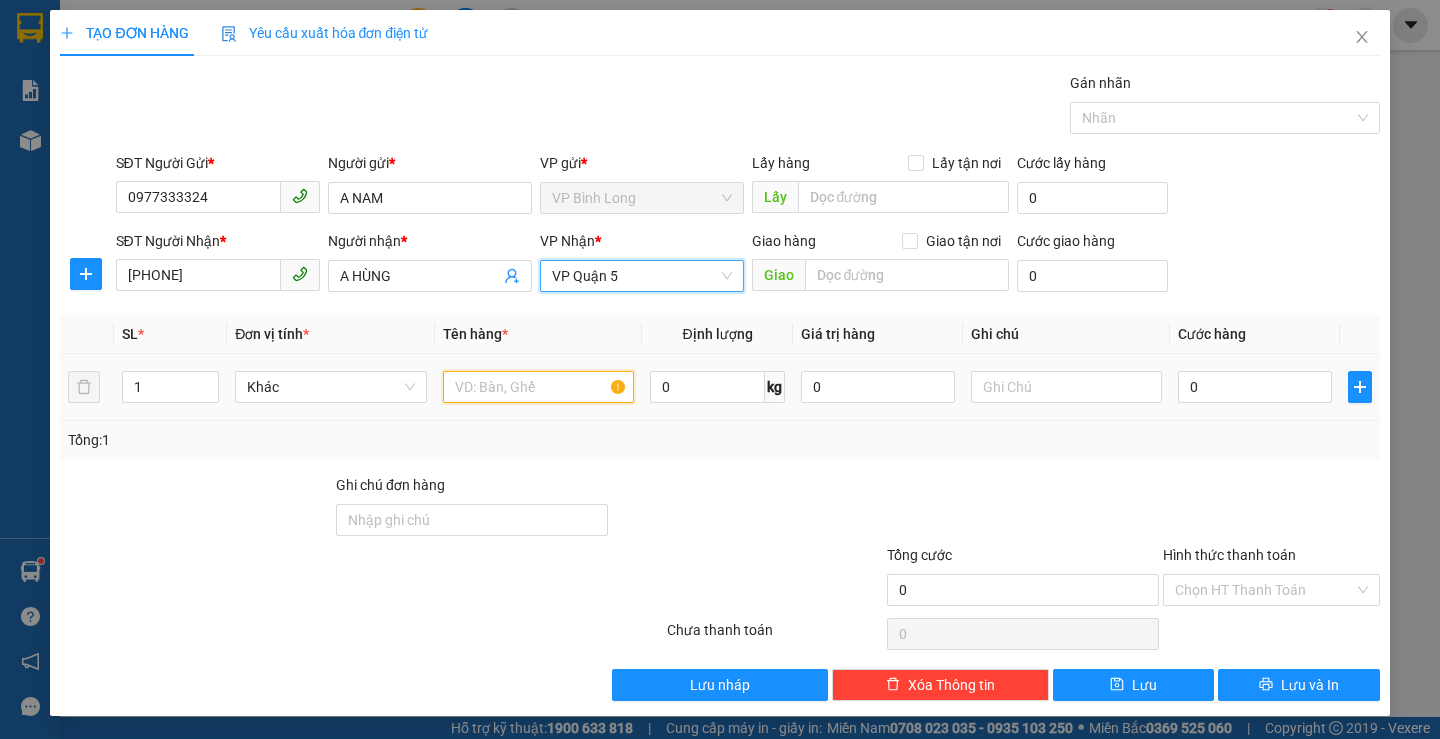 click at bounding box center [538, 387] 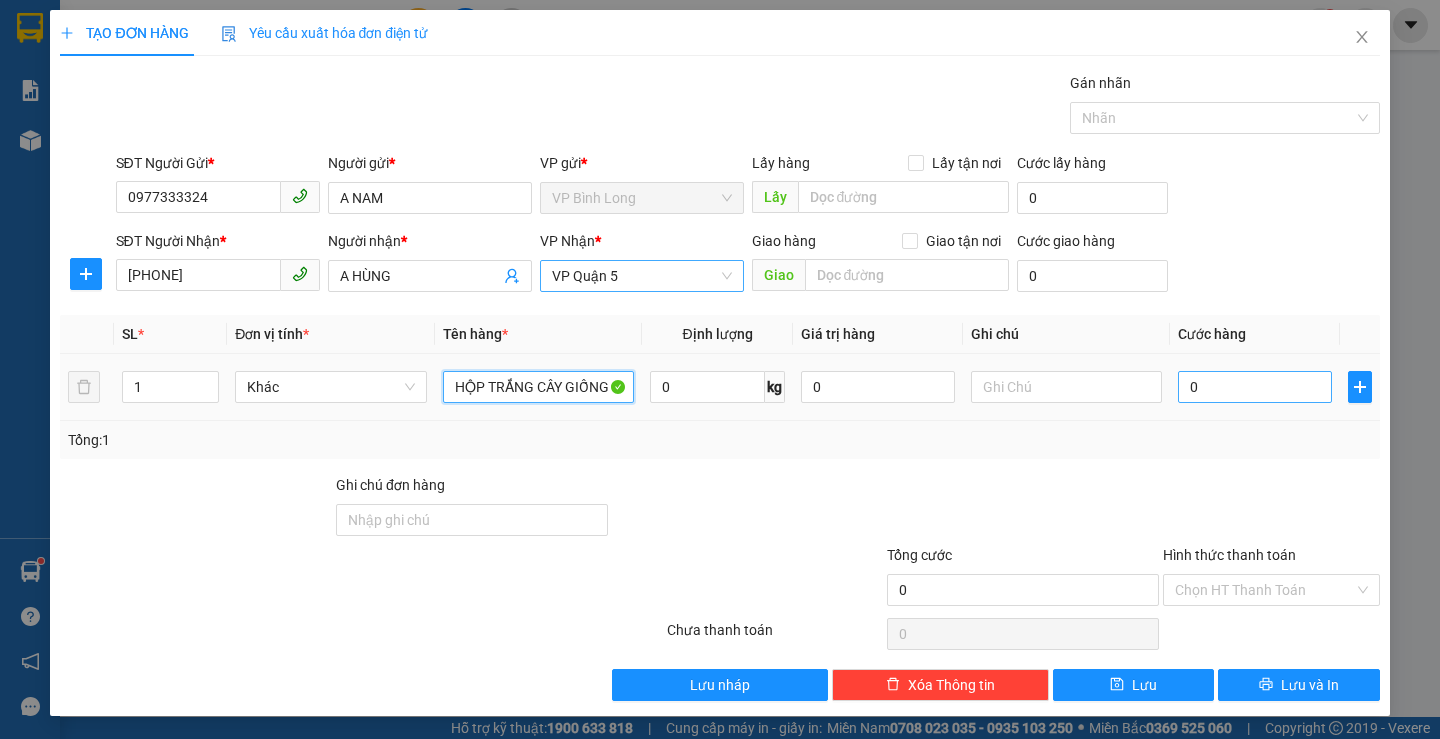 type on "HỘP TRẮNG CÂY GIỐNG" 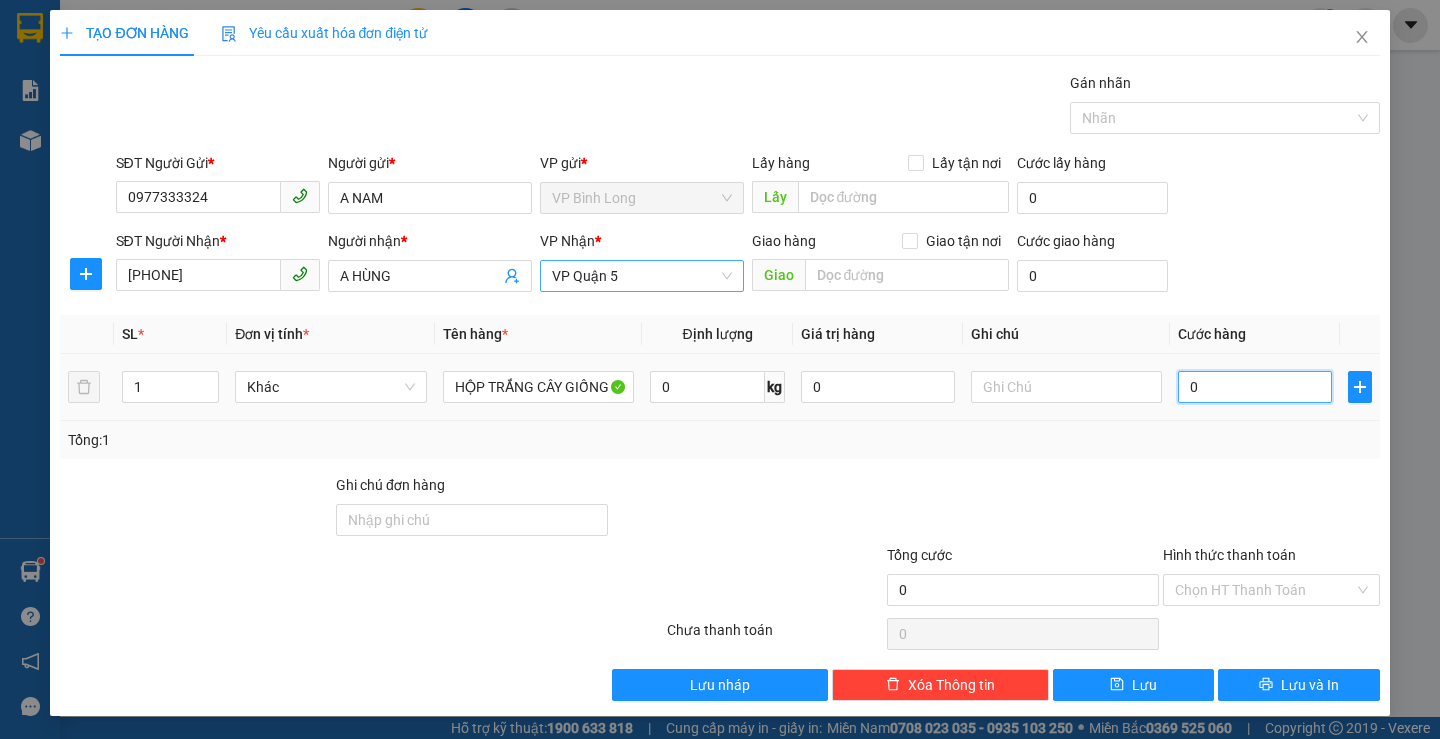 click on "0" at bounding box center (1255, 387) 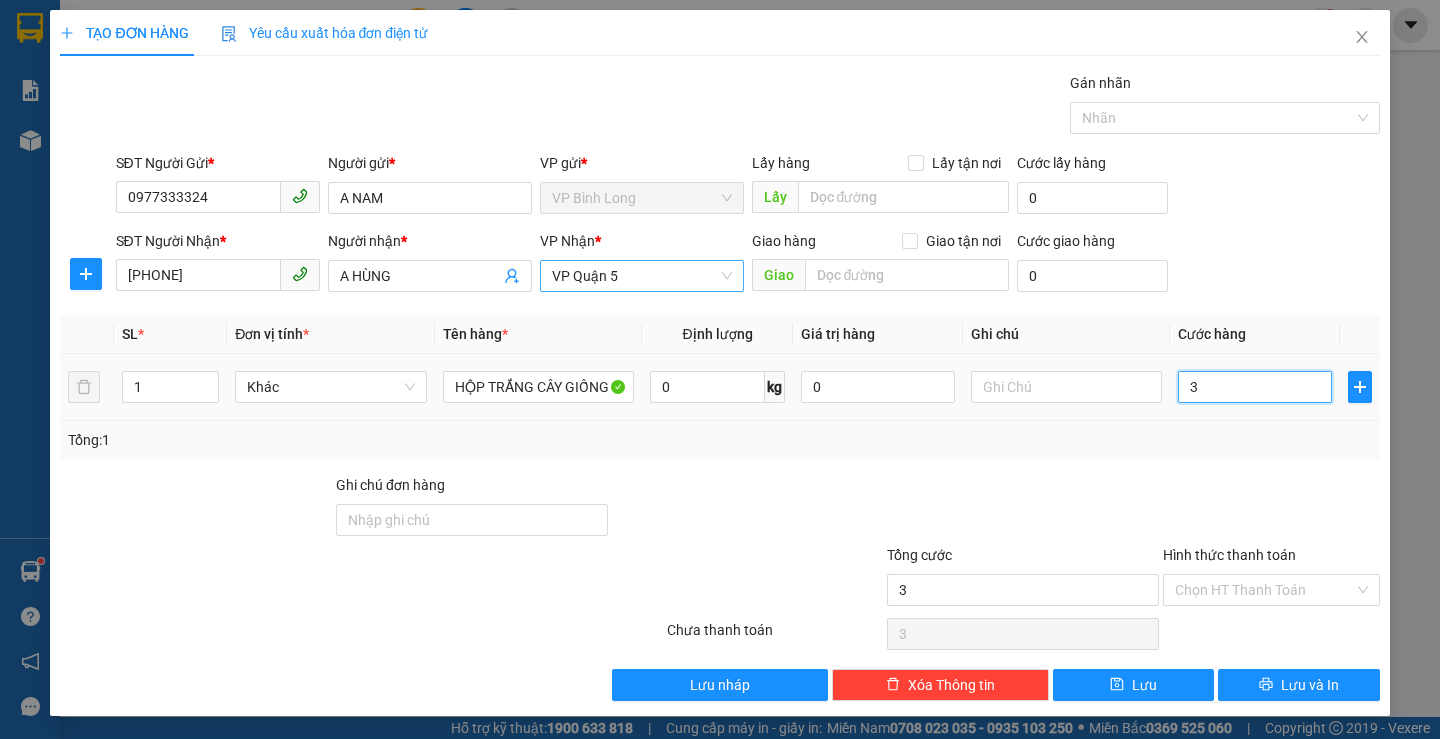 type on "30" 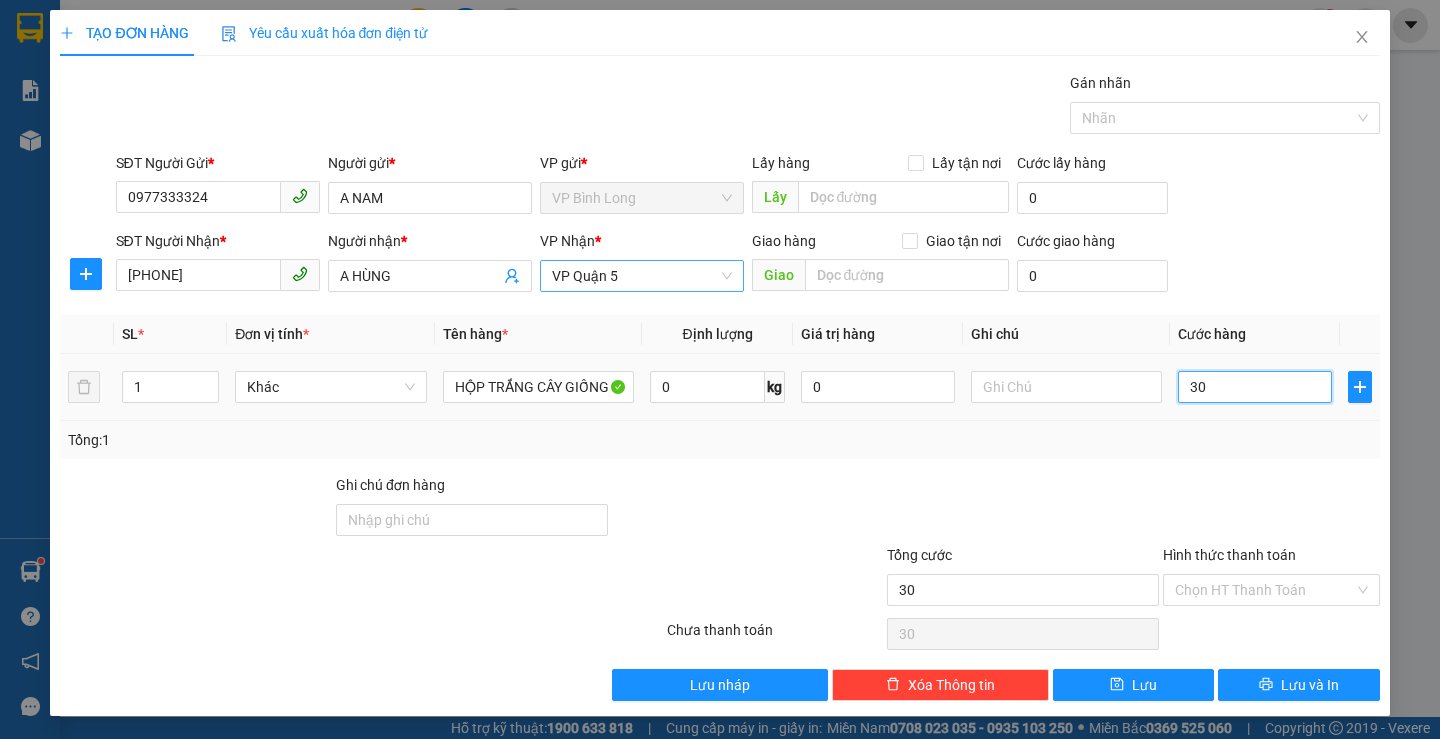 type on "300" 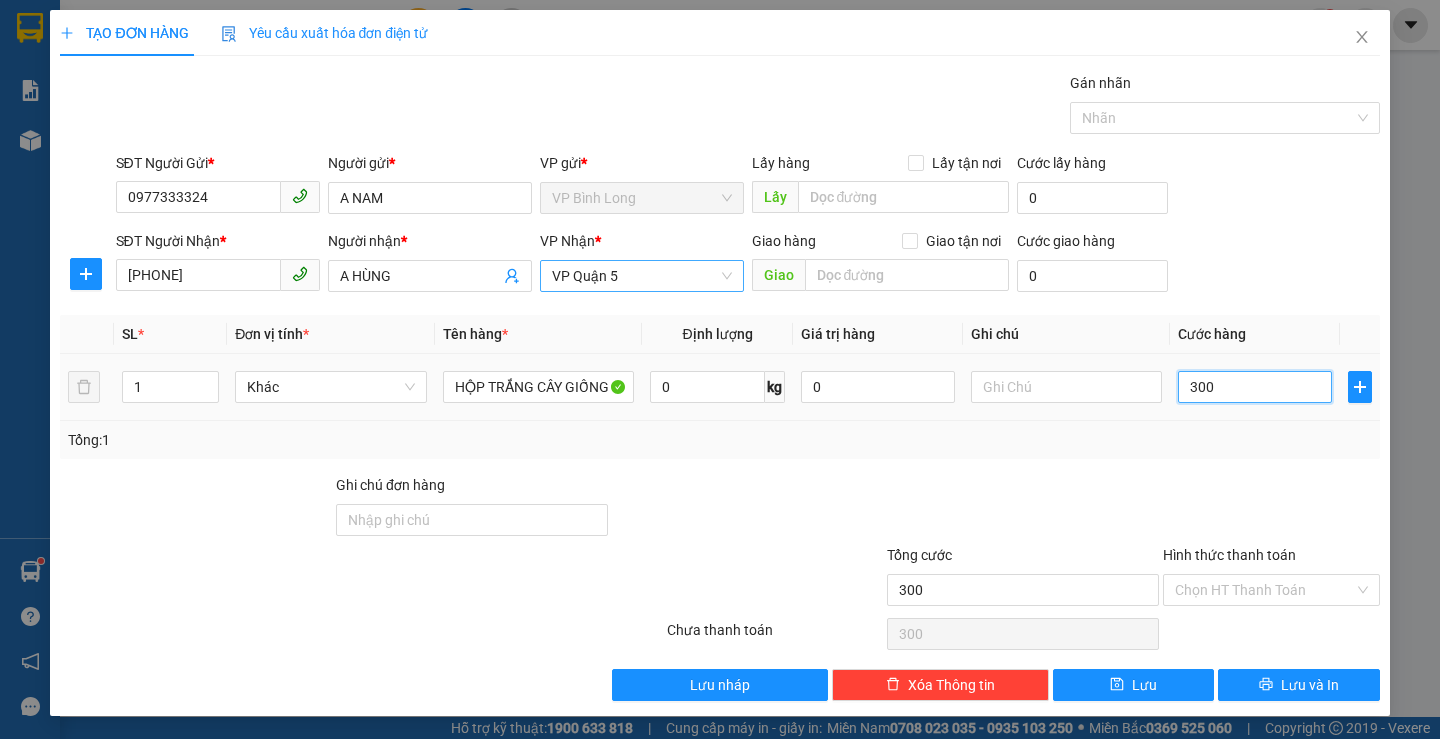 type on "3.000" 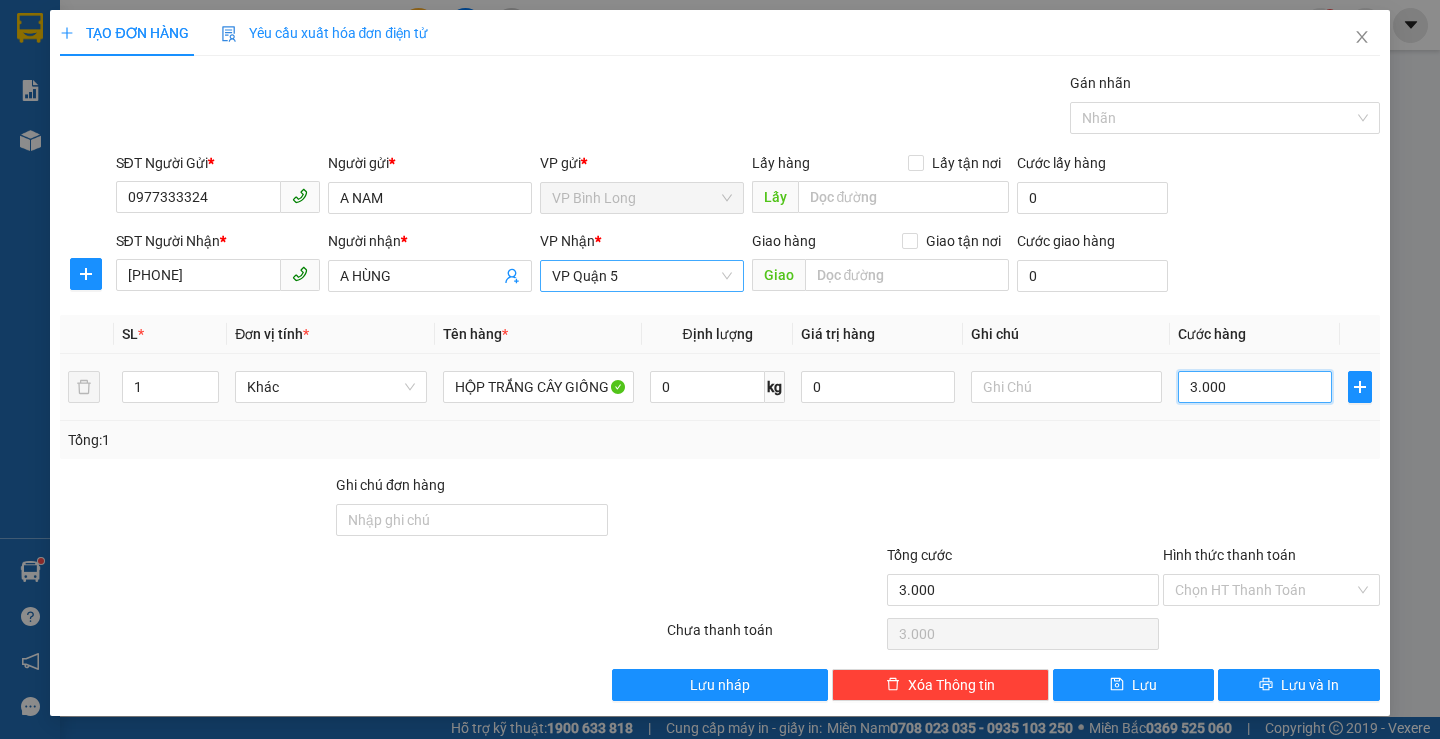 type on "30.000" 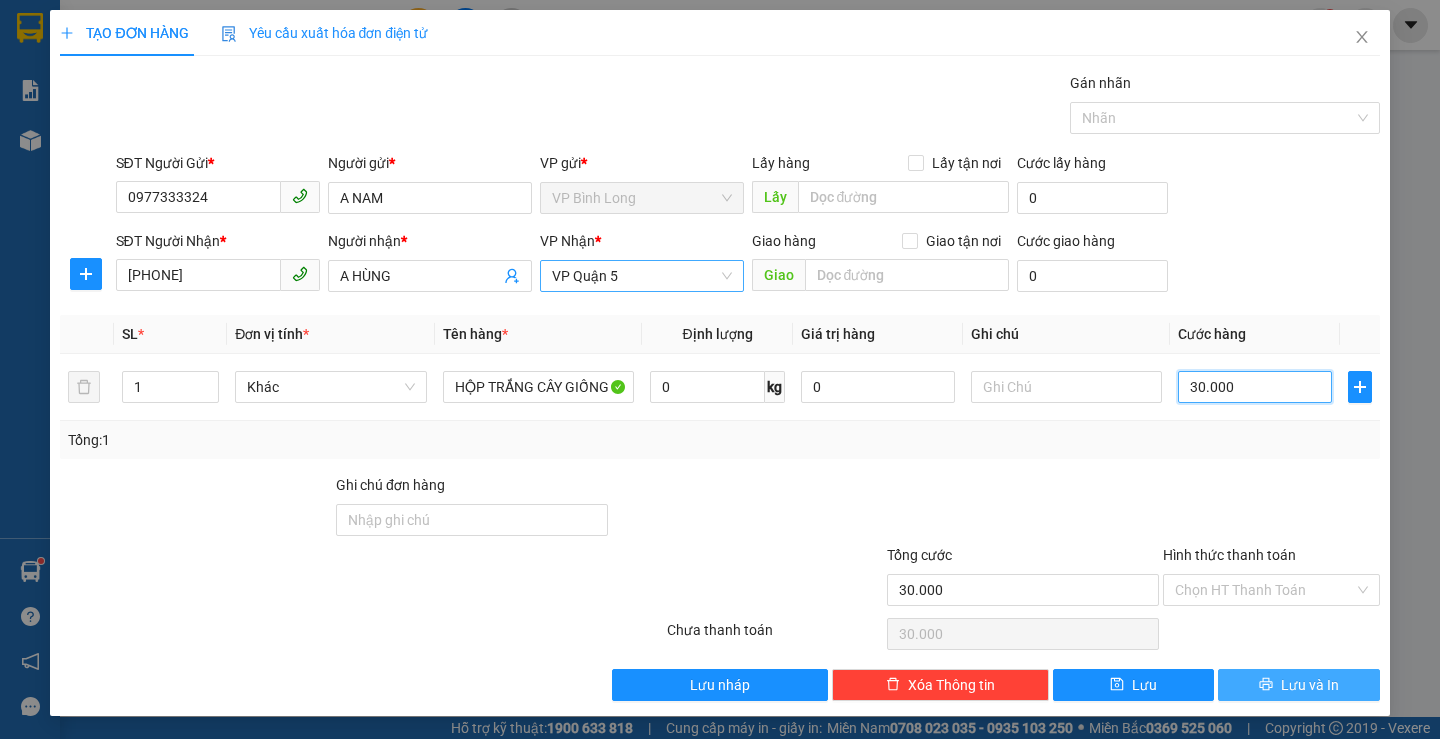 type on "30.000" 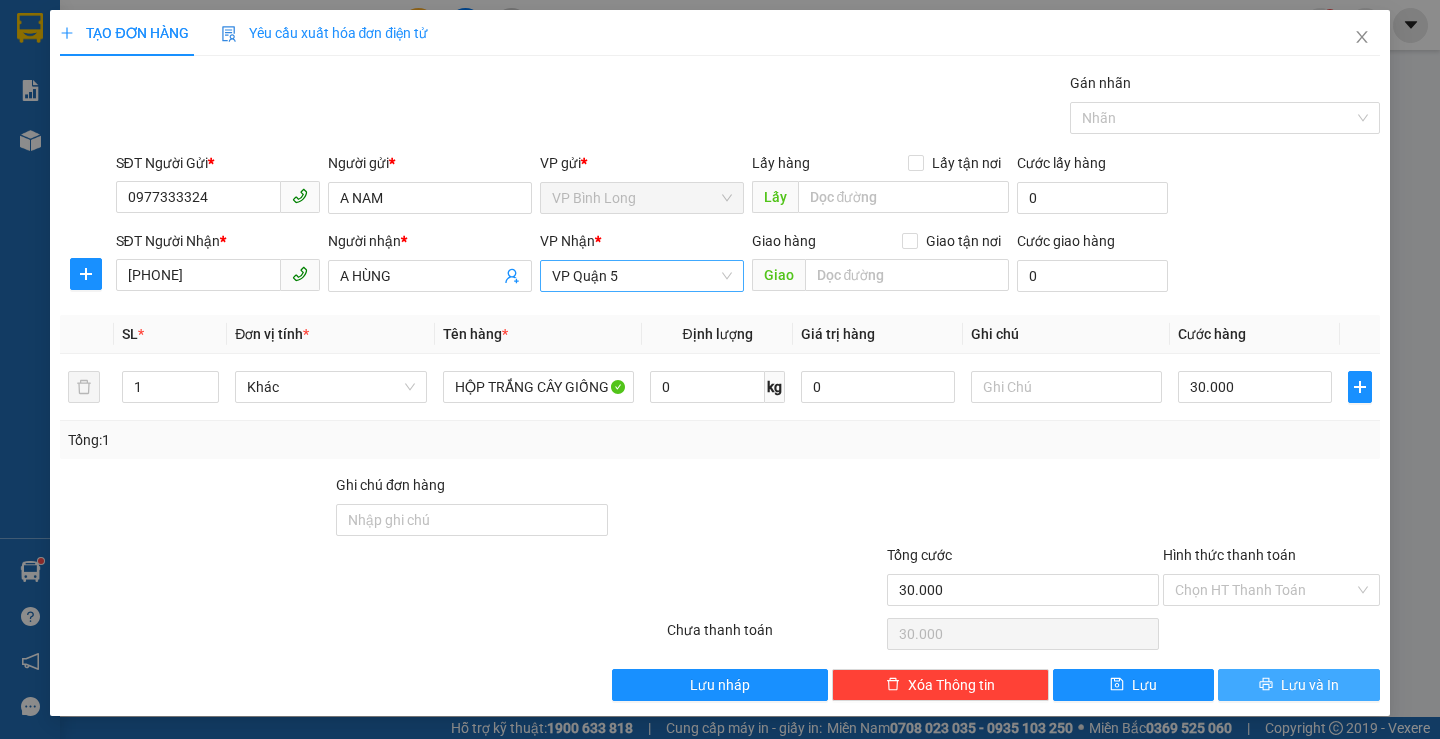 click on "Lưu và In" at bounding box center (1298, 685) 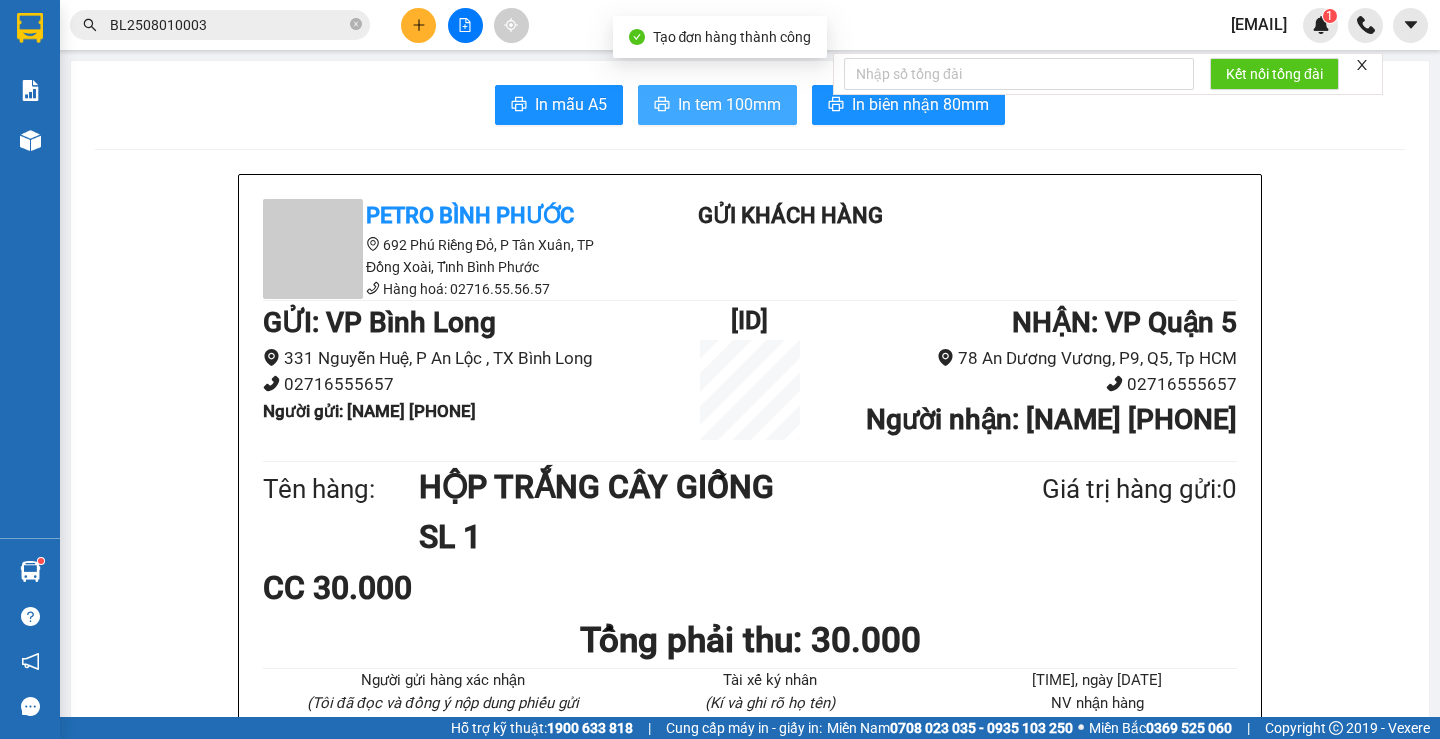 click on "In tem 100mm" at bounding box center (729, 104) 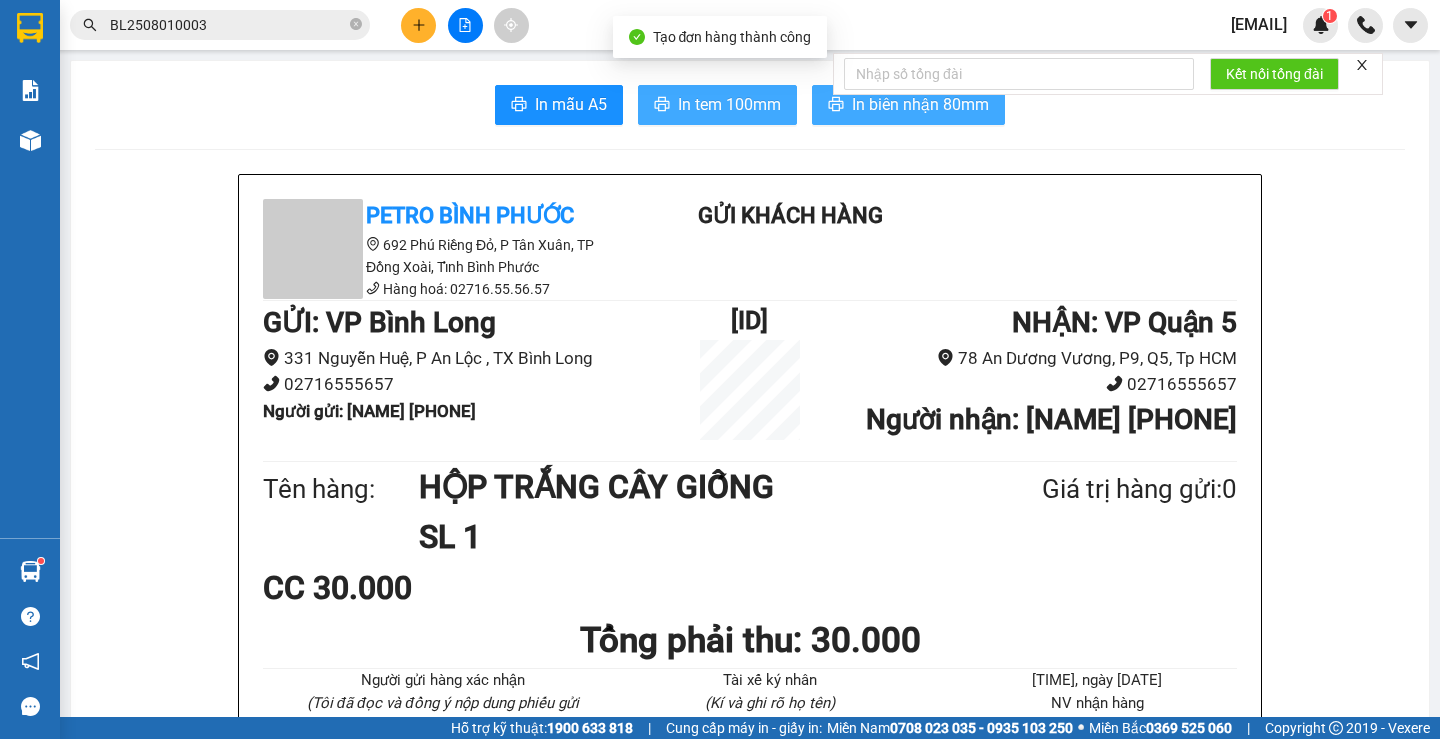 scroll, scrollTop: 0, scrollLeft: 0, axis: both 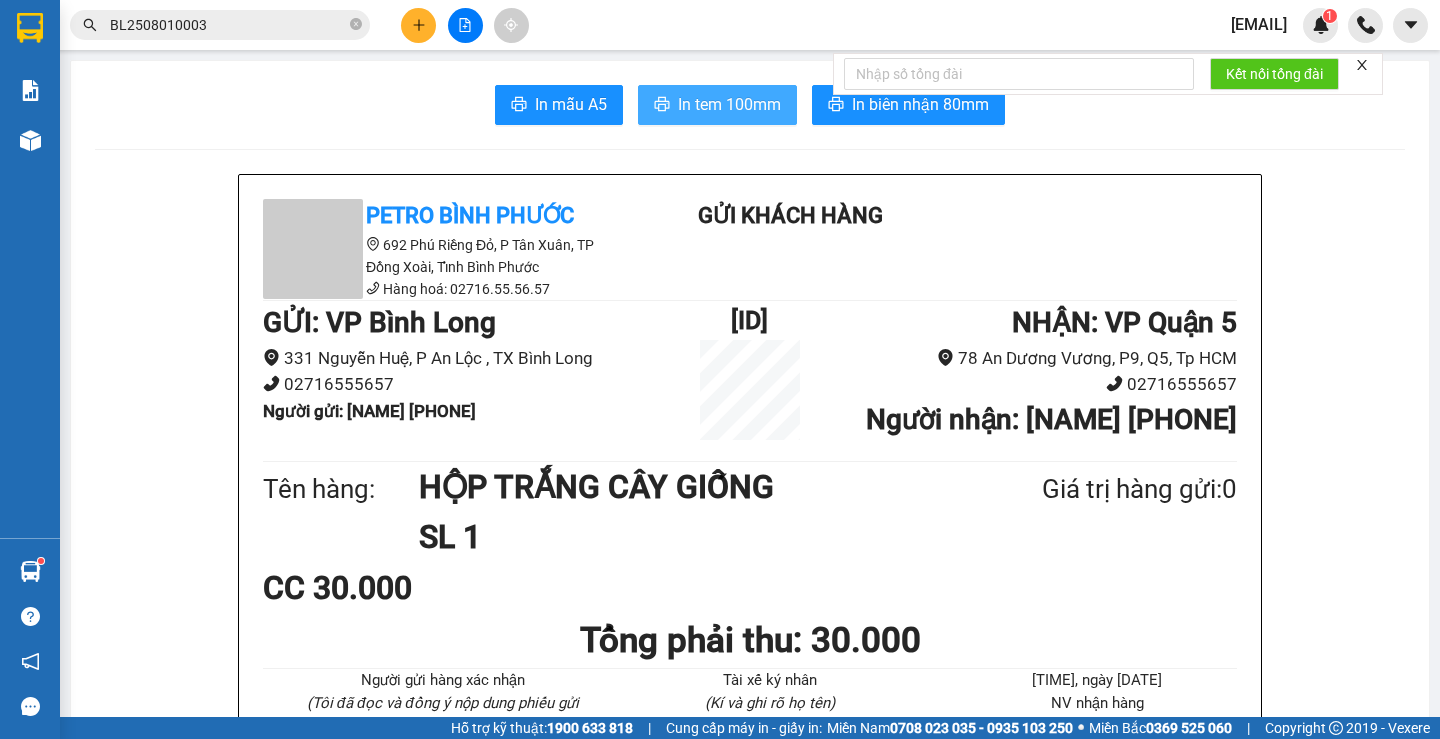 click on "In tem 100mm" at bounding box center [729, 104] 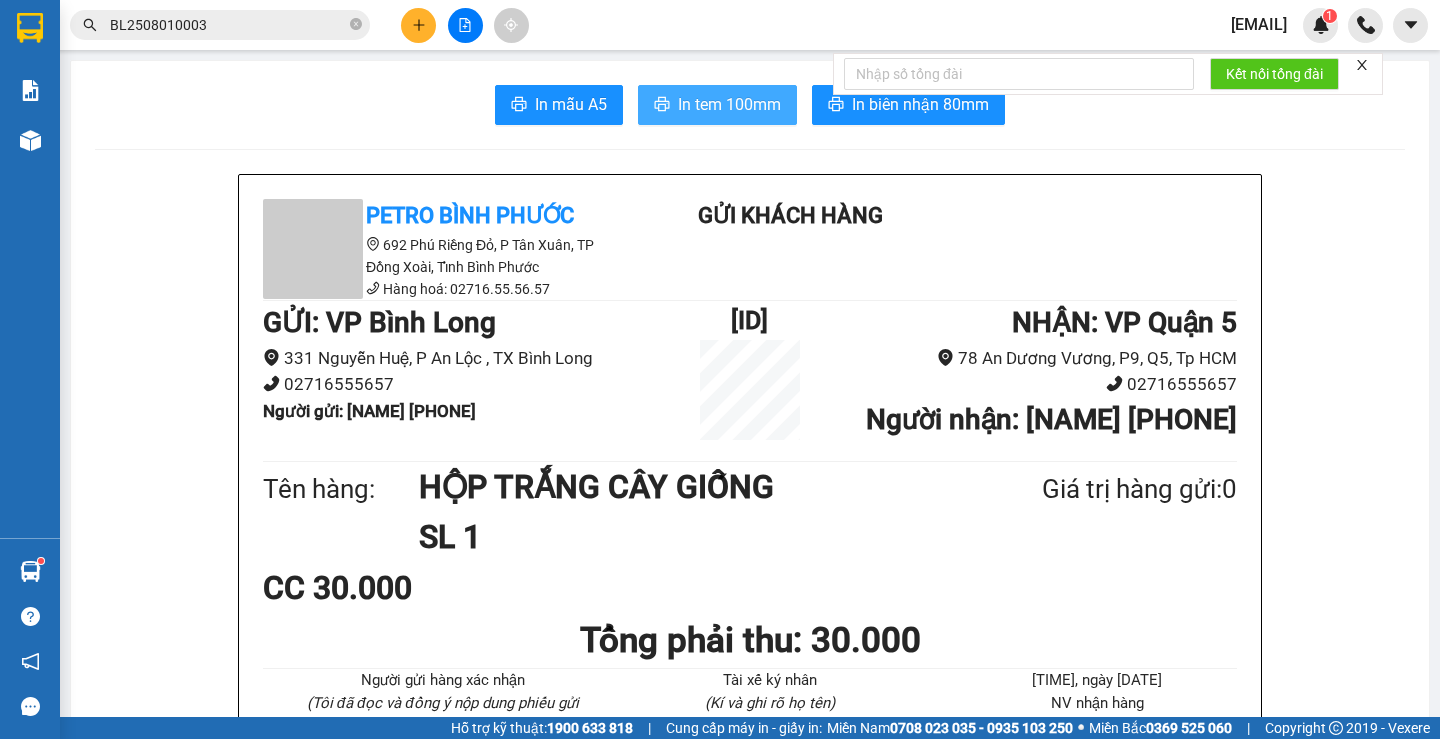 scroll, scrollTop: 0, scrollLeft: 0, axis: both 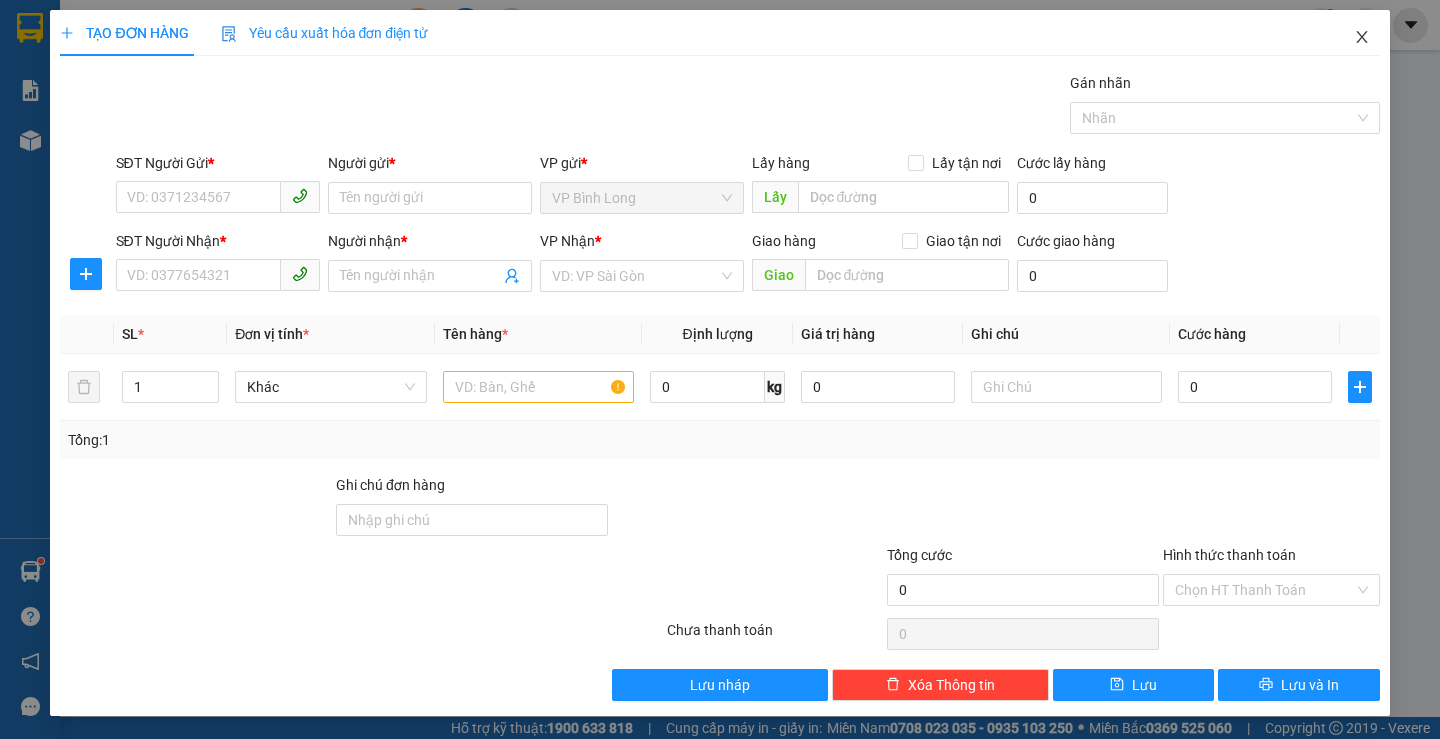 click at bounding box center (1362, 38) 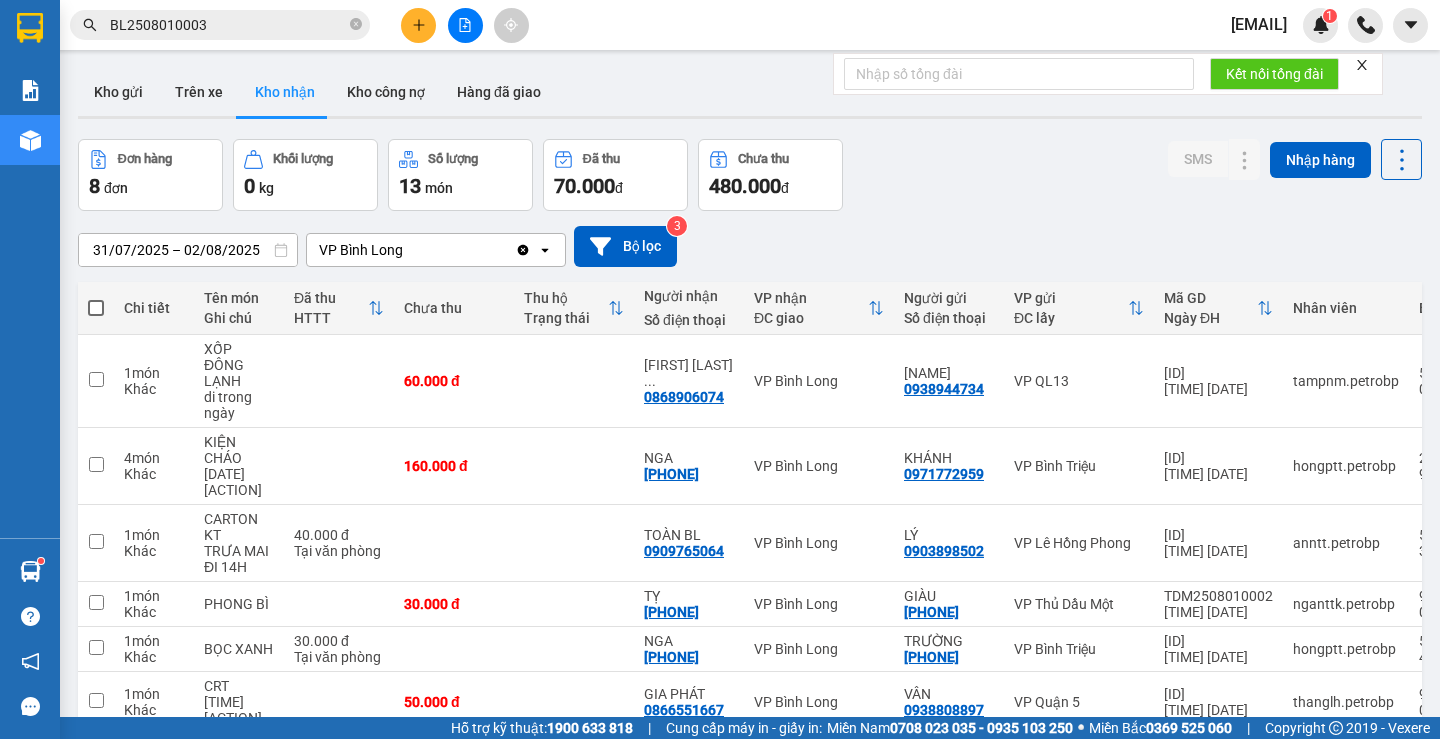 scroll, scrollTop: 260, scrollLeft: 0, axis: vertical 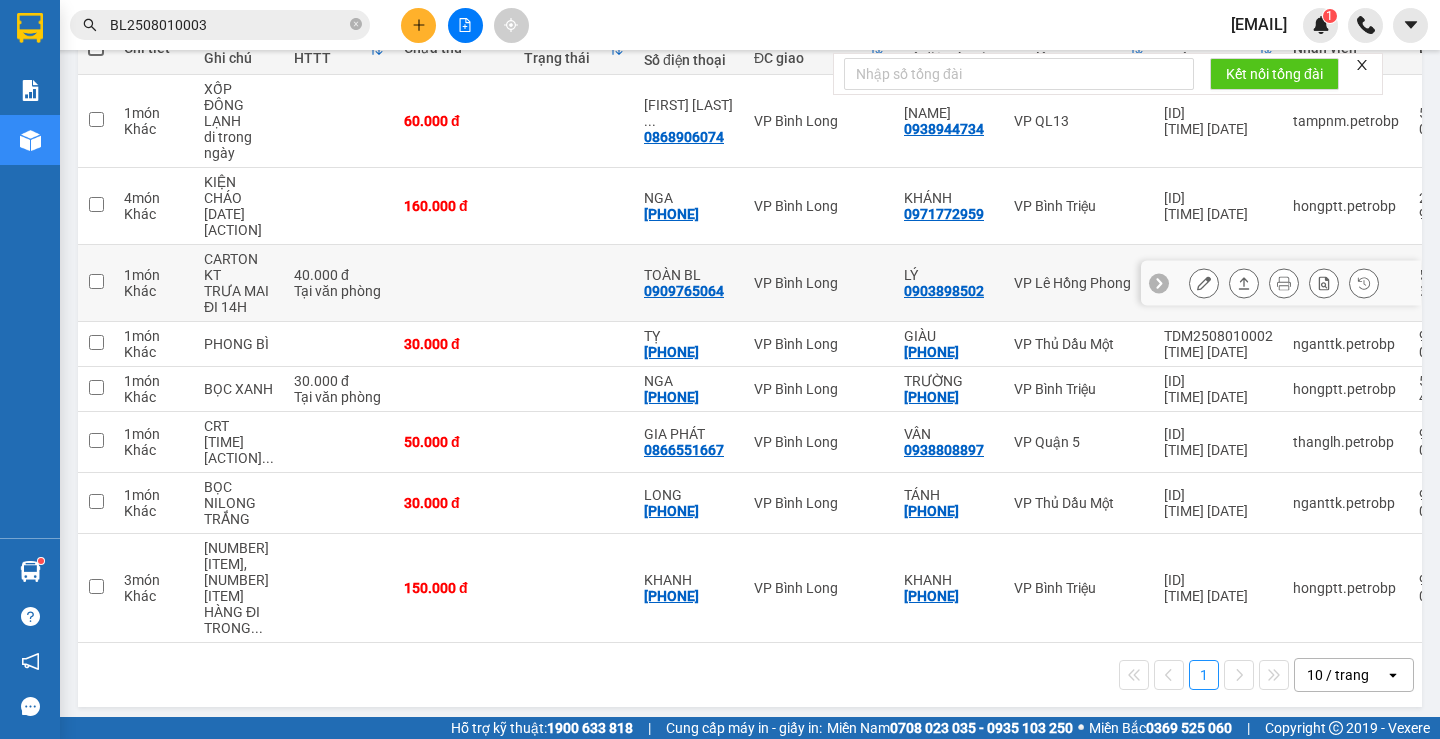 click at bounding box center [1204, 283] 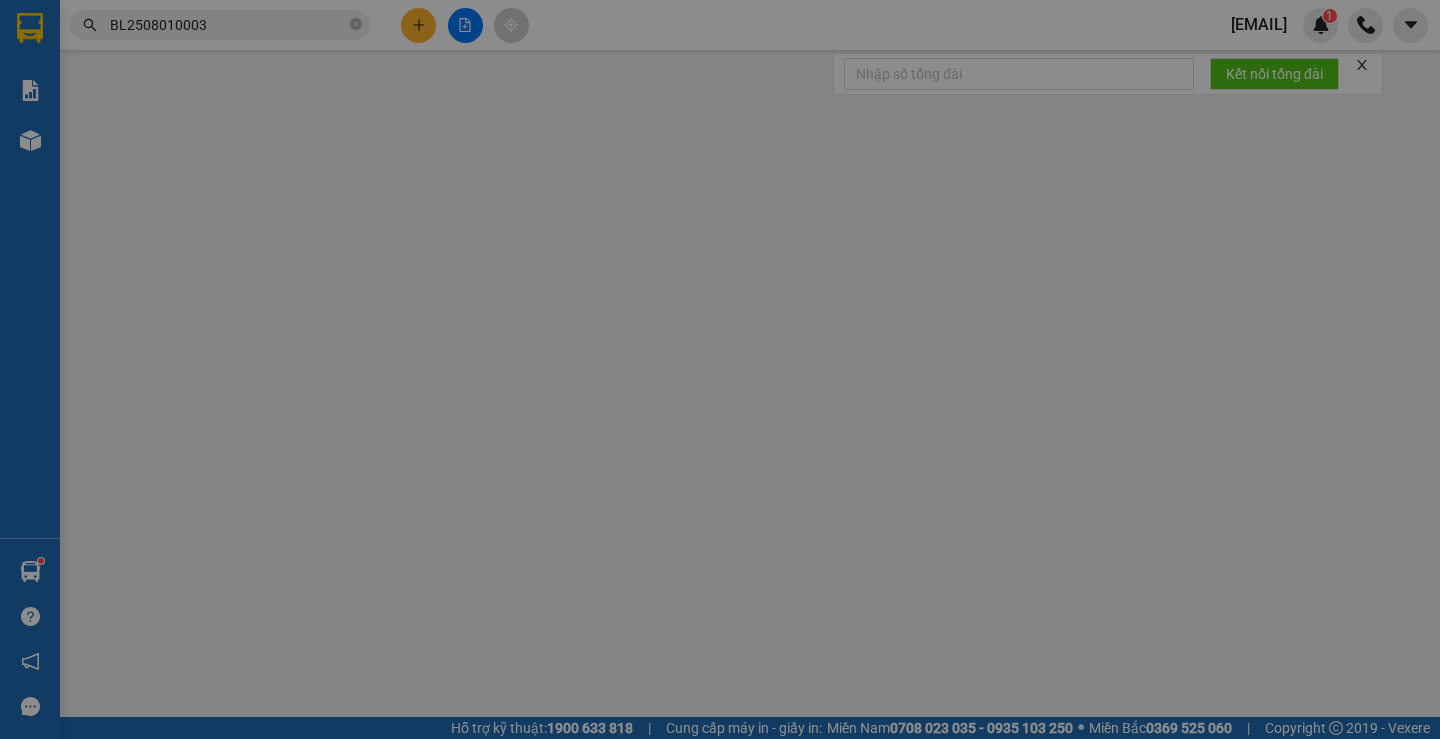 scroll, scrollTop: 0, scrollLeft: 0, axis: both 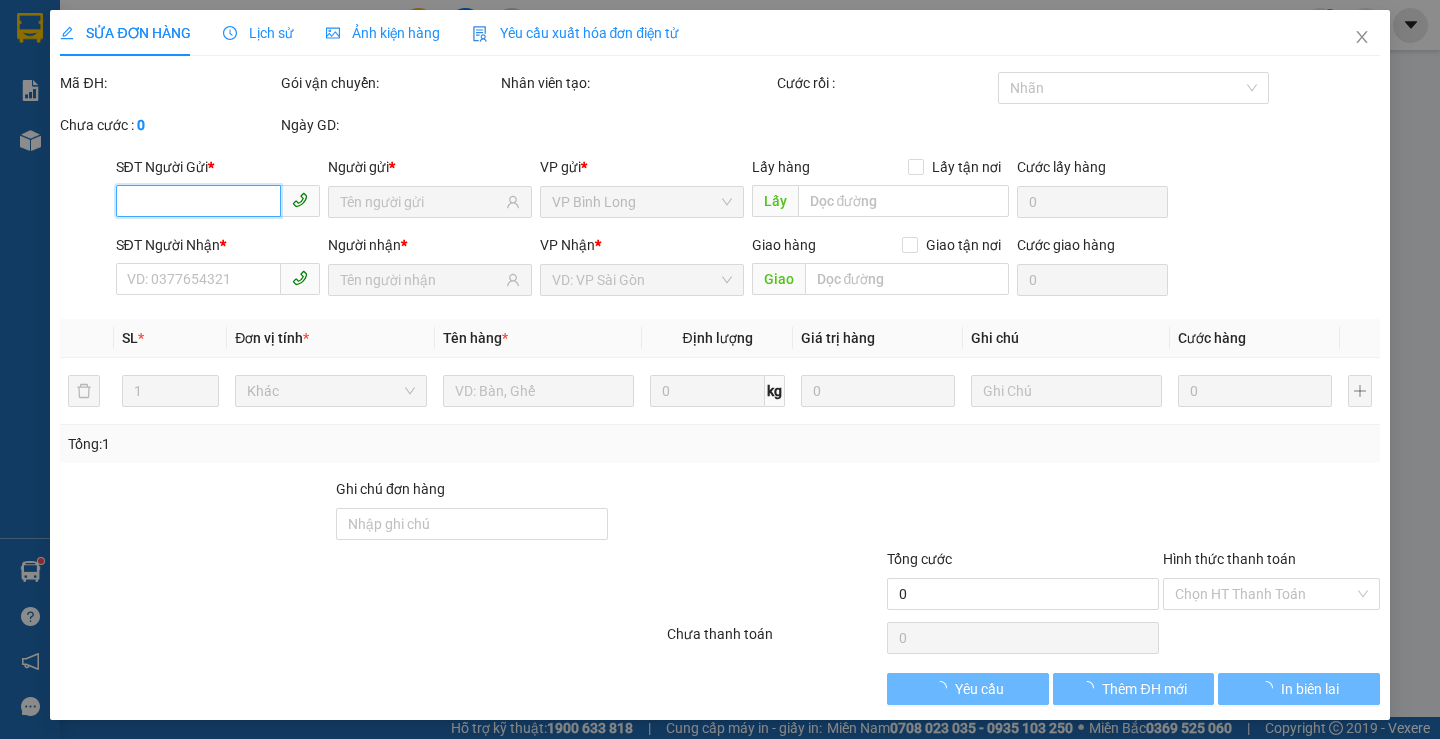 type on "0903898502" 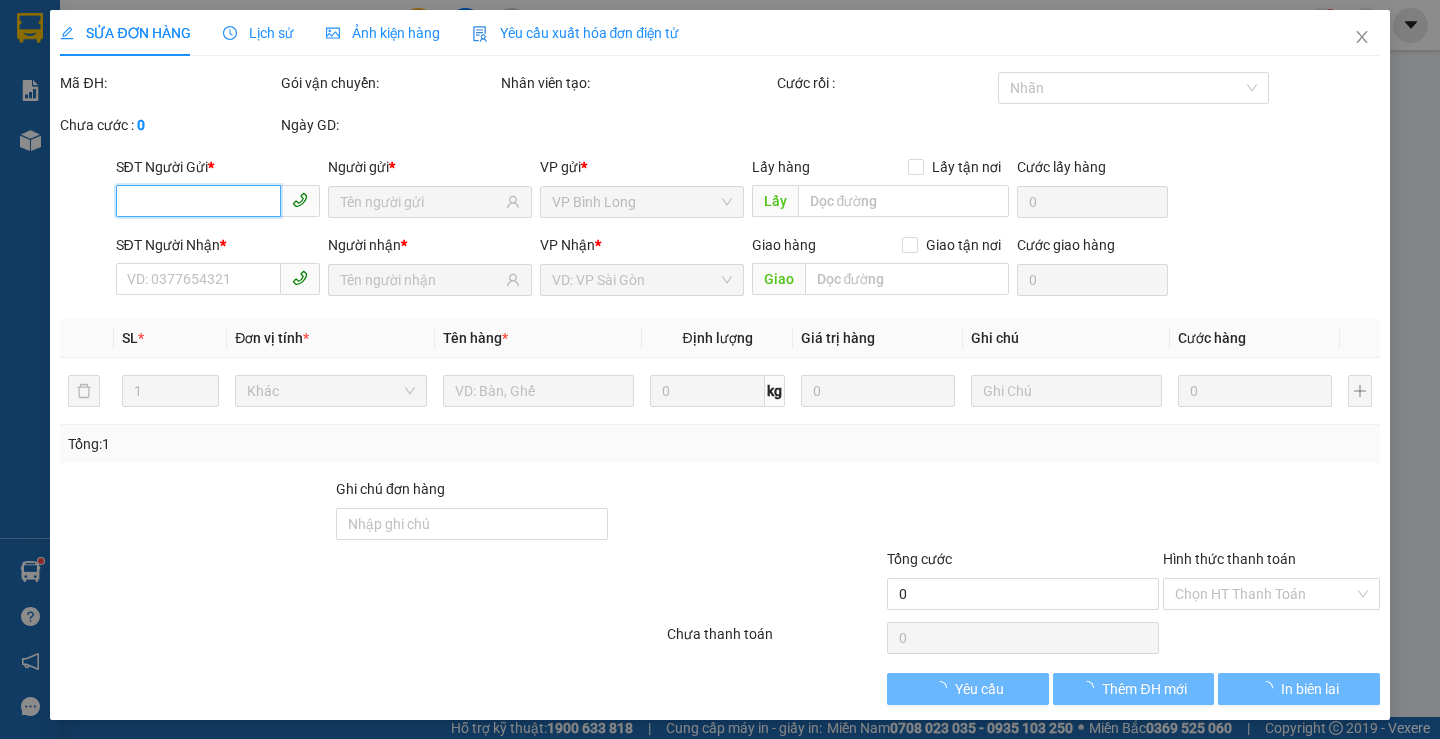 type on "LÝ" 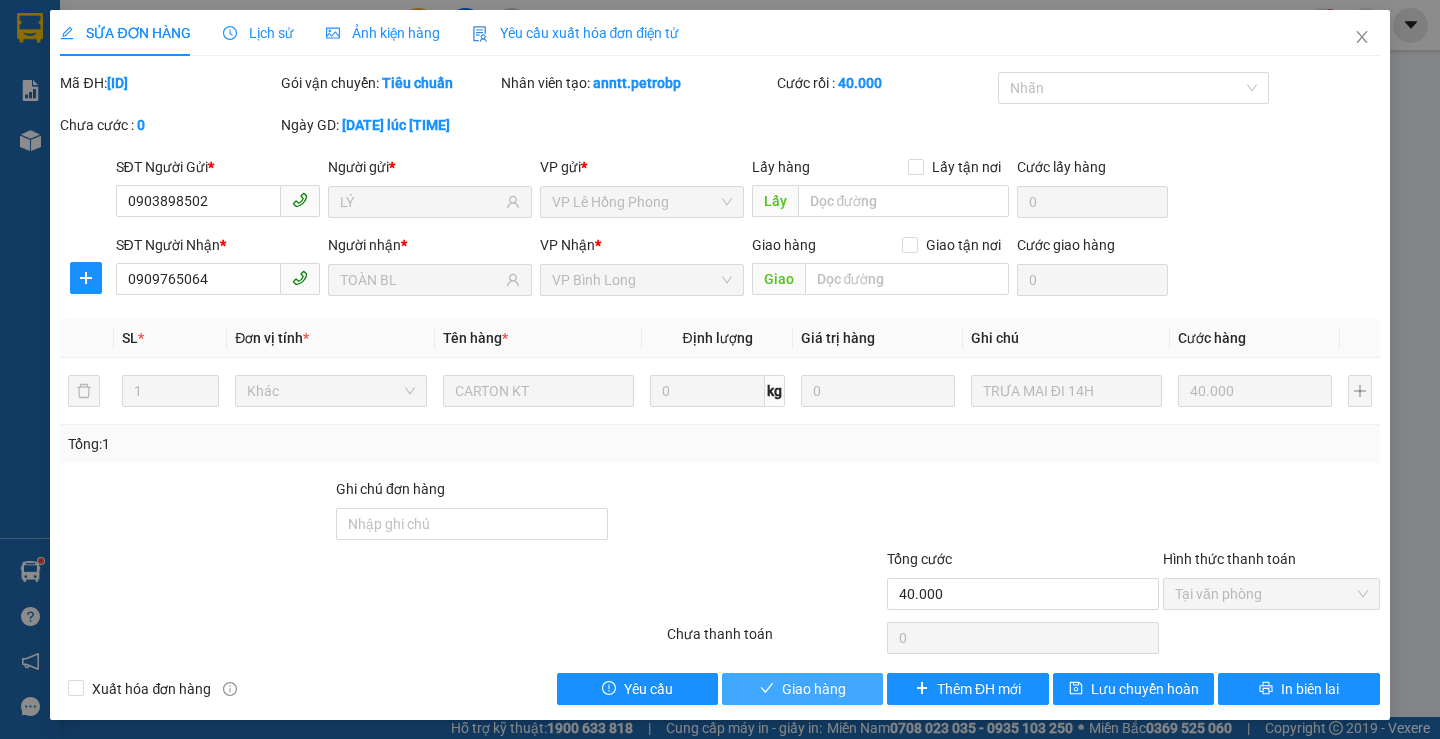 click on "Giao hàng" at bounding box center (802, 689) 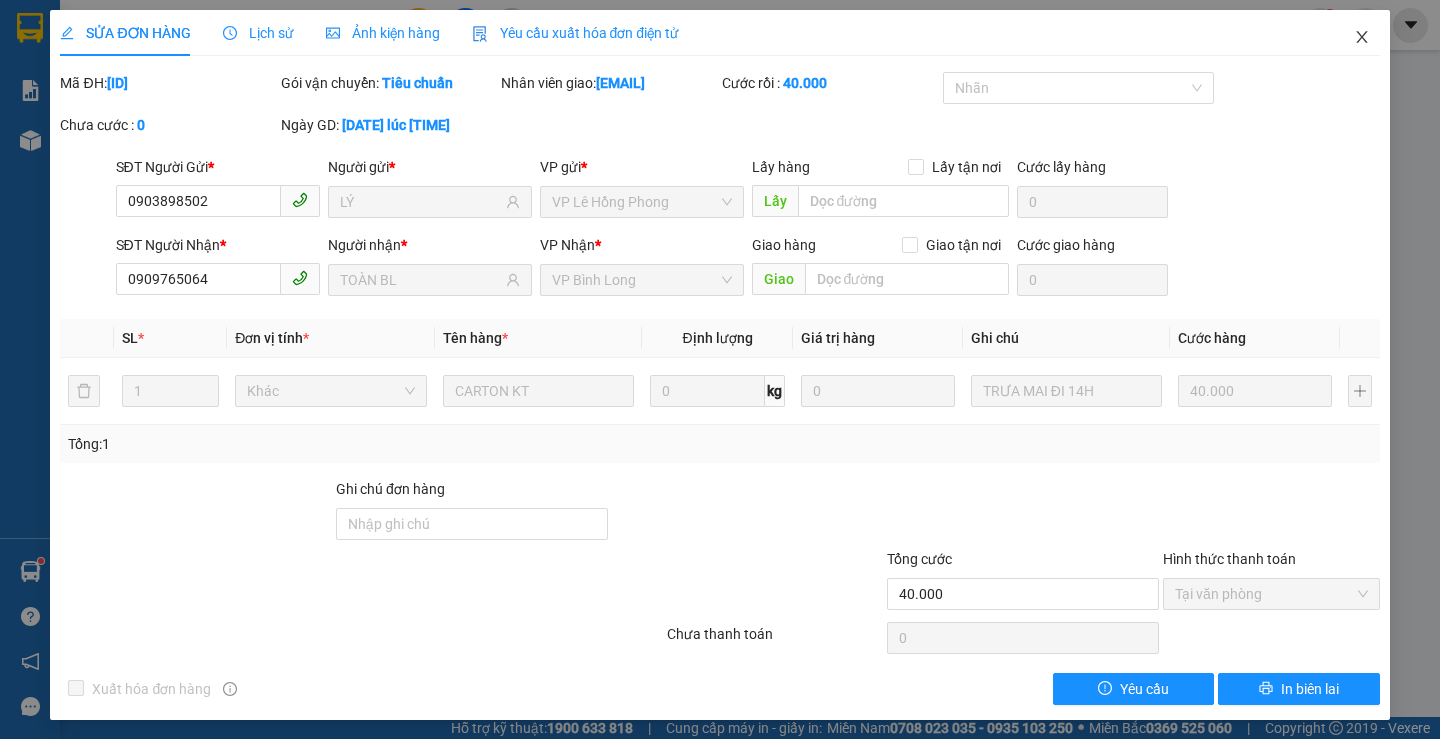 click 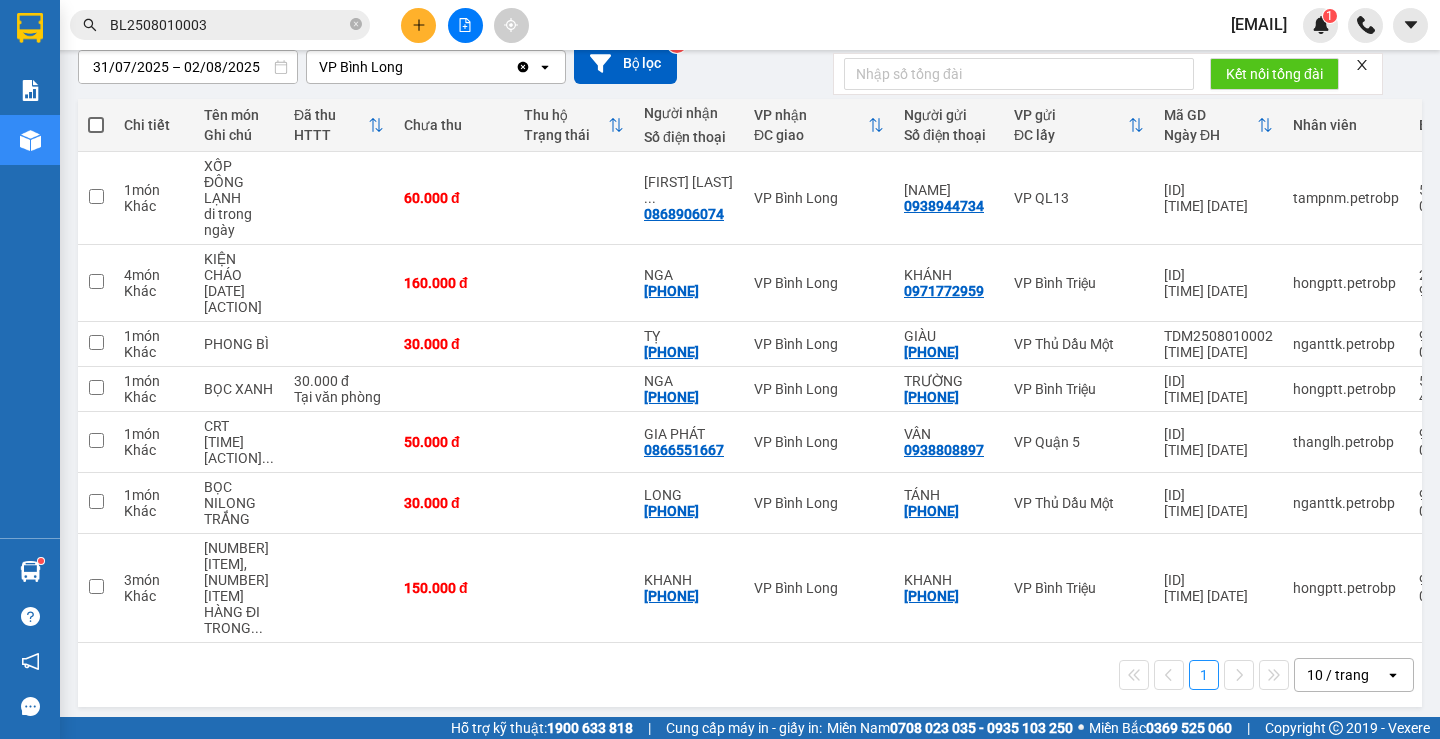 scroll, scrollTop: 0, scrollLeft: 0, axis: both 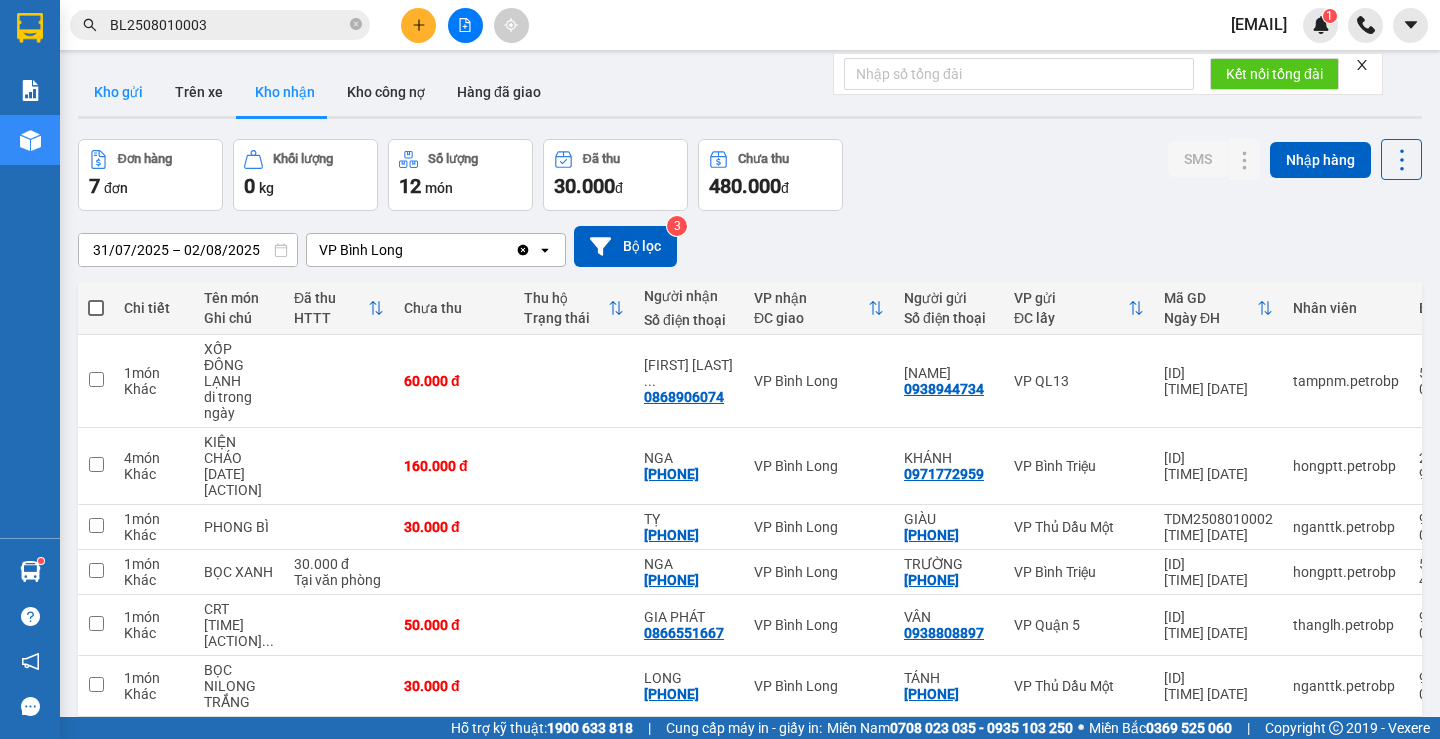 click on "Kho gửi" at bounding box center [118, 92] 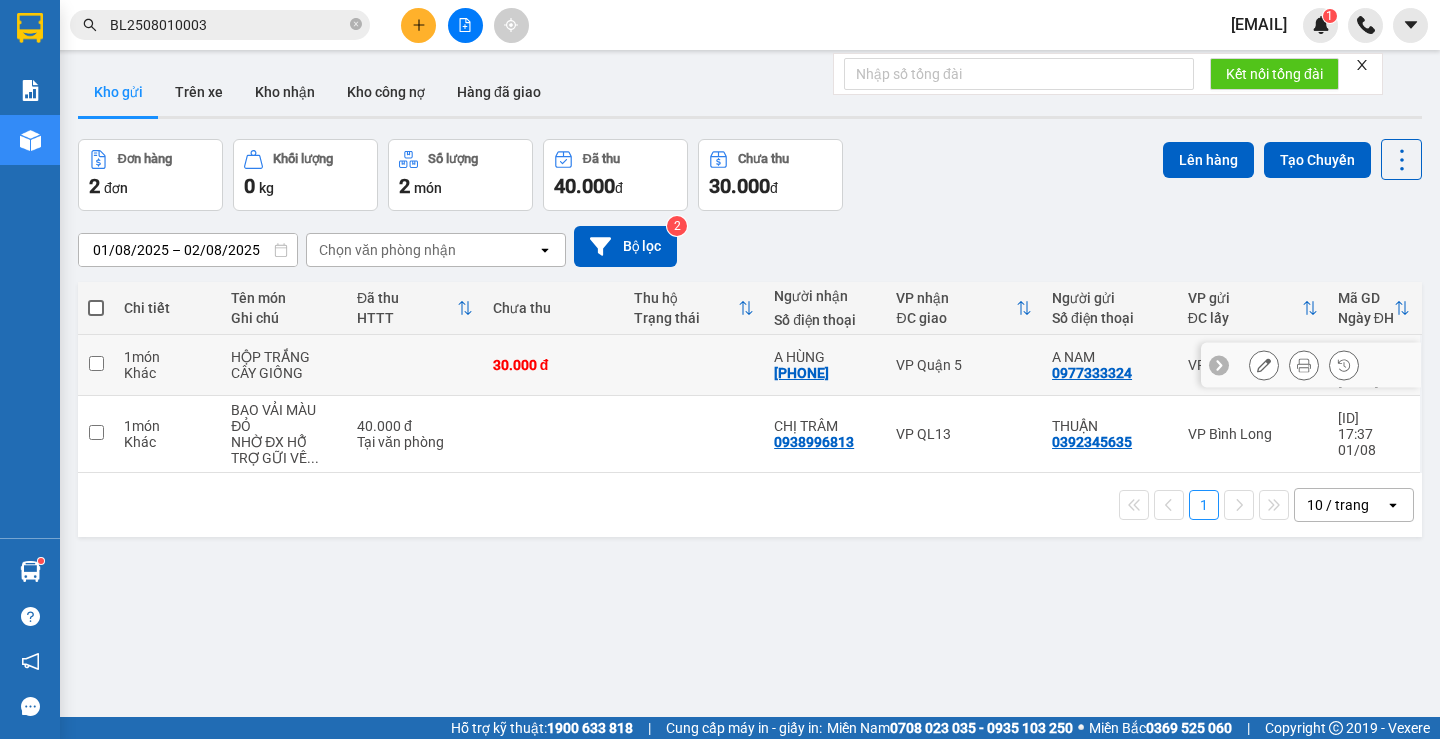 click at bounding box center (96, 365) 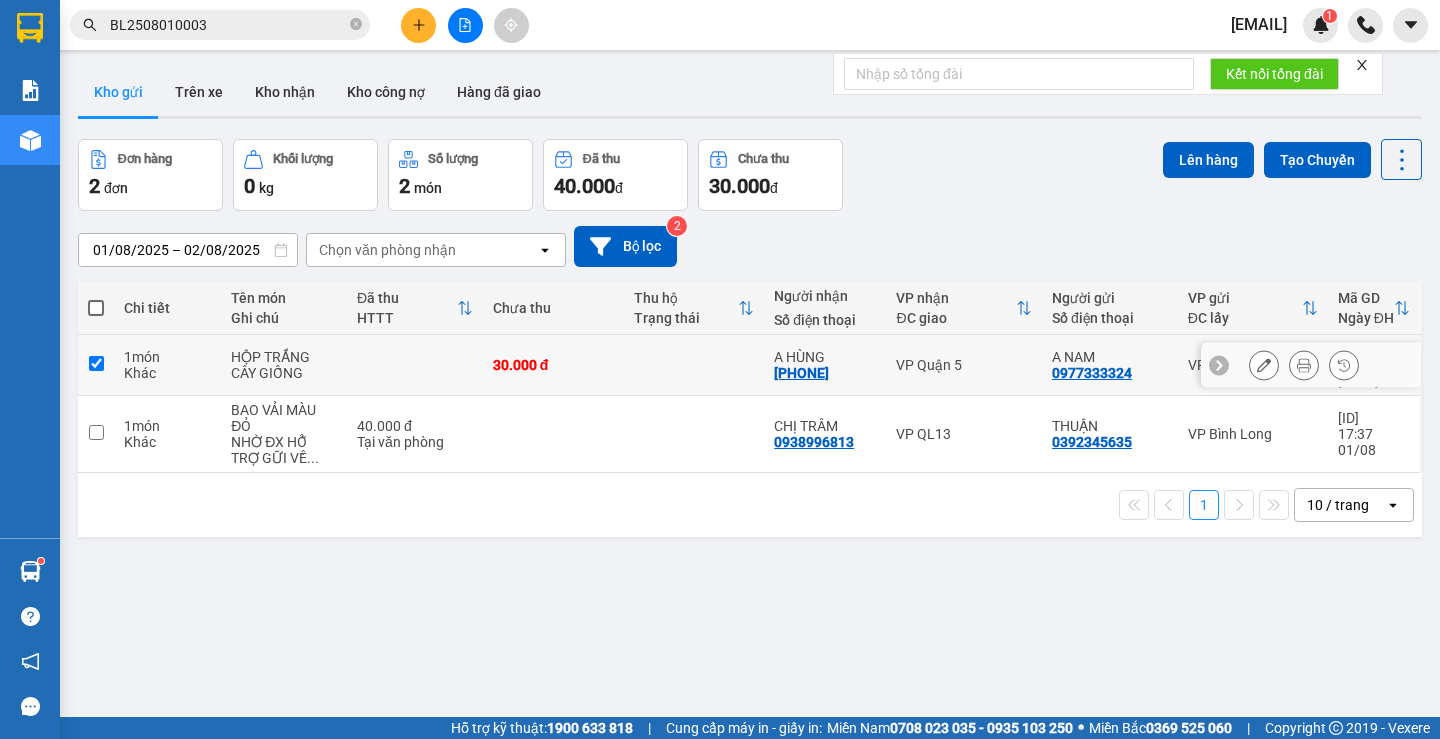 checkbox on "true" 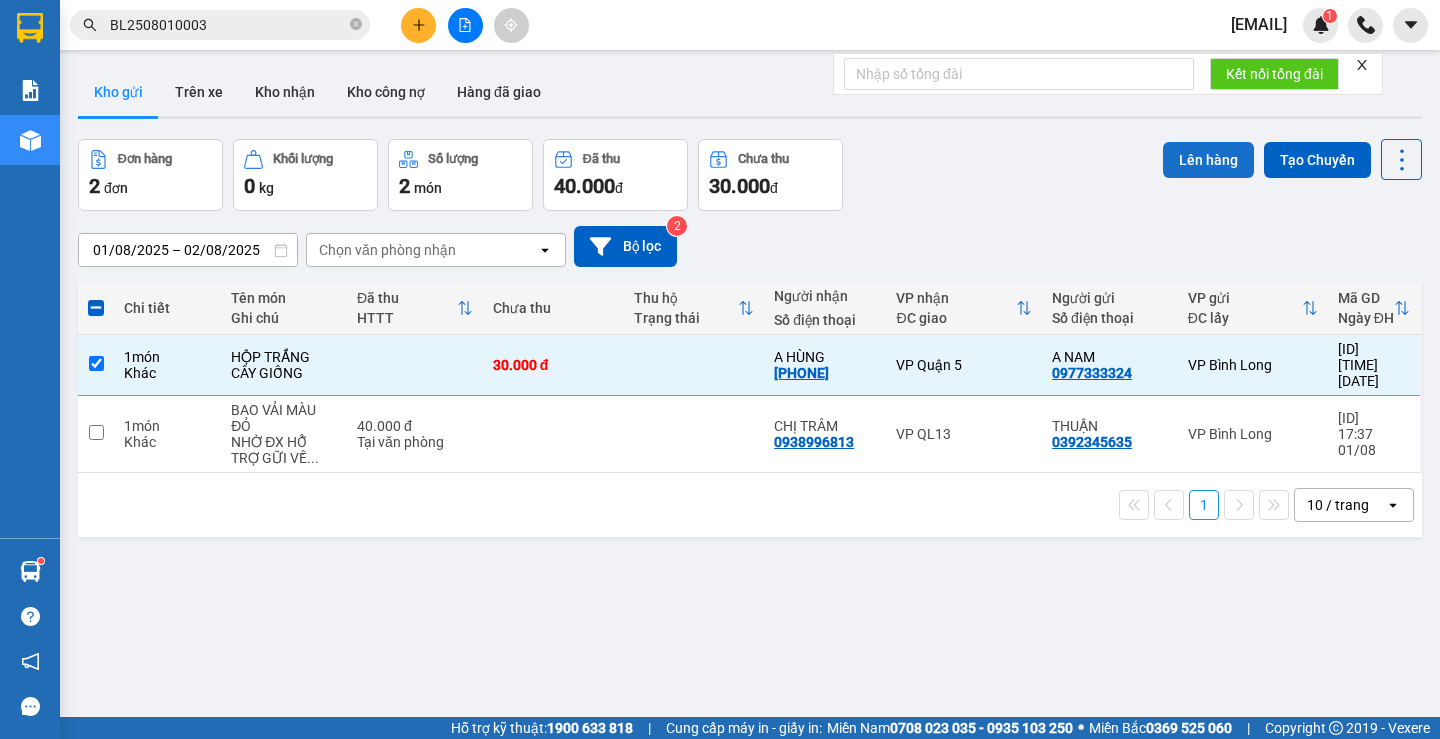 click on "Lên hàng" at bounding box center [1208, 160] 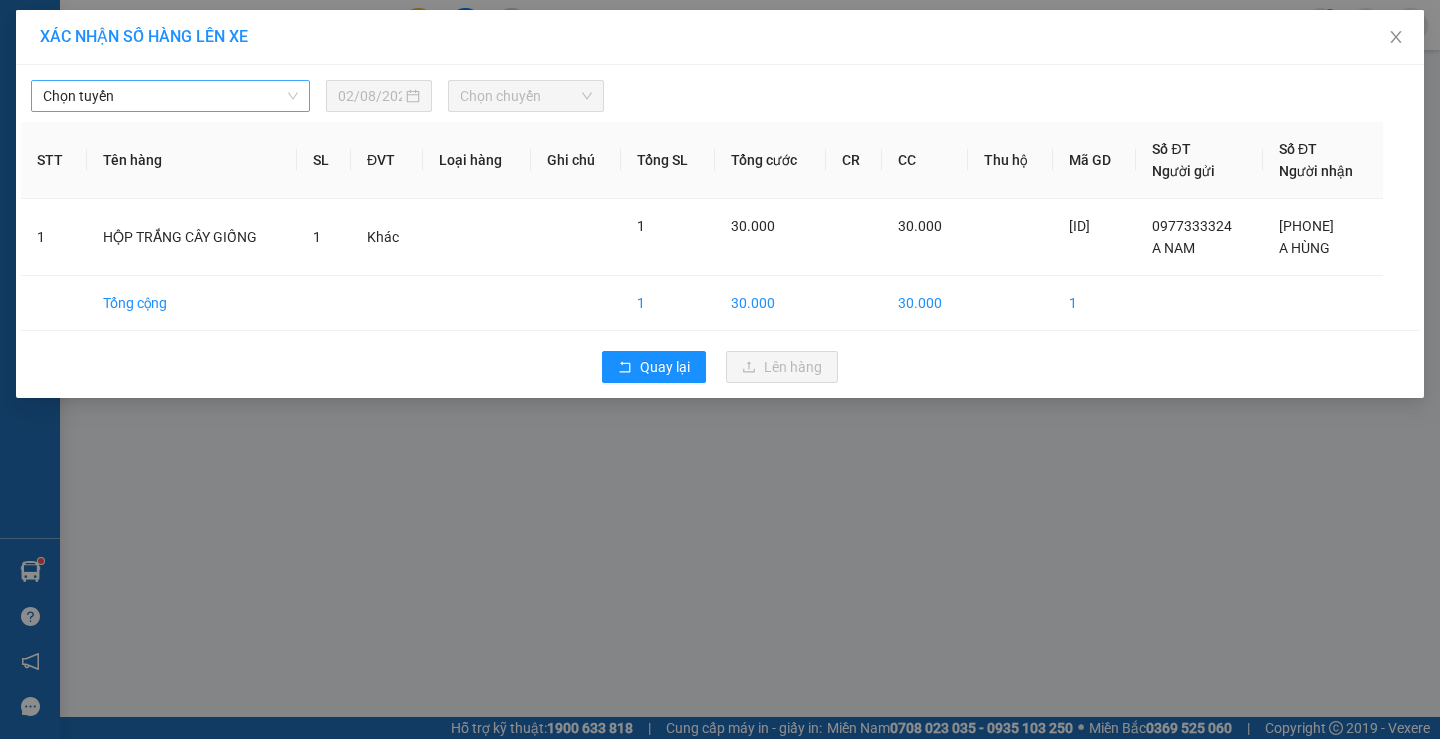 click on "Chọn tuyến" at bounding box center [170, 96] 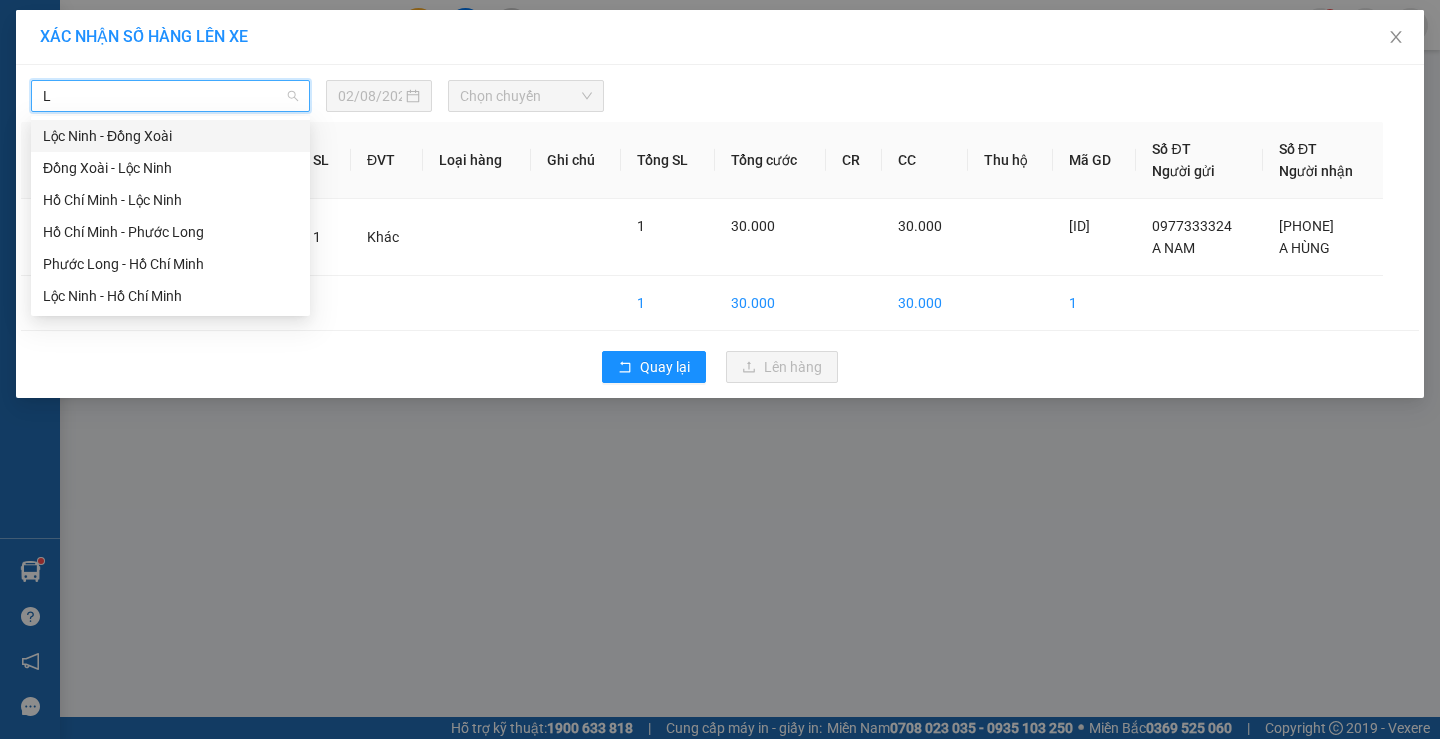type on "LO" 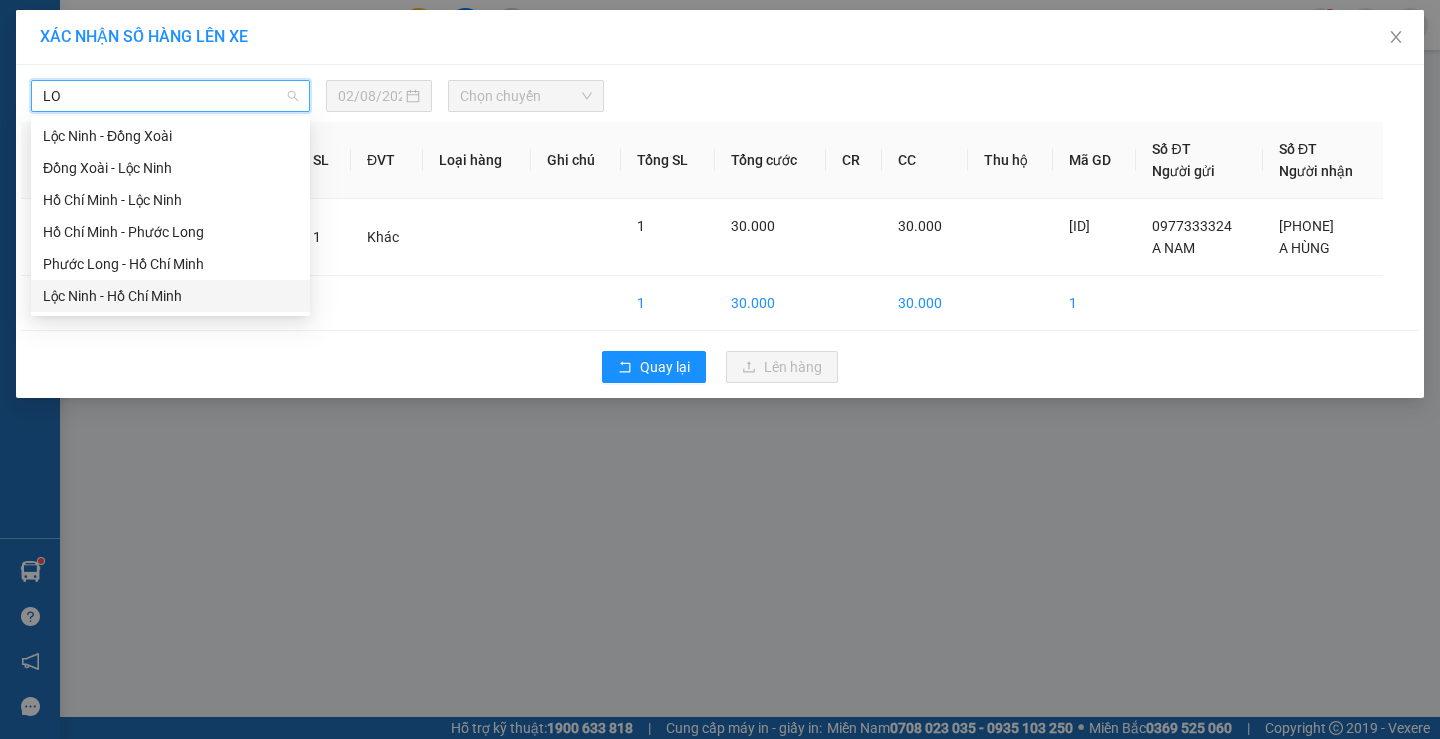 click on "Lộc Ninh - Hồ Chí Minh" at bounding box center (170, 296) 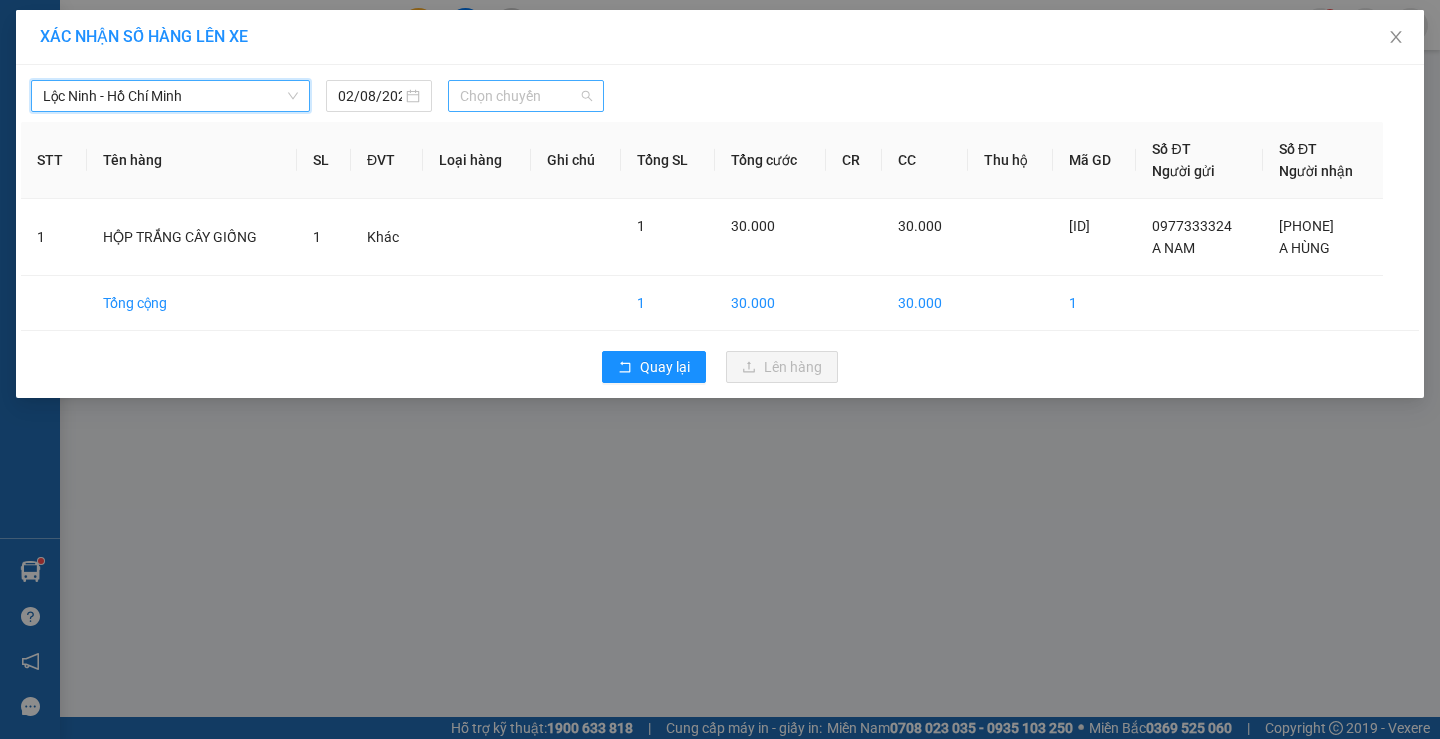 click on "Chọn chuyến" at bounding box center (526, 96) 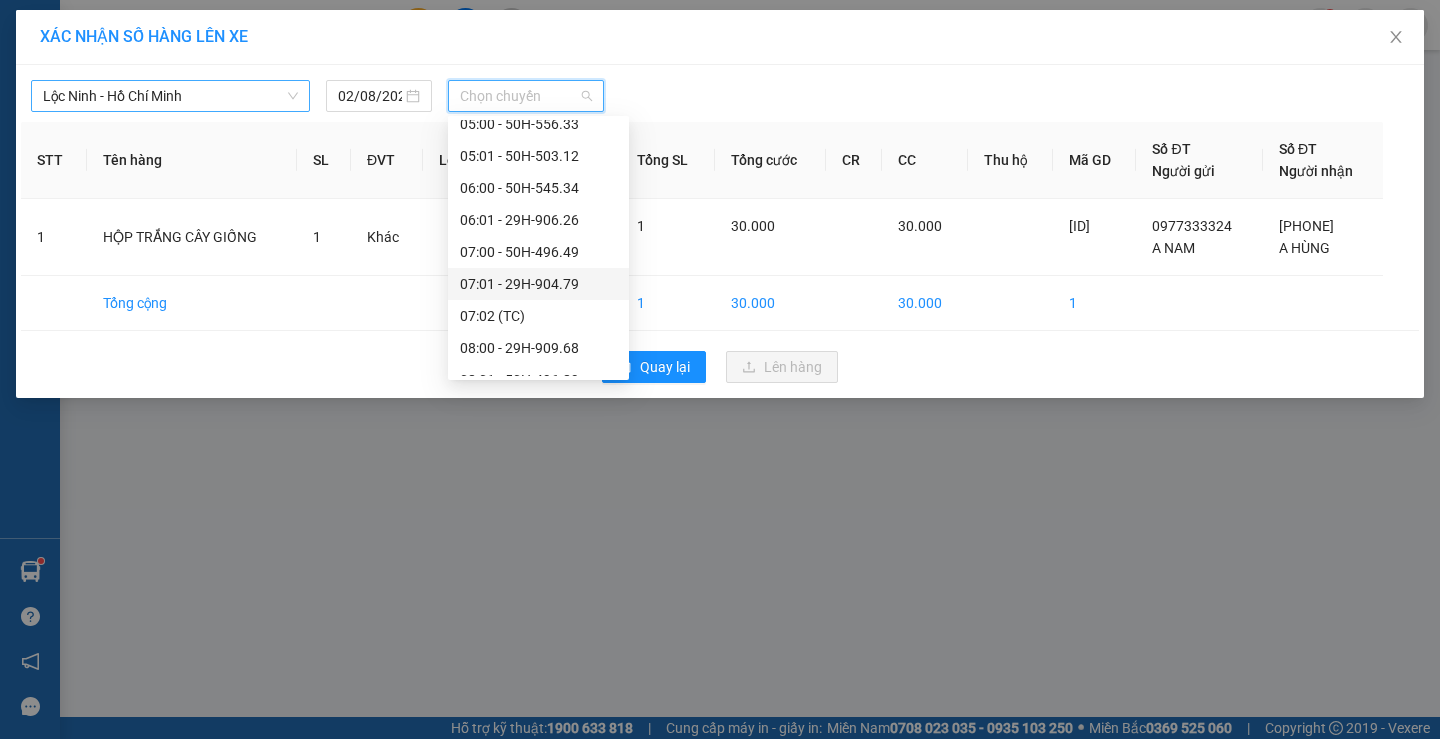scroll, scrollTop: 500, scrollLeft: 0, axis: vertical 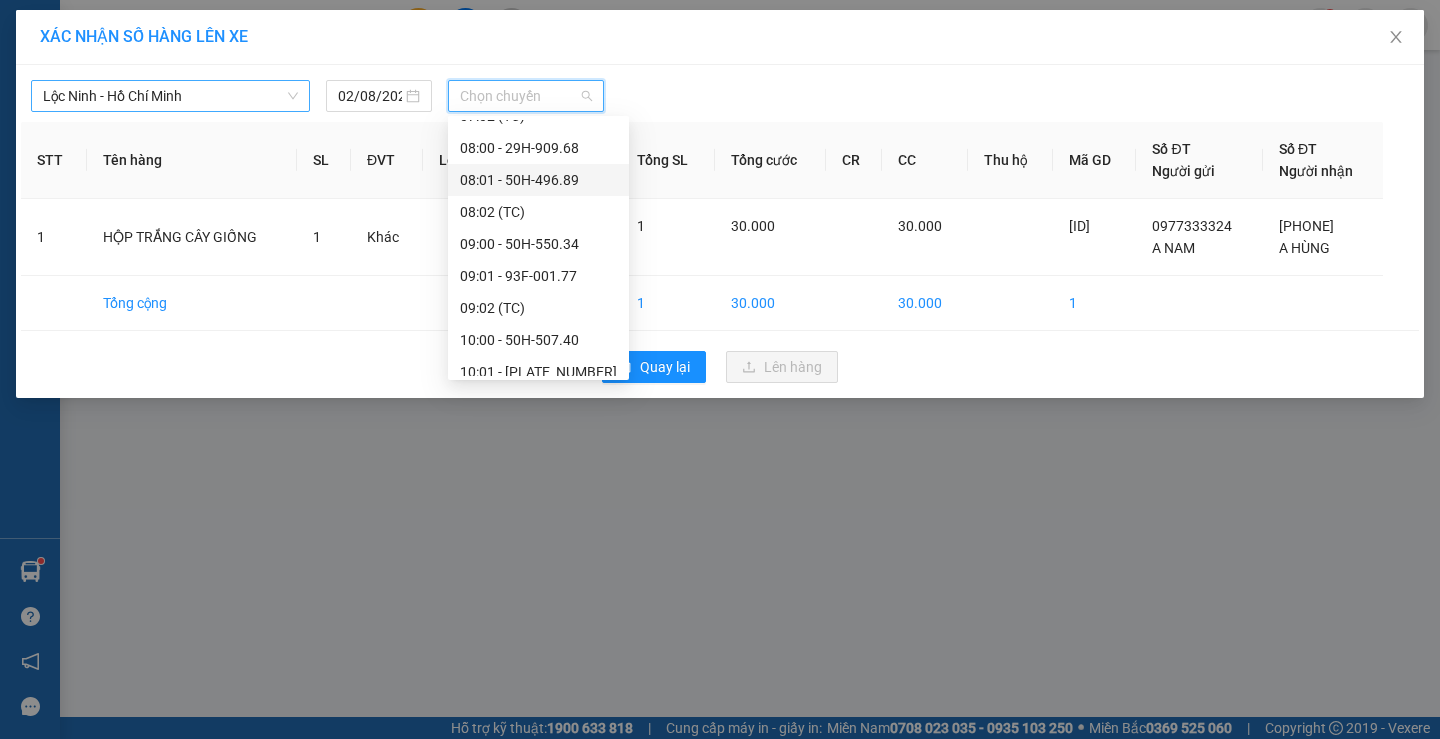 click on "[TIME] - [PLATE_NUMBER]" at bounding box center (538, 180) 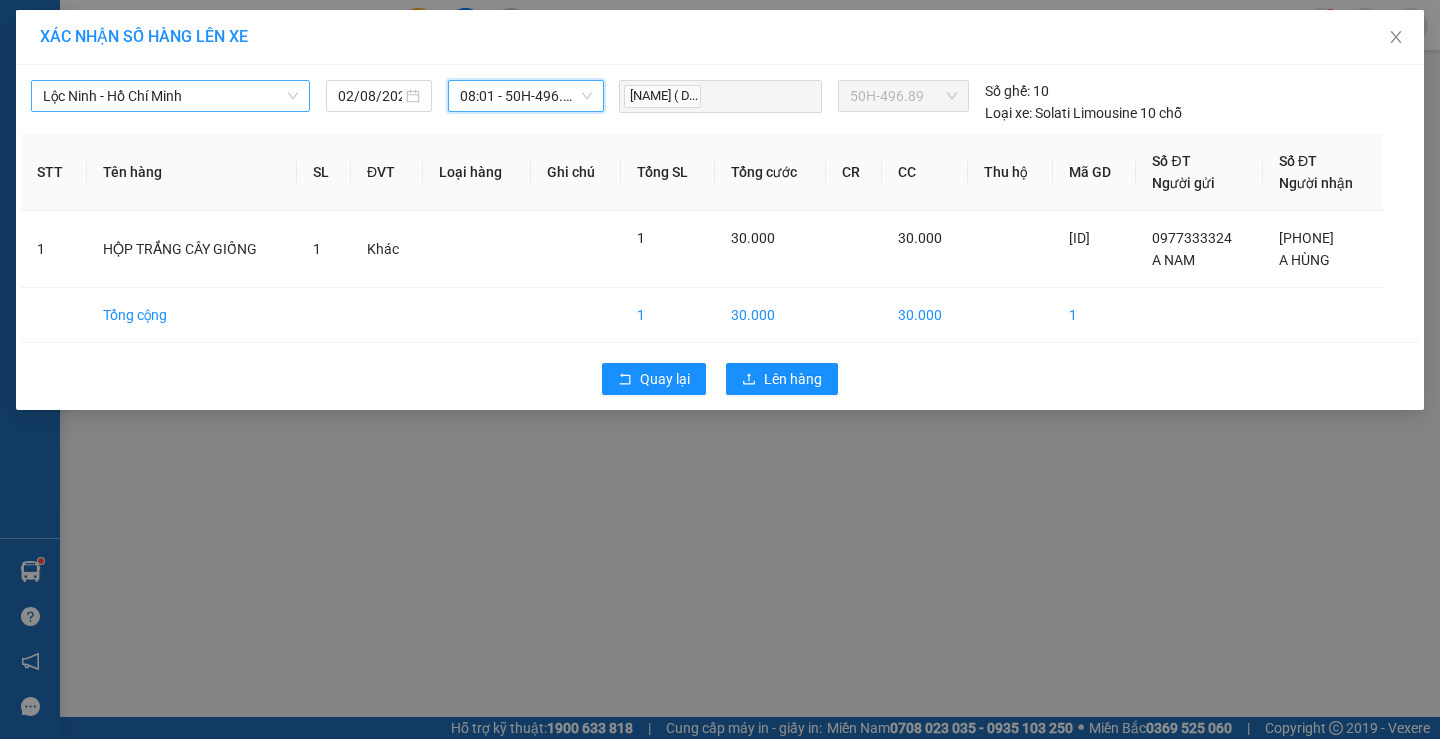 click on "[TIME] - [PLATE_NUMBER]" at bounding box center [526, 96] 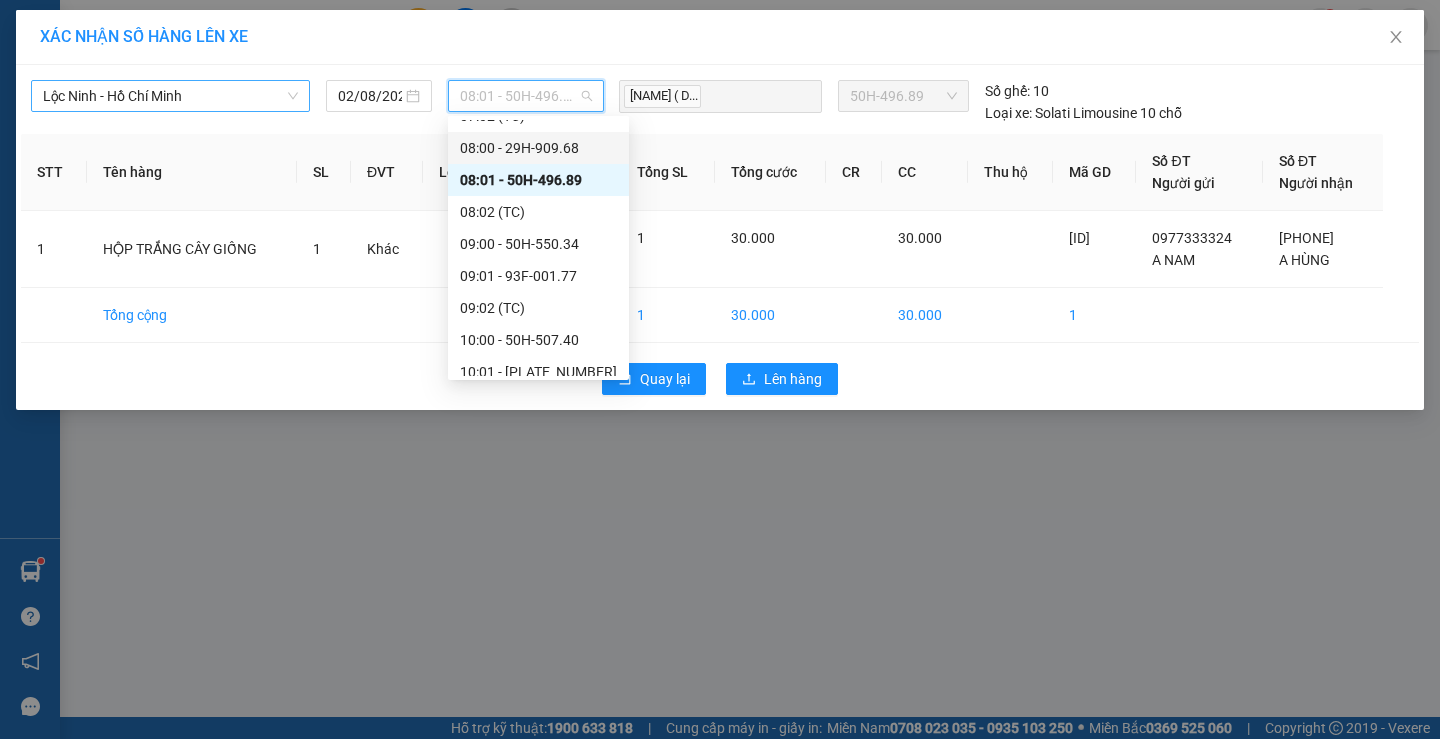 click on "[TIME] - [PLATE_NUMBER]" at bounding box center [538, 148] 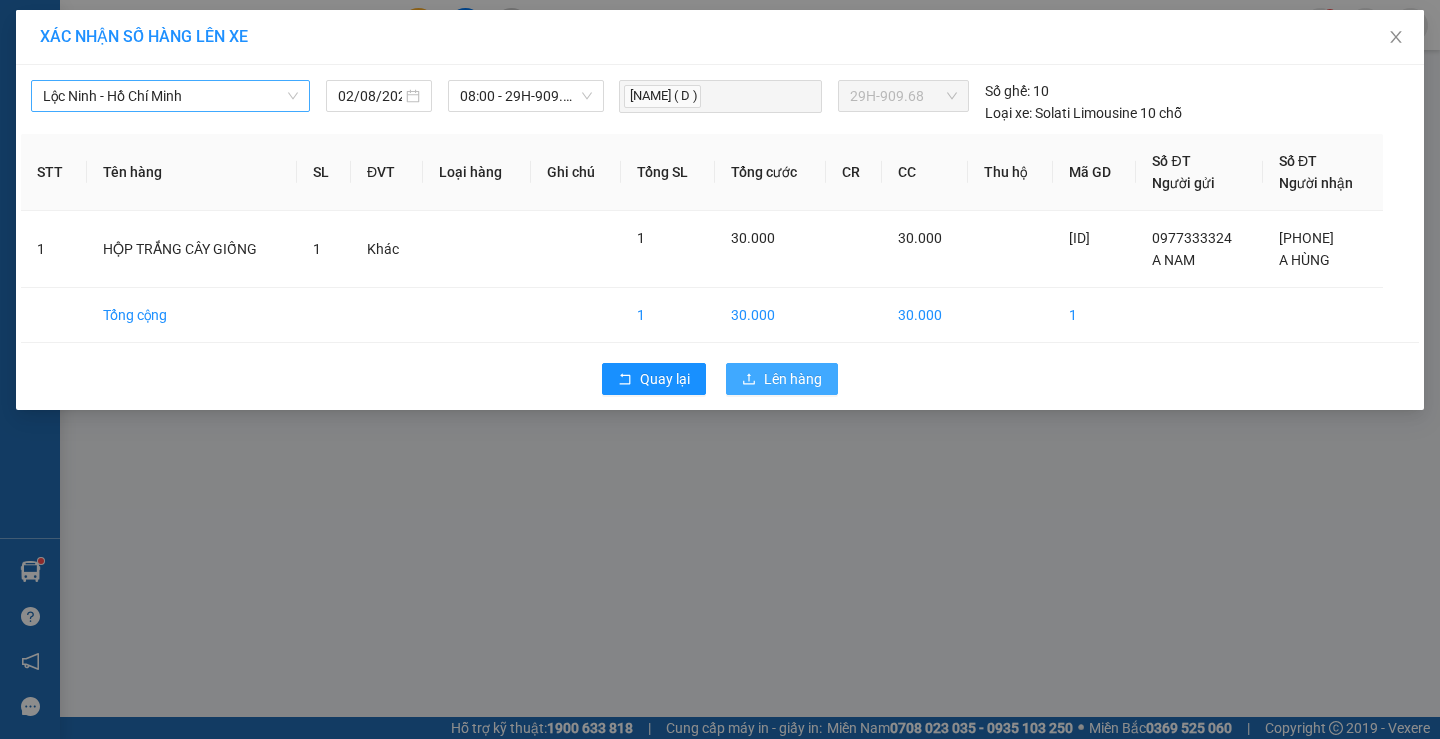 click on "Lên hàng" at bounding box center [793, 379] 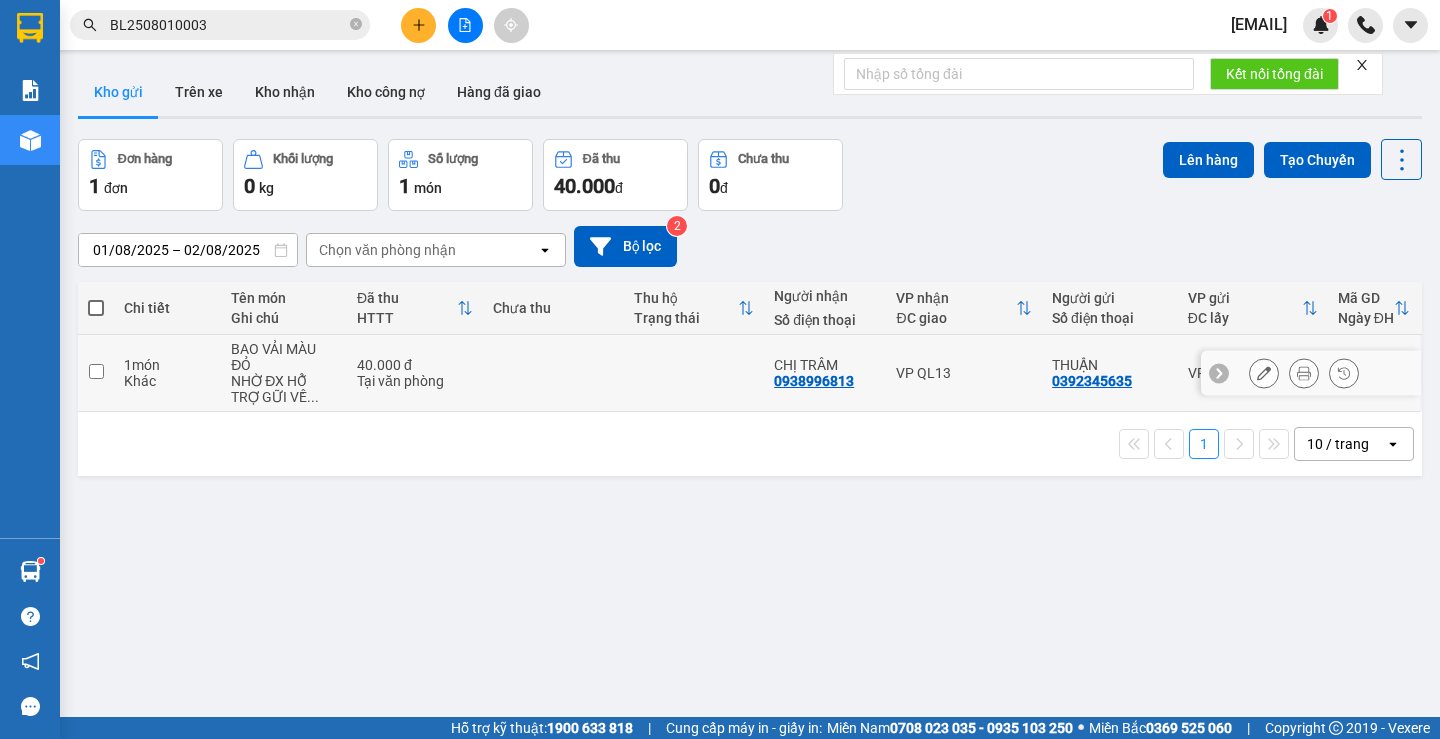 click at bounding box center (96, 373) 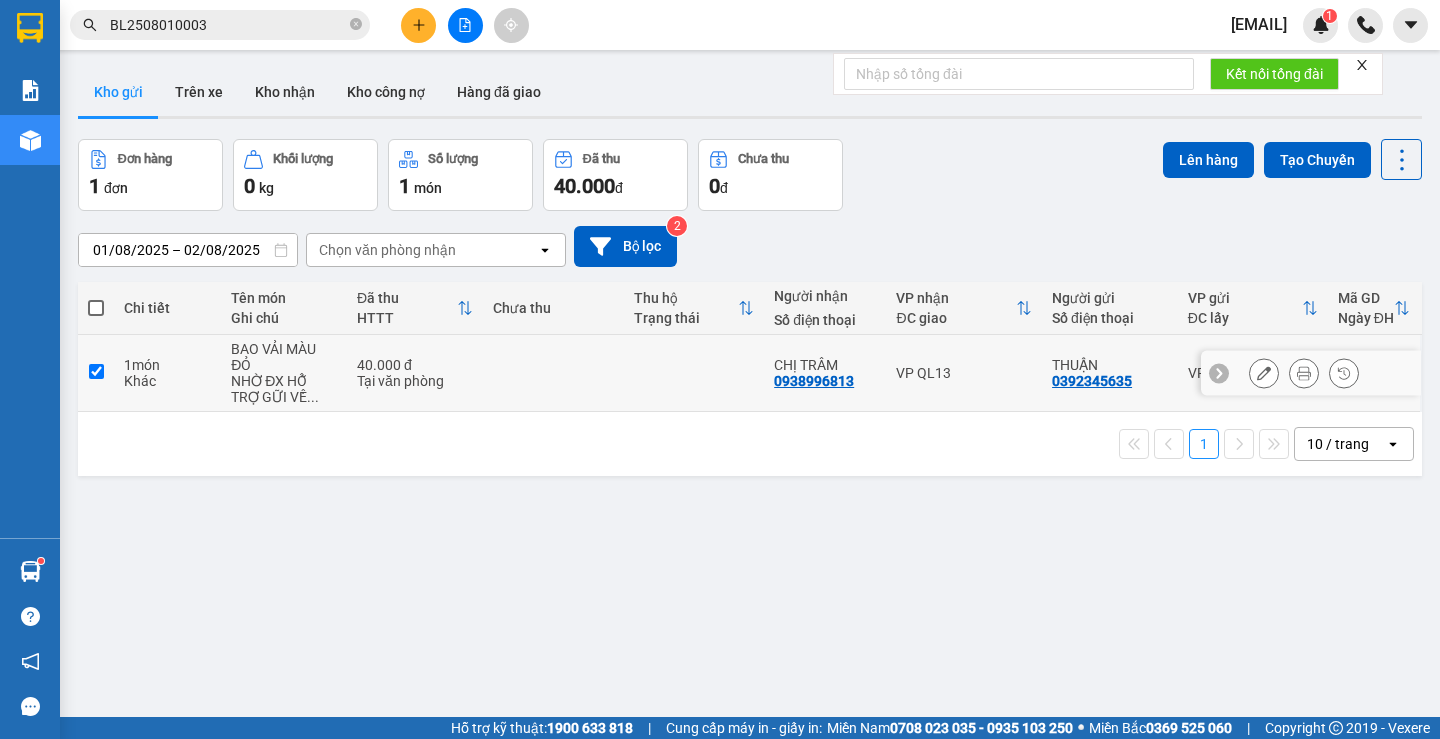 checkbox on "true" 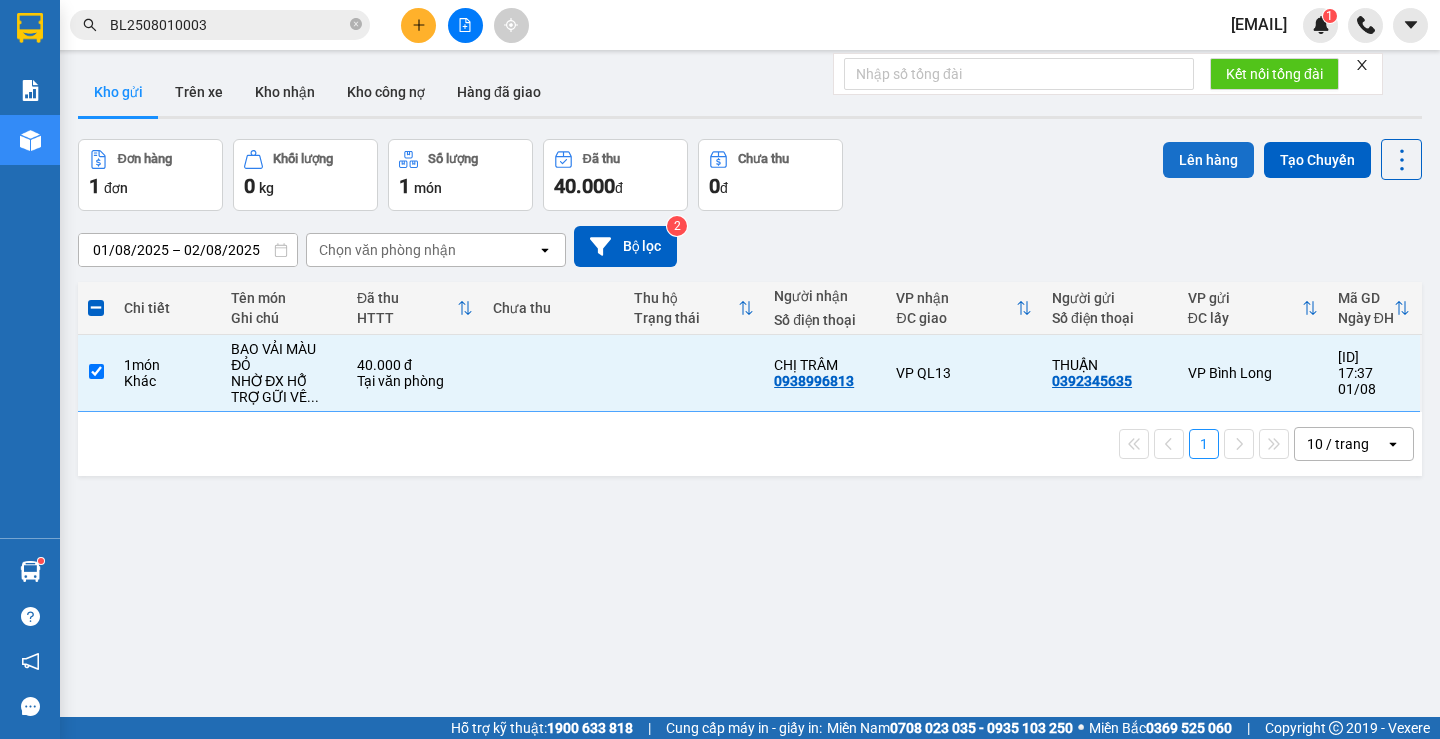 click on "Lên hàng" at bounding box center [1208, 160] 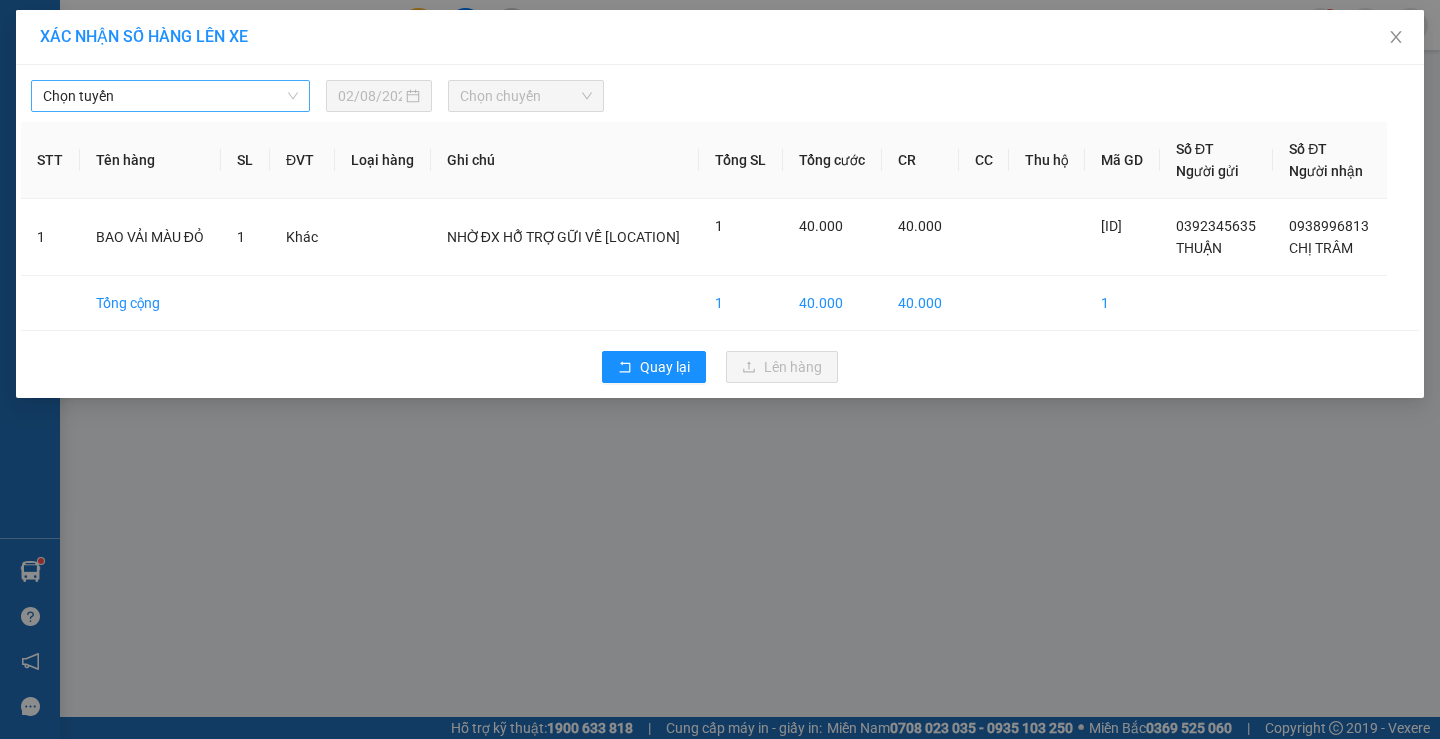 click on "Chọn tuyến" at bounding box center (170, 96) 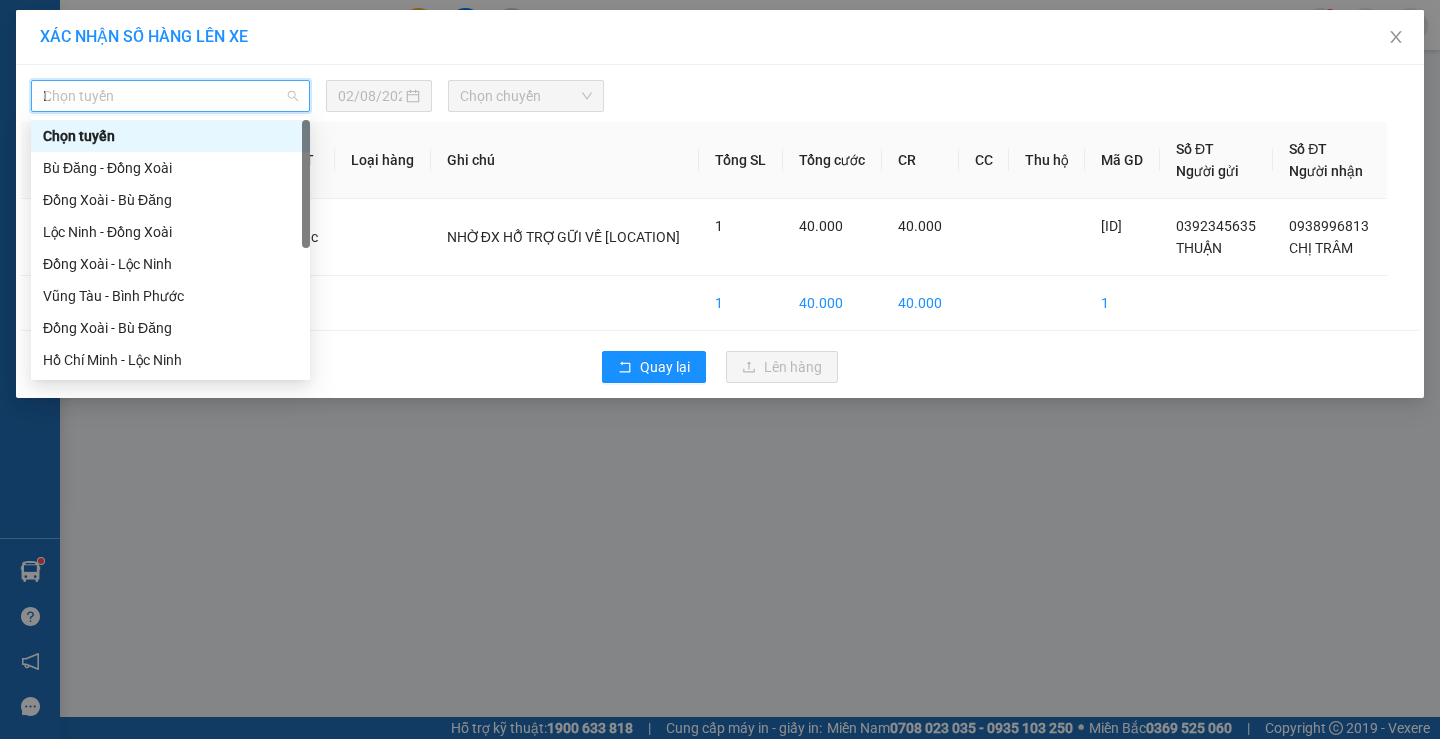 type on "LO" 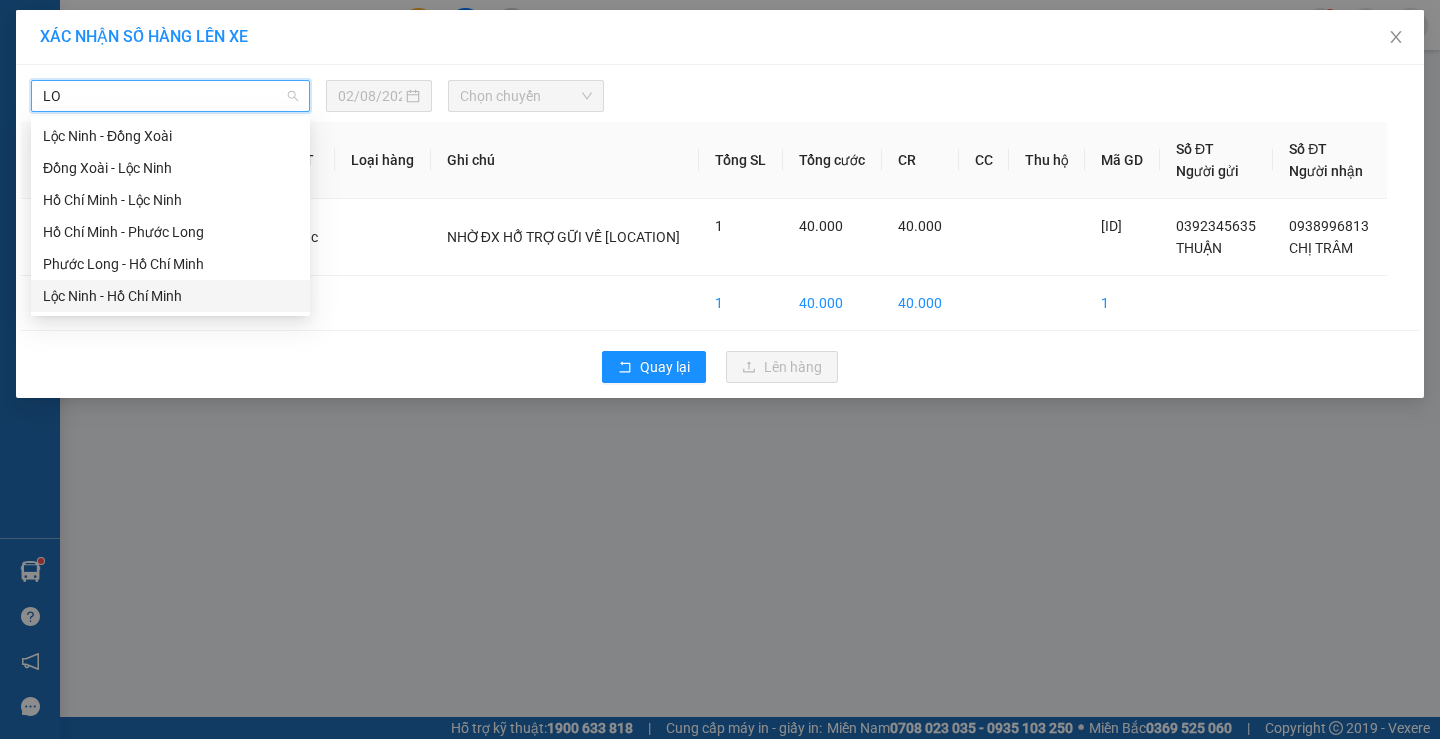 click on "Lộc Ninh - Hồ Chí Minh" at bounding box center (170, 296) 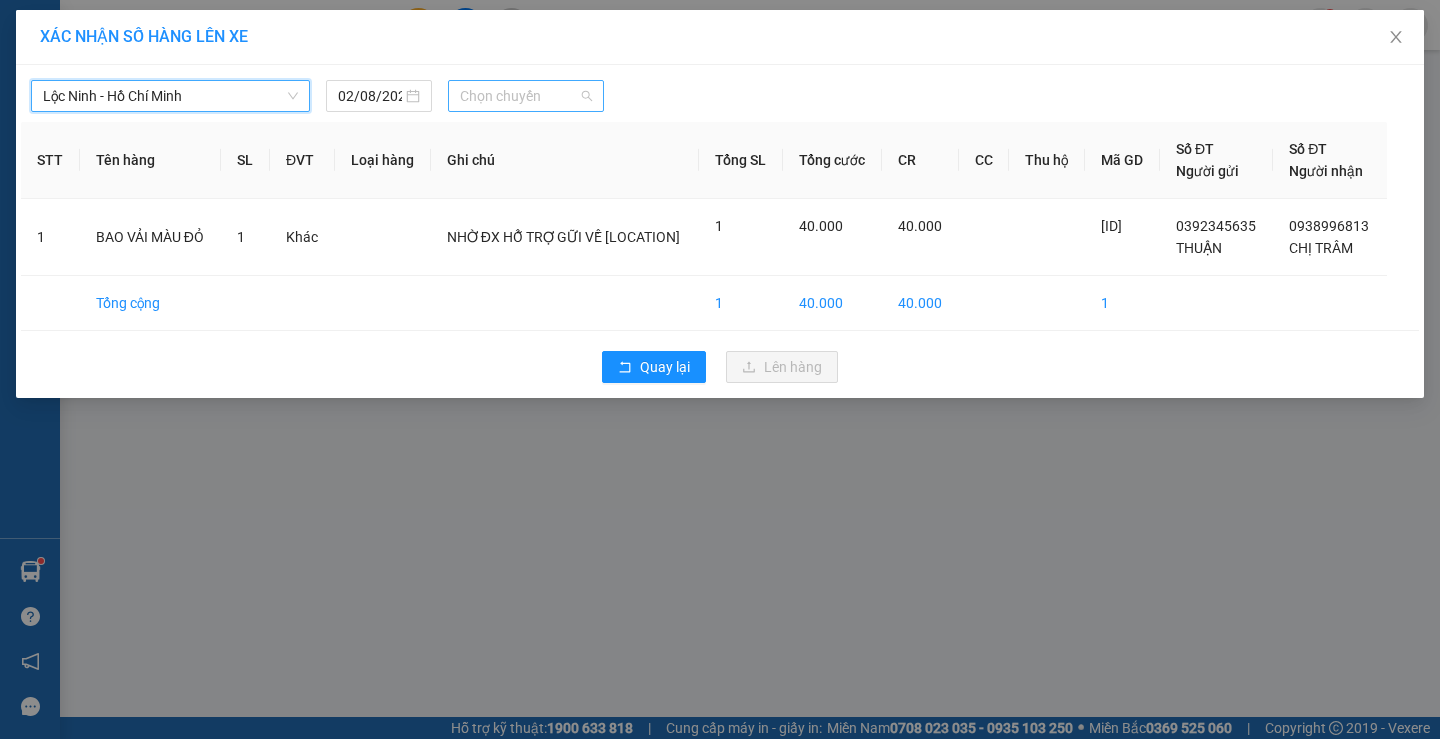 click on "Chọn chuyến" at bounding box center [526, 96] 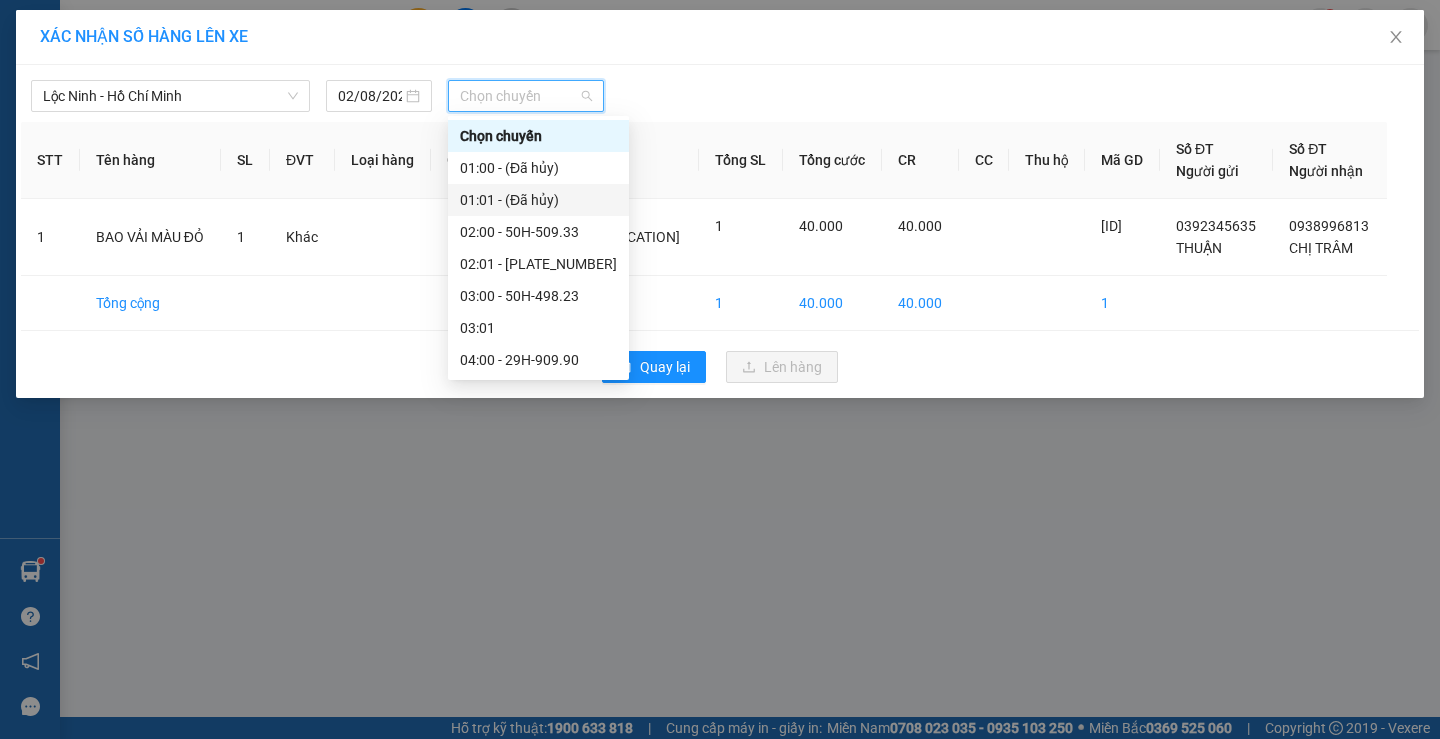 scroll, scrollTop: 600, scrollLeft: 0, axis: vertical 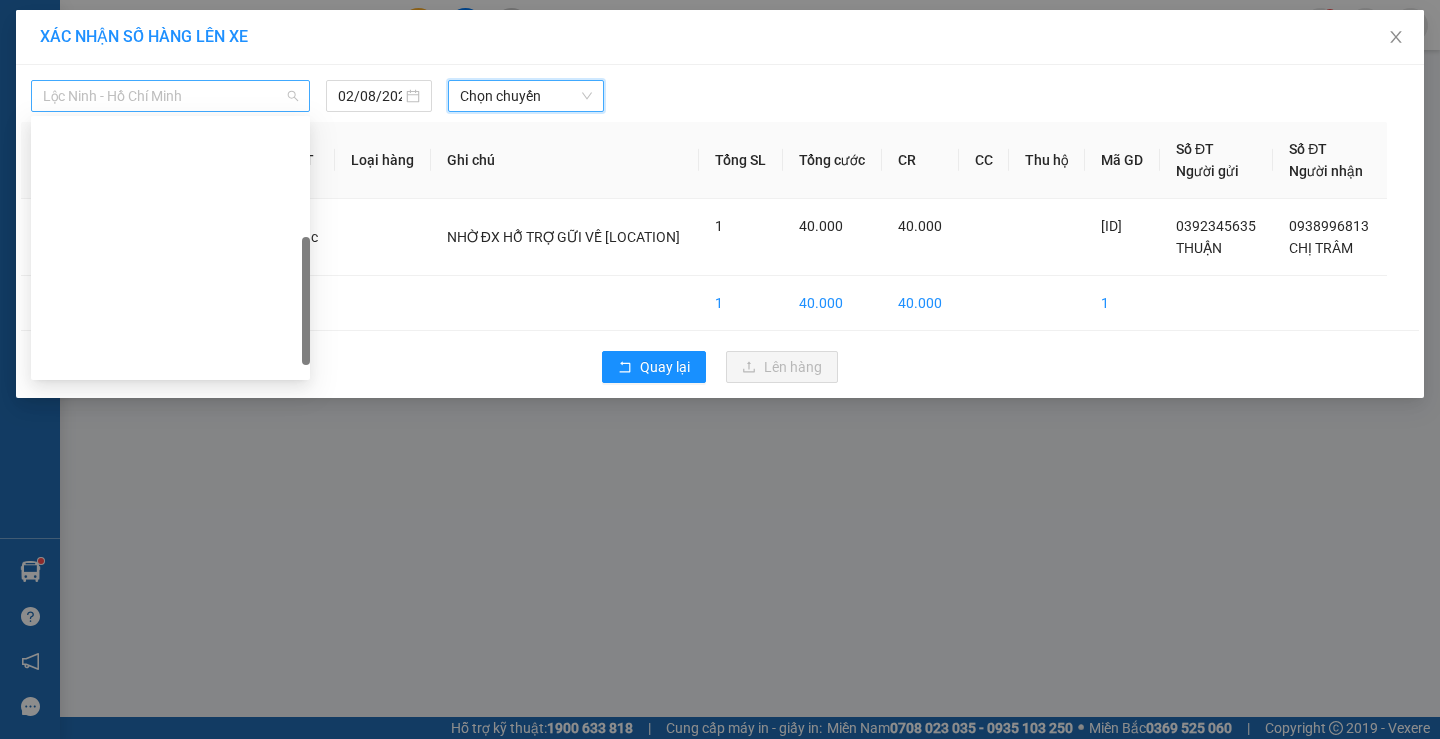 click on "Lộc Ninh - Hồ Chí Minh" at bounding box center (170, 96) 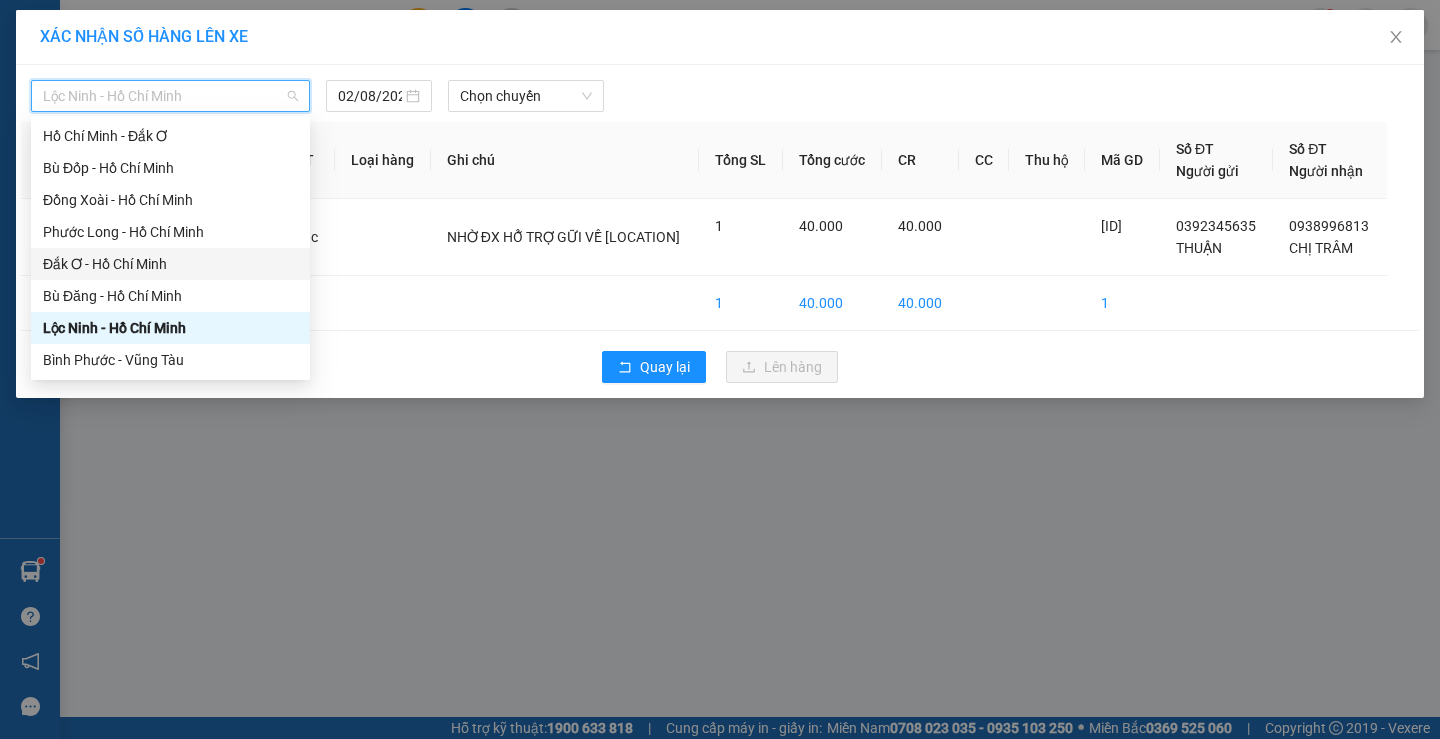 scroll, scrollTop: 0, scrollLeft: 0, axis: both 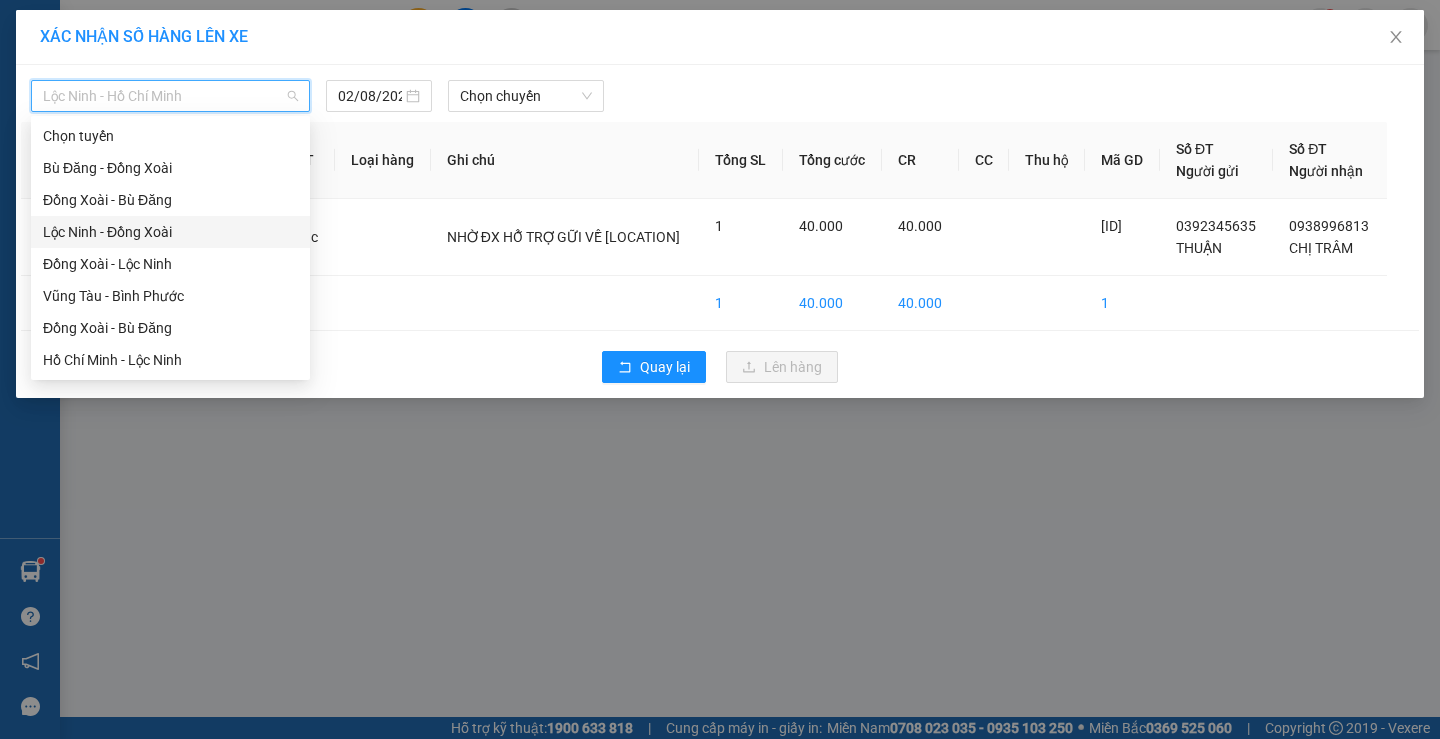 click on "Lộc Ninh - Đồng Xoài" at bounding box center (170, 232) 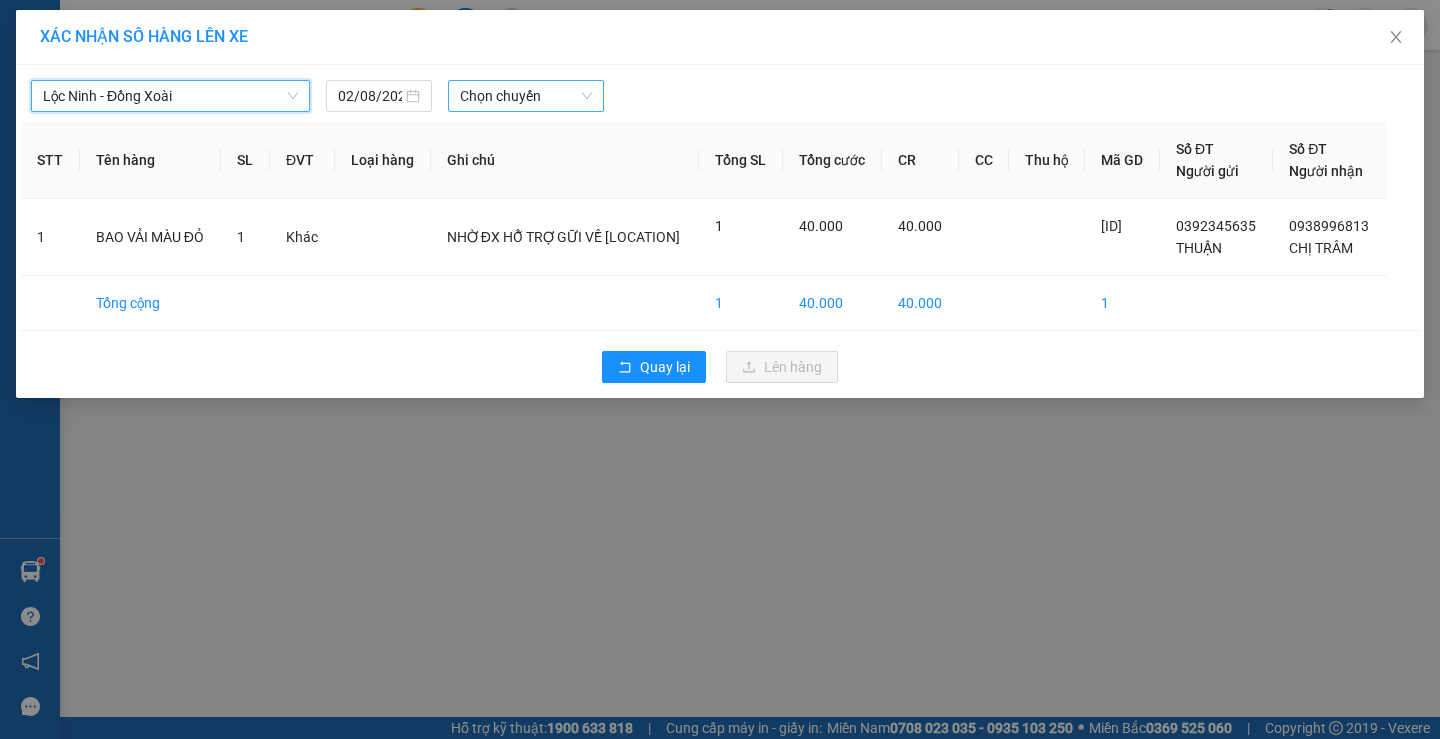click on "Chọn chuyến" at bounding box center [526, 96] 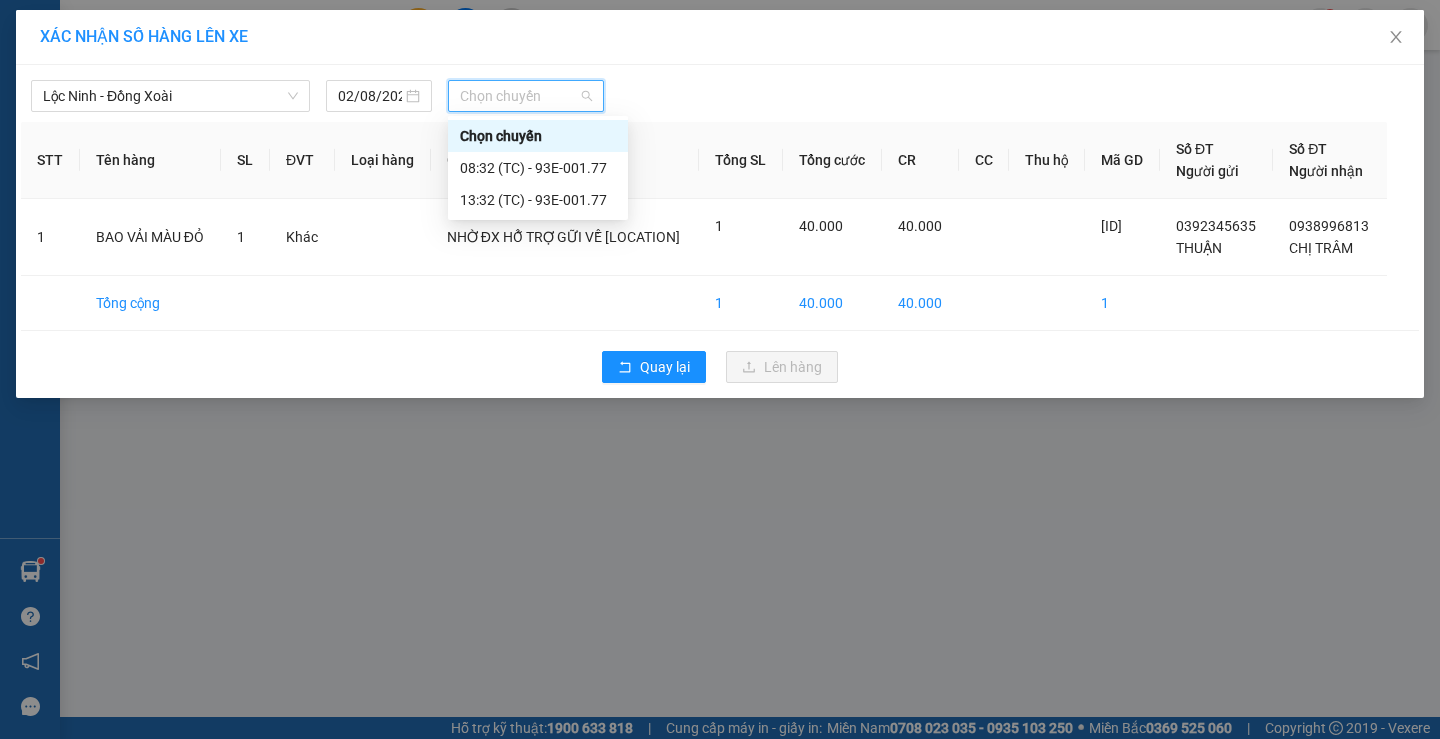 scroll, scrollTop: 0, scrollLeft: 0, axis: both 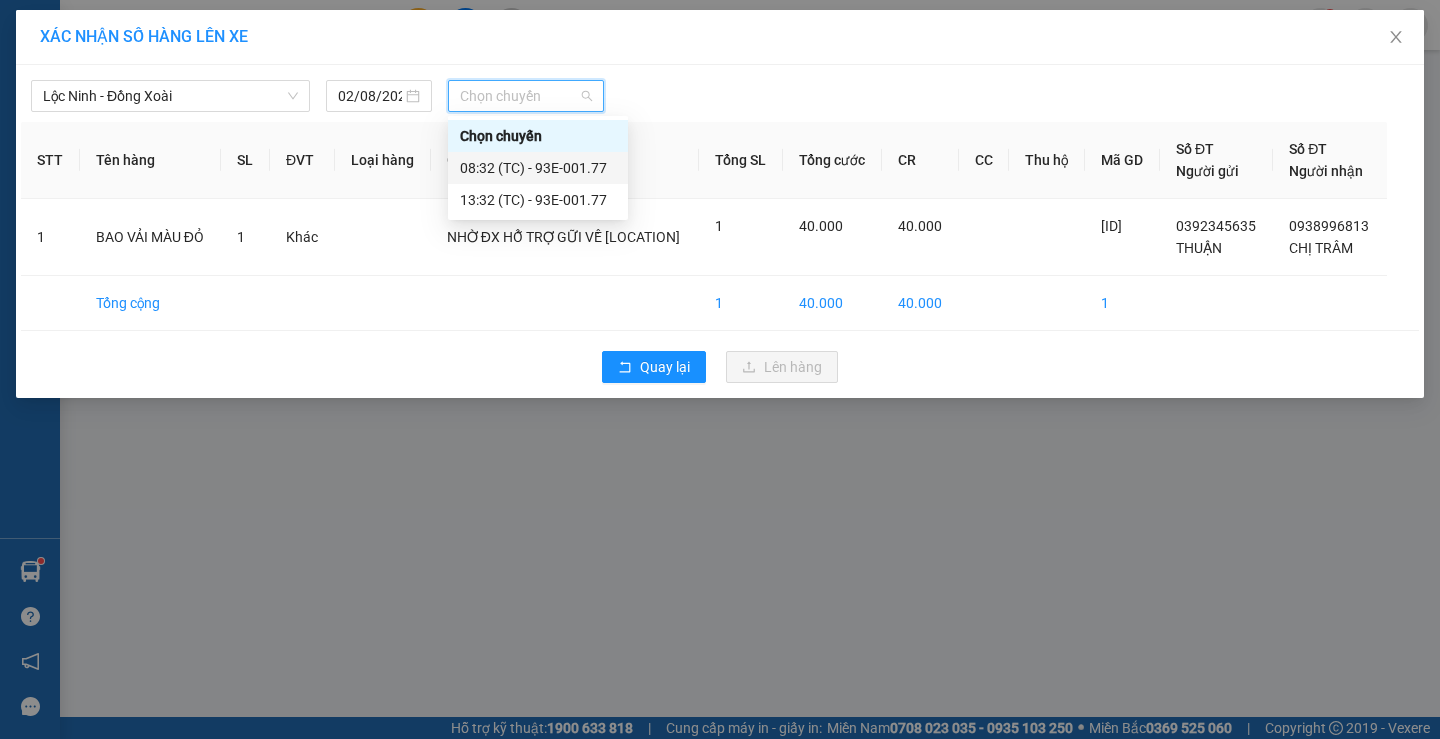 click on "[TIME] (TC) - [PLATE_NUMBER]" at bounding box center [538, 168] 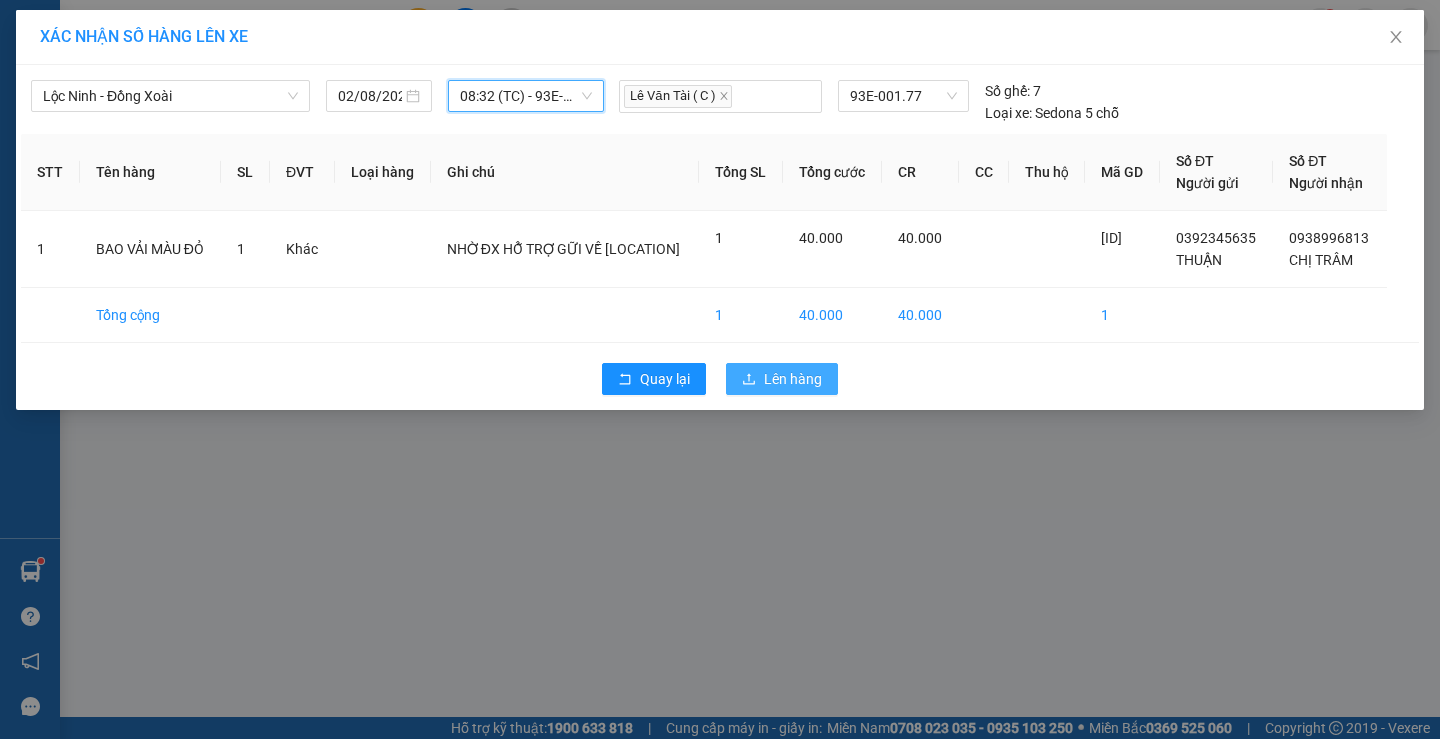 click on "Lên hàng" at bounding box center (793, 379) 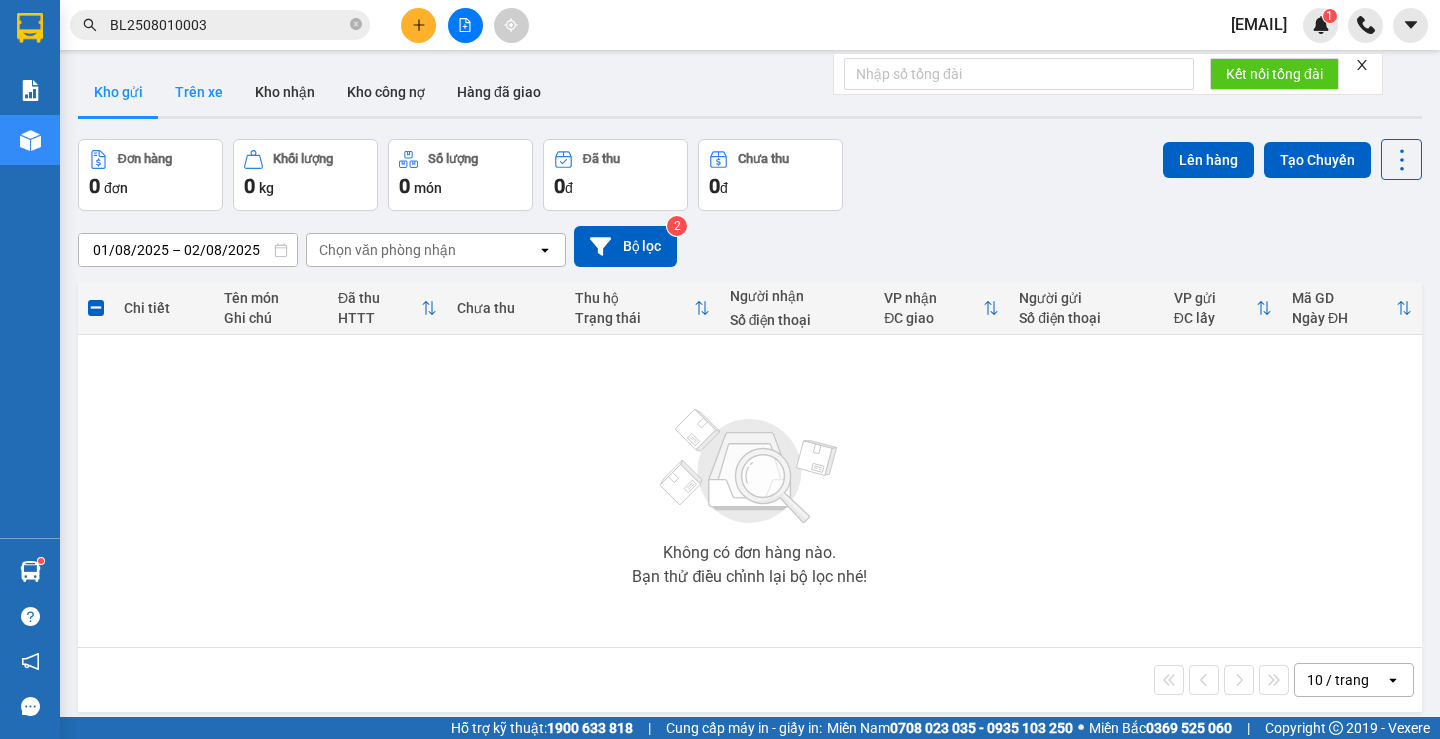 click on "Trên xe" at bounding box center (199, 92) 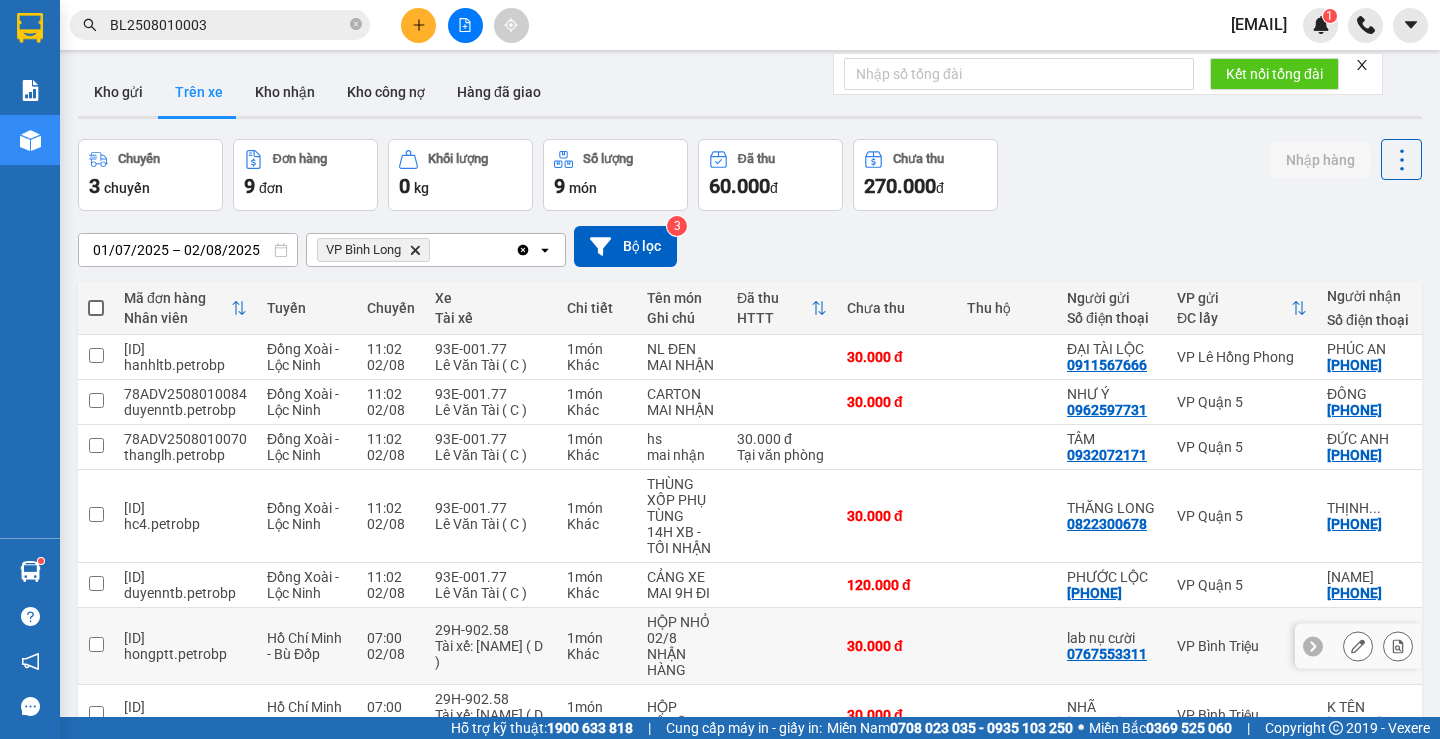 scroll, scrollTop: 241, scrollLeft: 0, axis: vertical 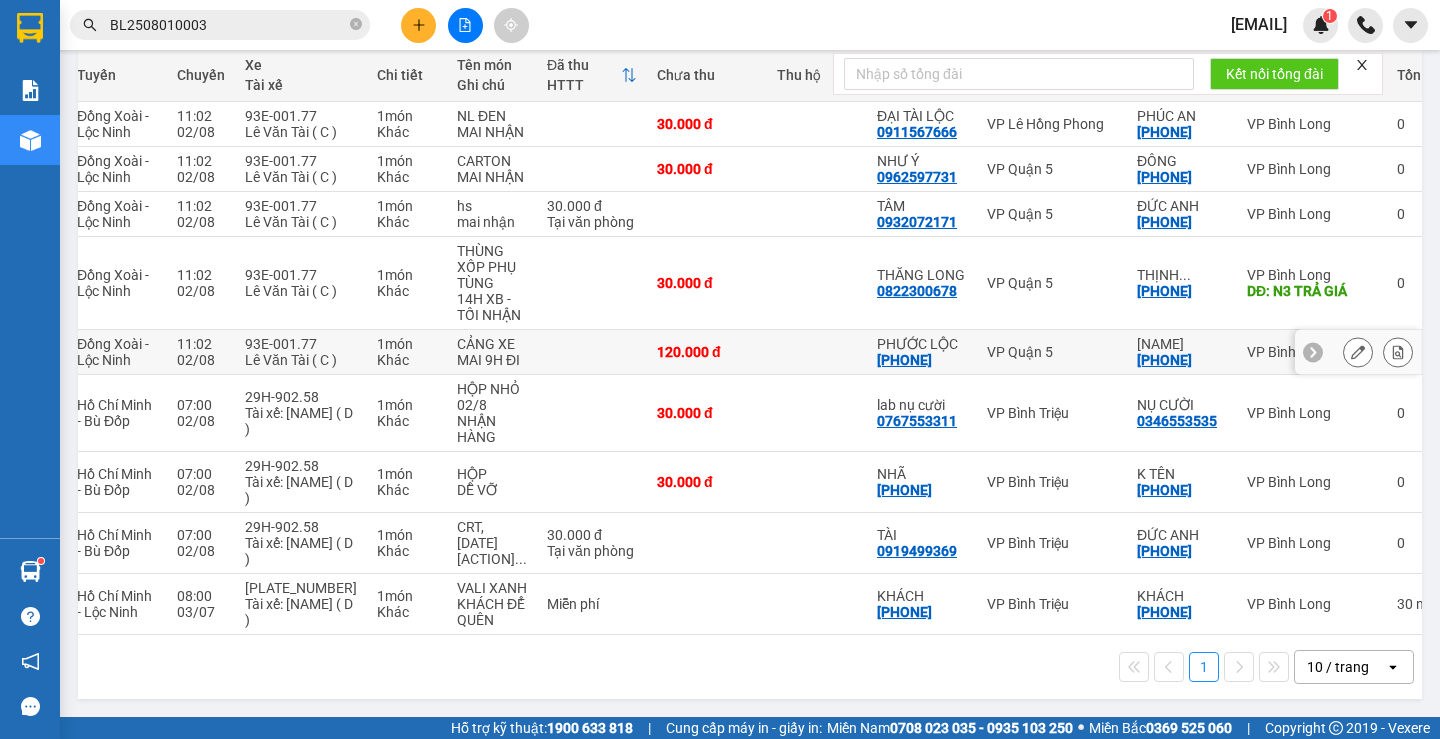 click 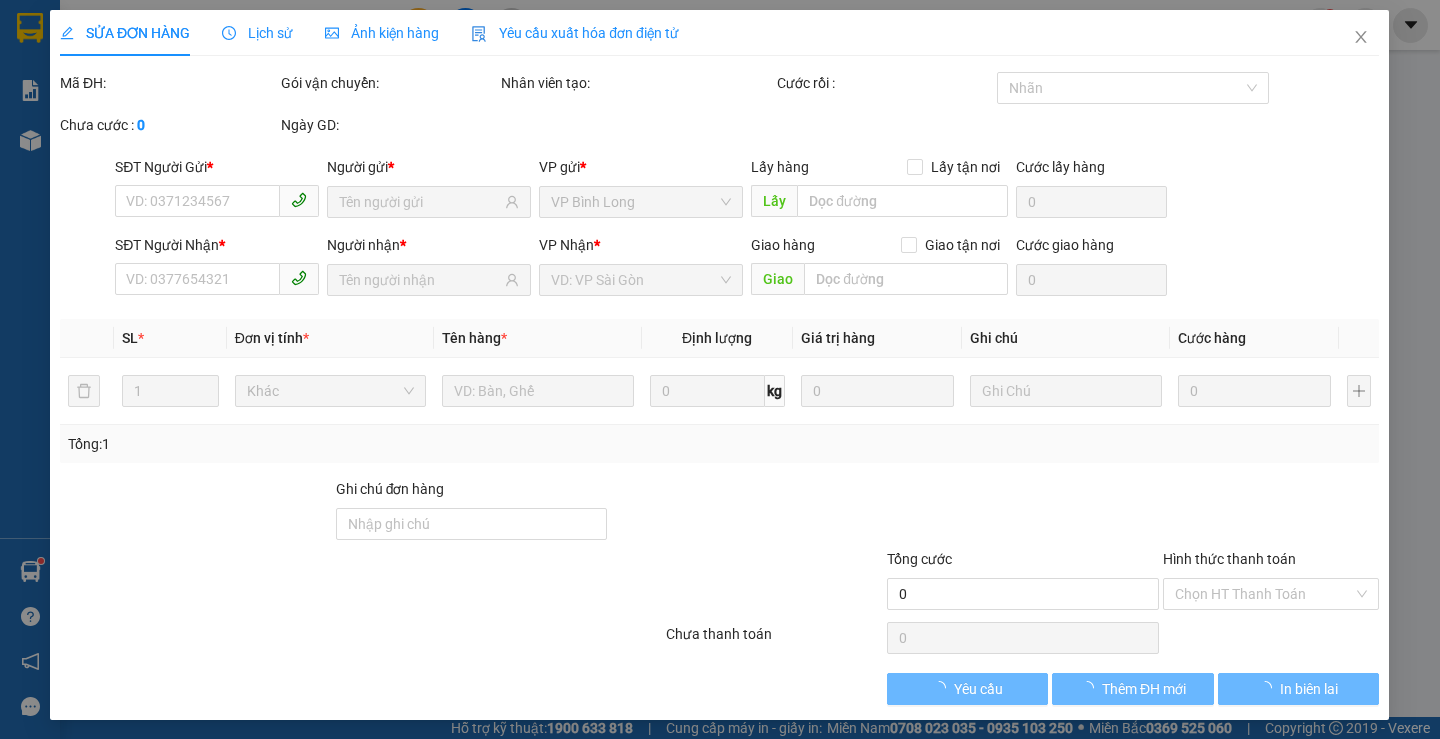 scroll, scrollTop: 0, scrollLeft: 0, axis: both 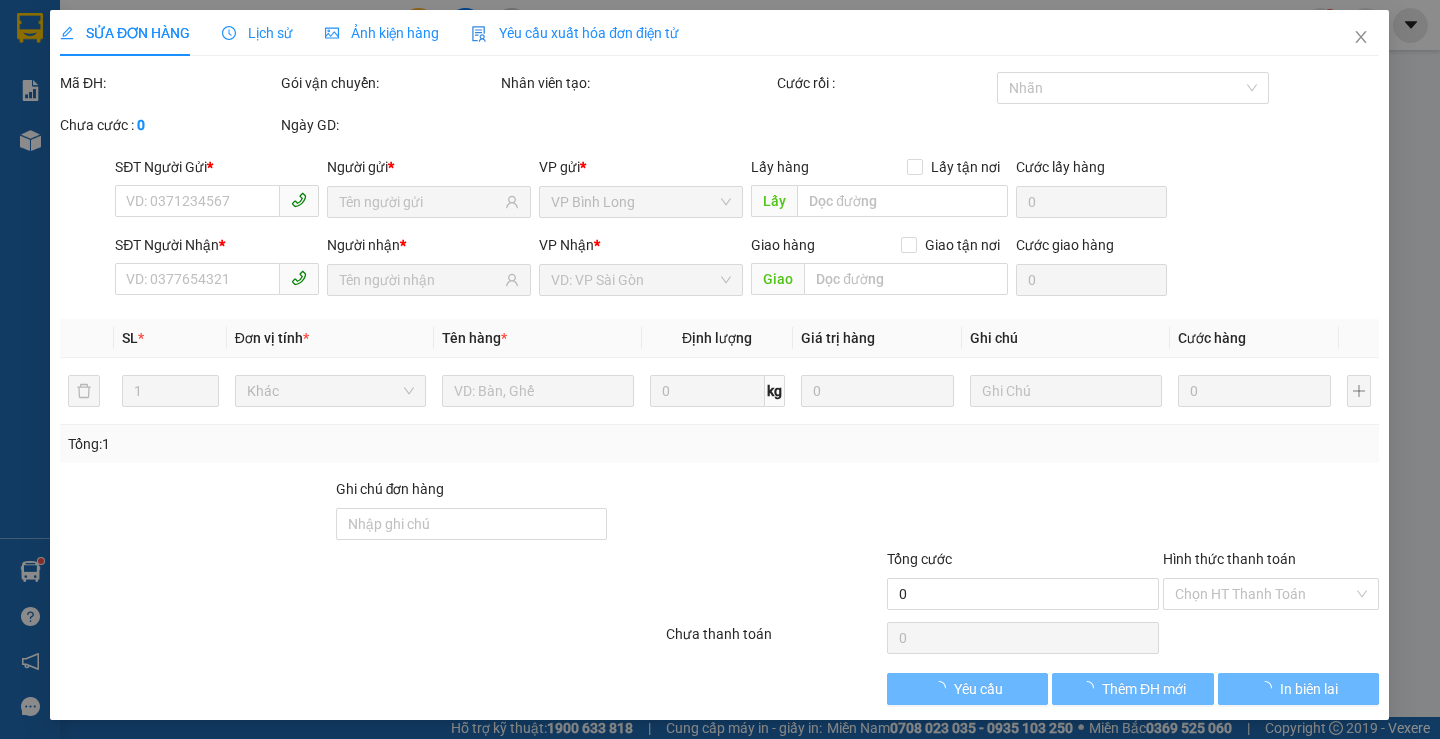 type on "[PHONE]" 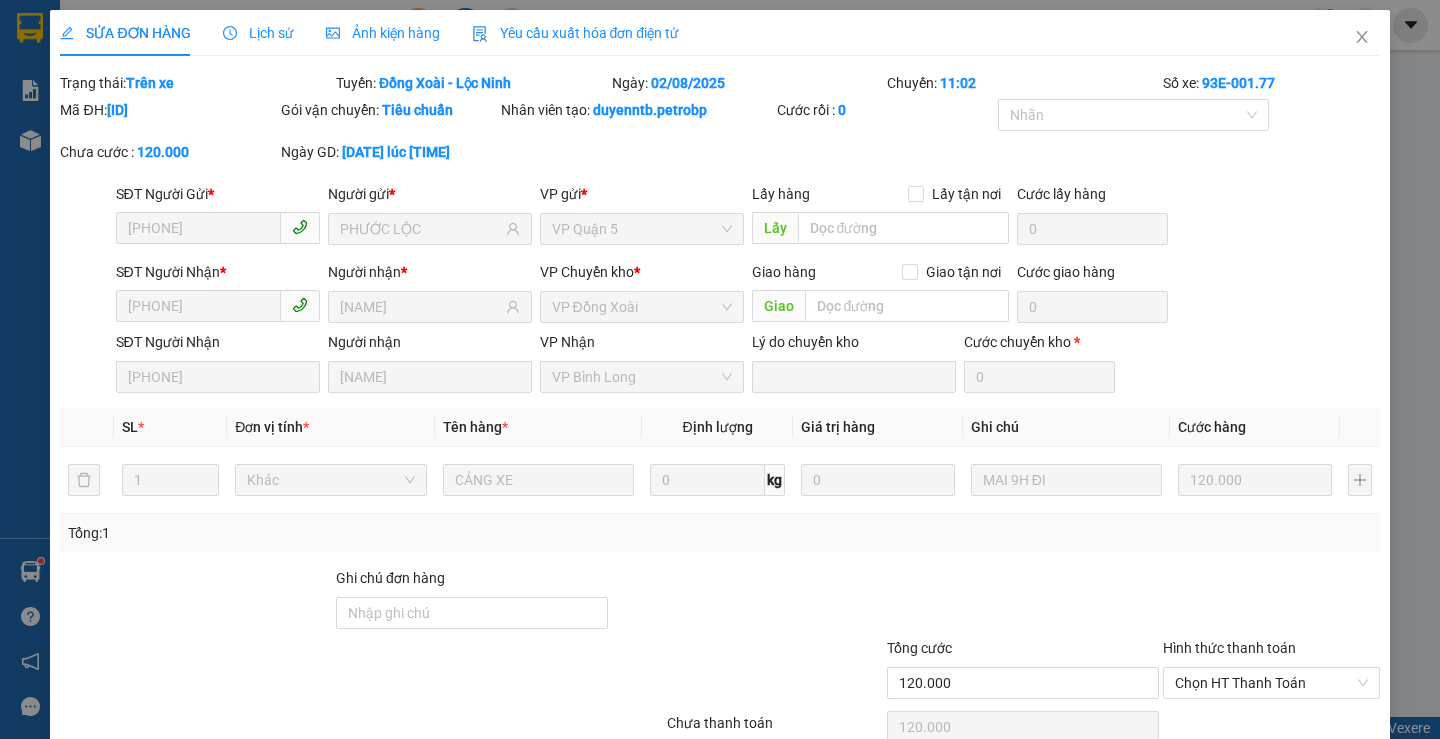 click on "Lịch sử" at bounding box center (258, 33) 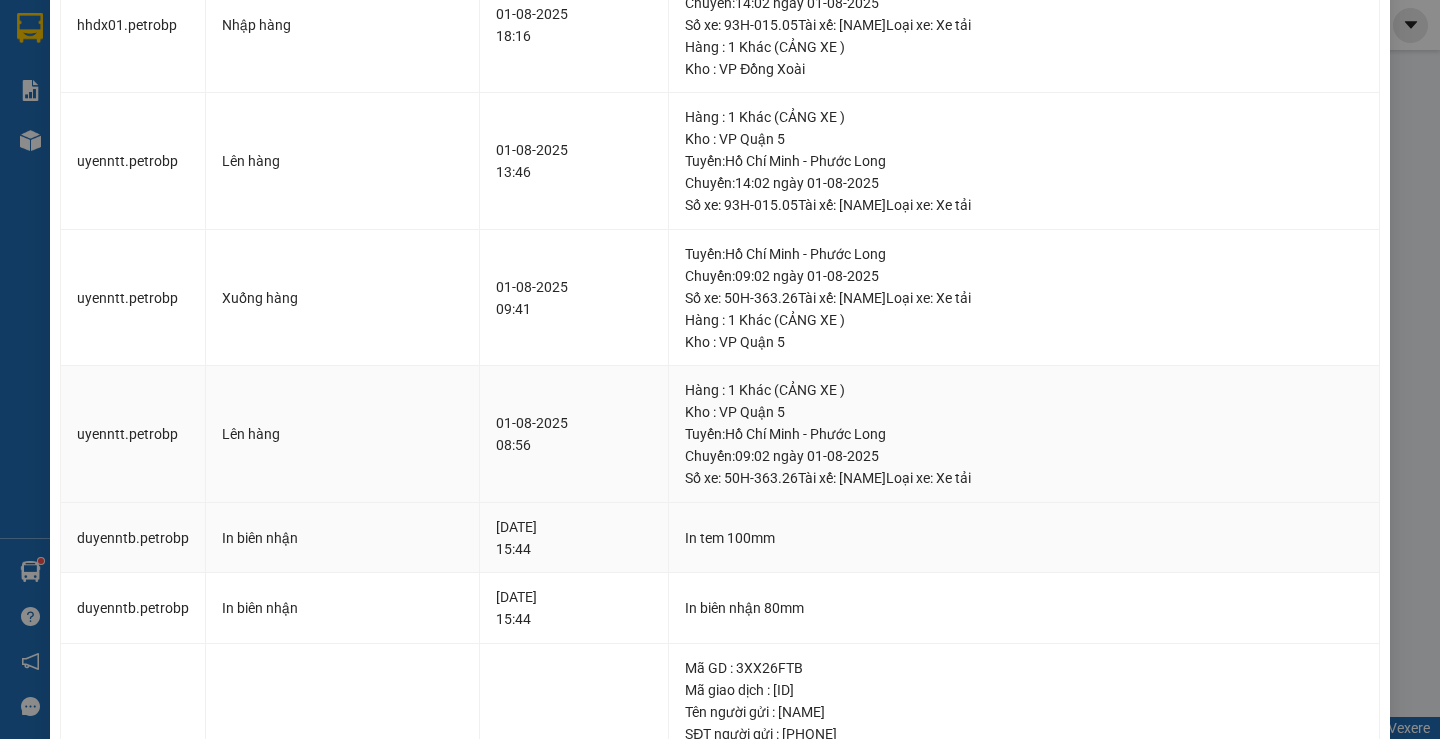 scroll, scrollTop: 0, scrollLeft: 0, axis: both 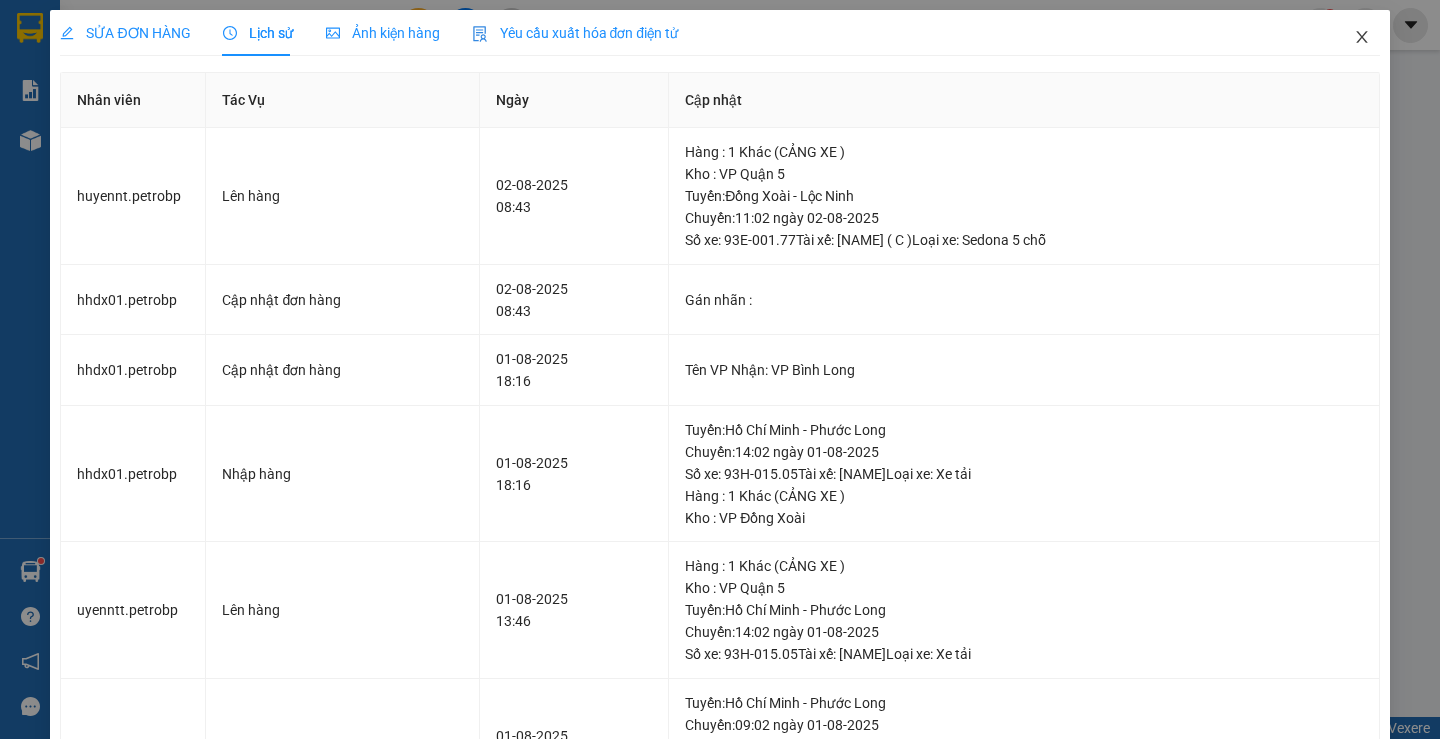 click 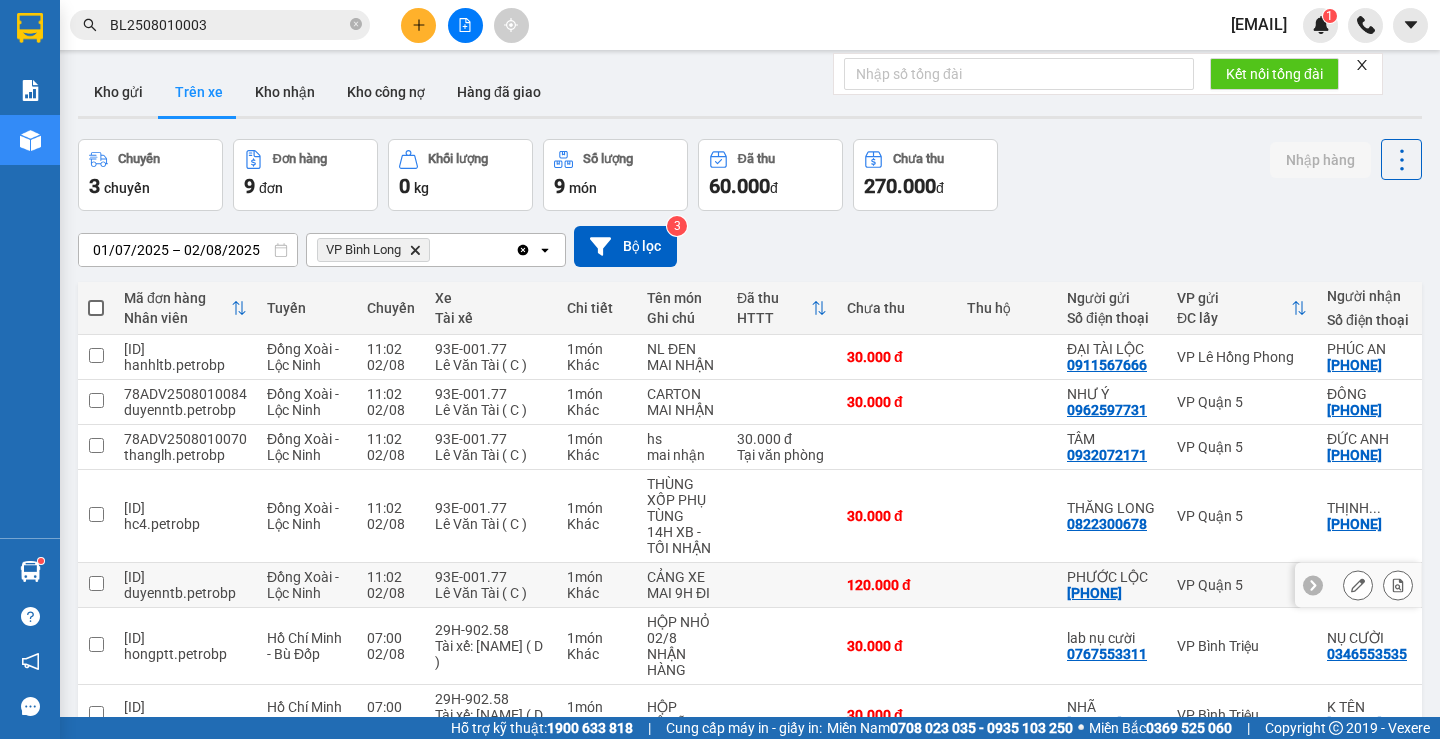 scroll, scrollTop: 241, scrollLeft: 0, axis: vertical 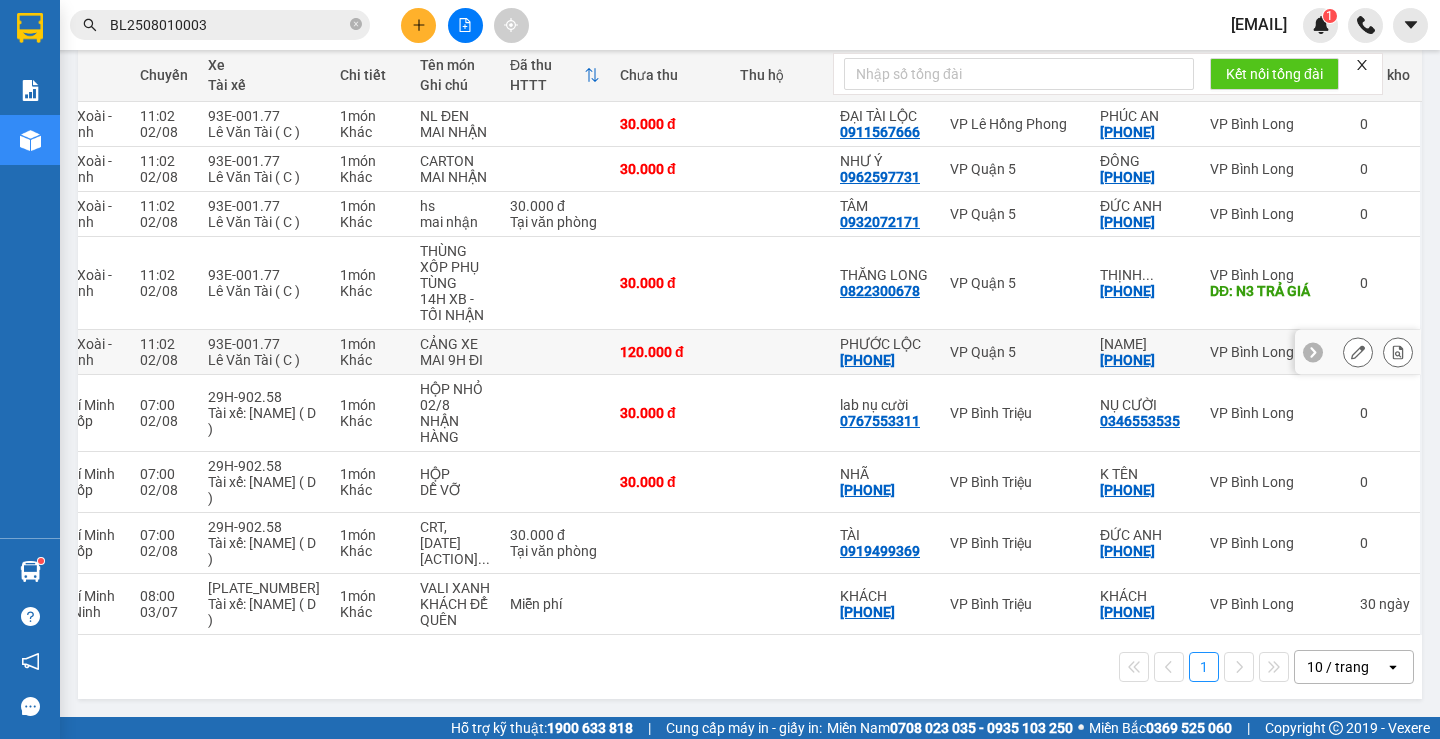 click 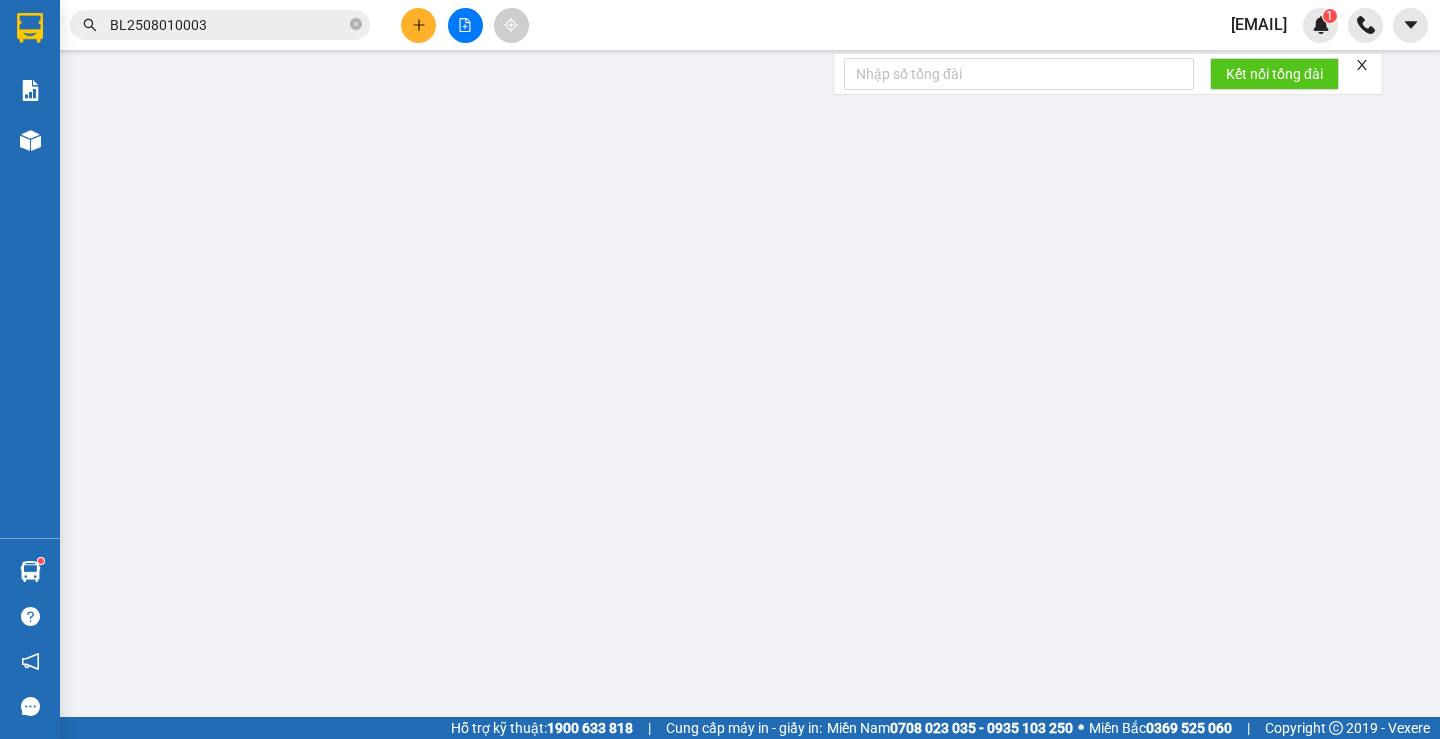 scroll, scrollTop: 0, scrollLeft: 0, axis: both 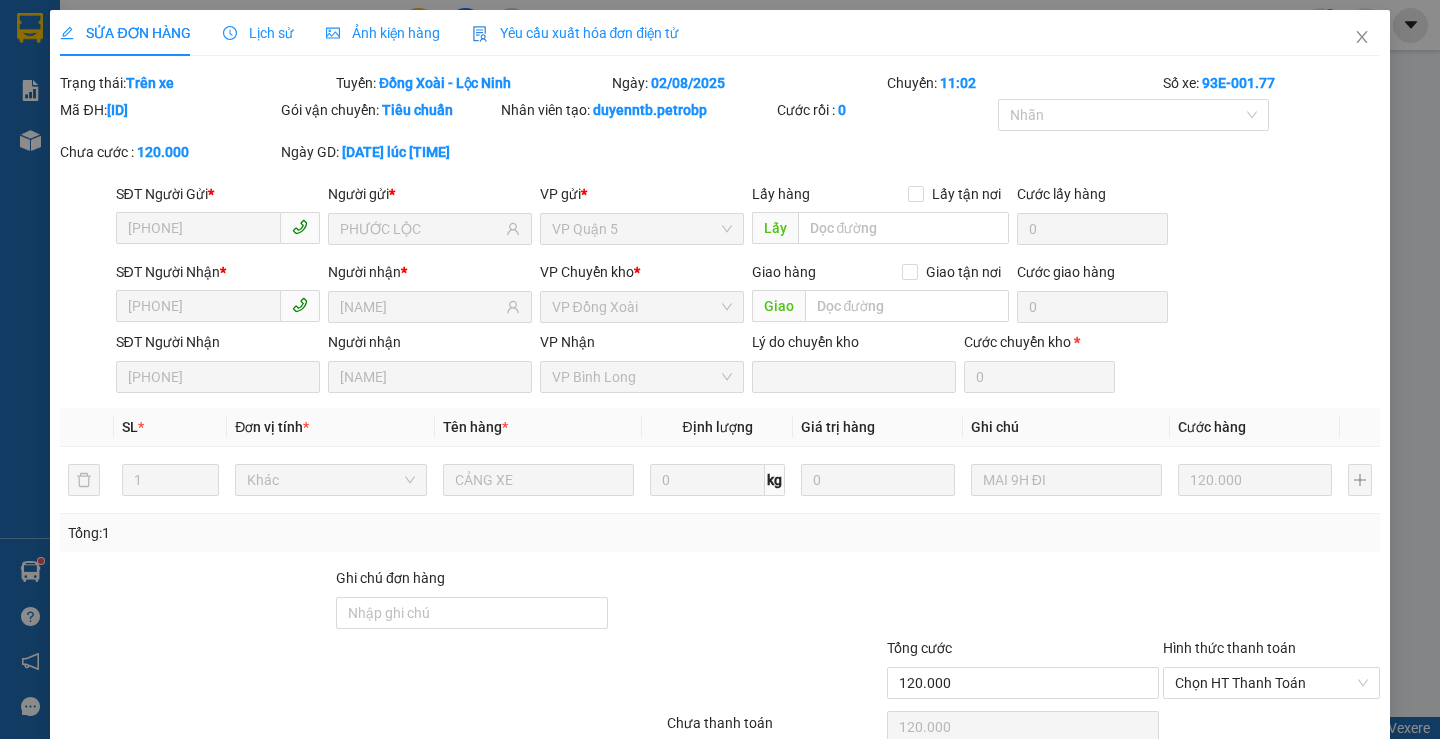 click on "Lịch sử" at bounding box center [258, 33] 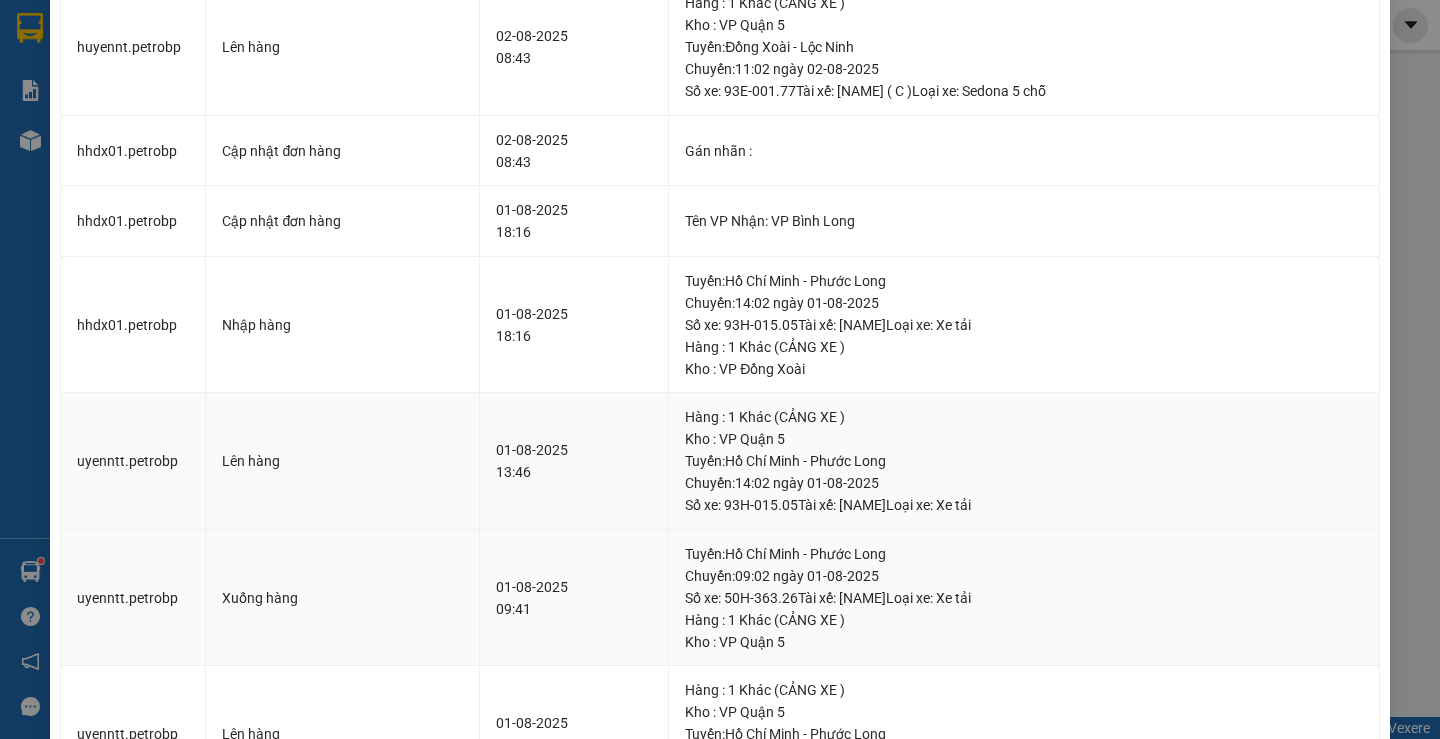 scroll, scrollTop: 0, scrollLeft: 0, axis: both 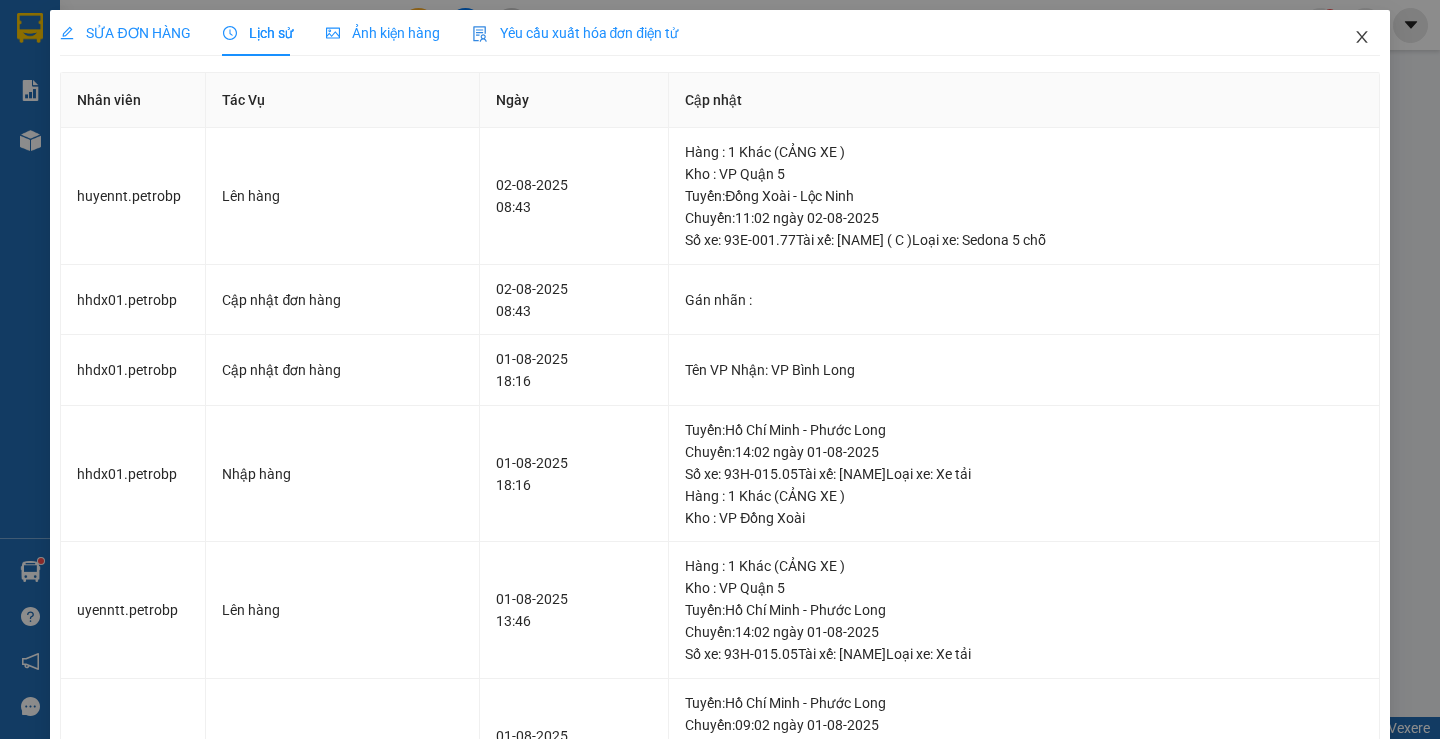 click at bounding box center [1362, 38] 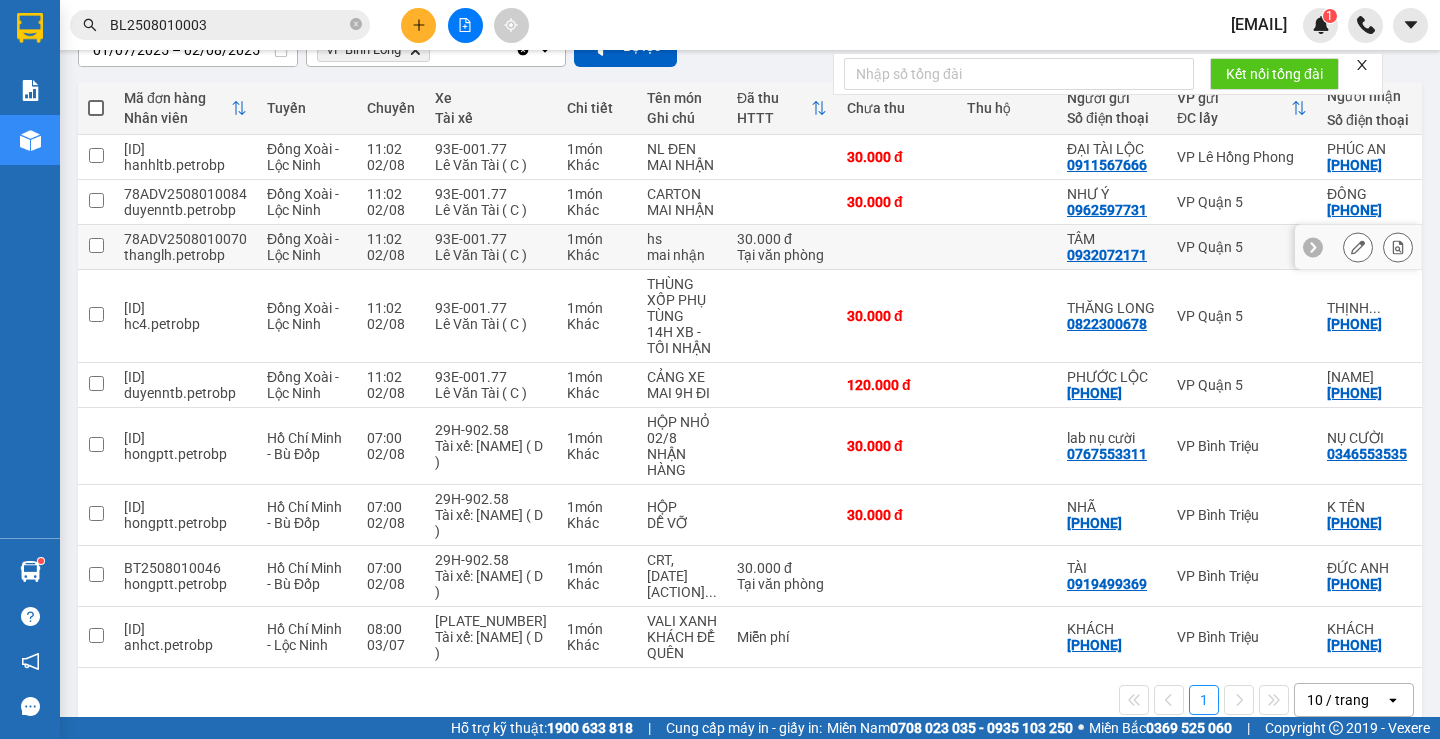 scroll, scrollTop: 241, scrollLeft: 0, axis: vertical 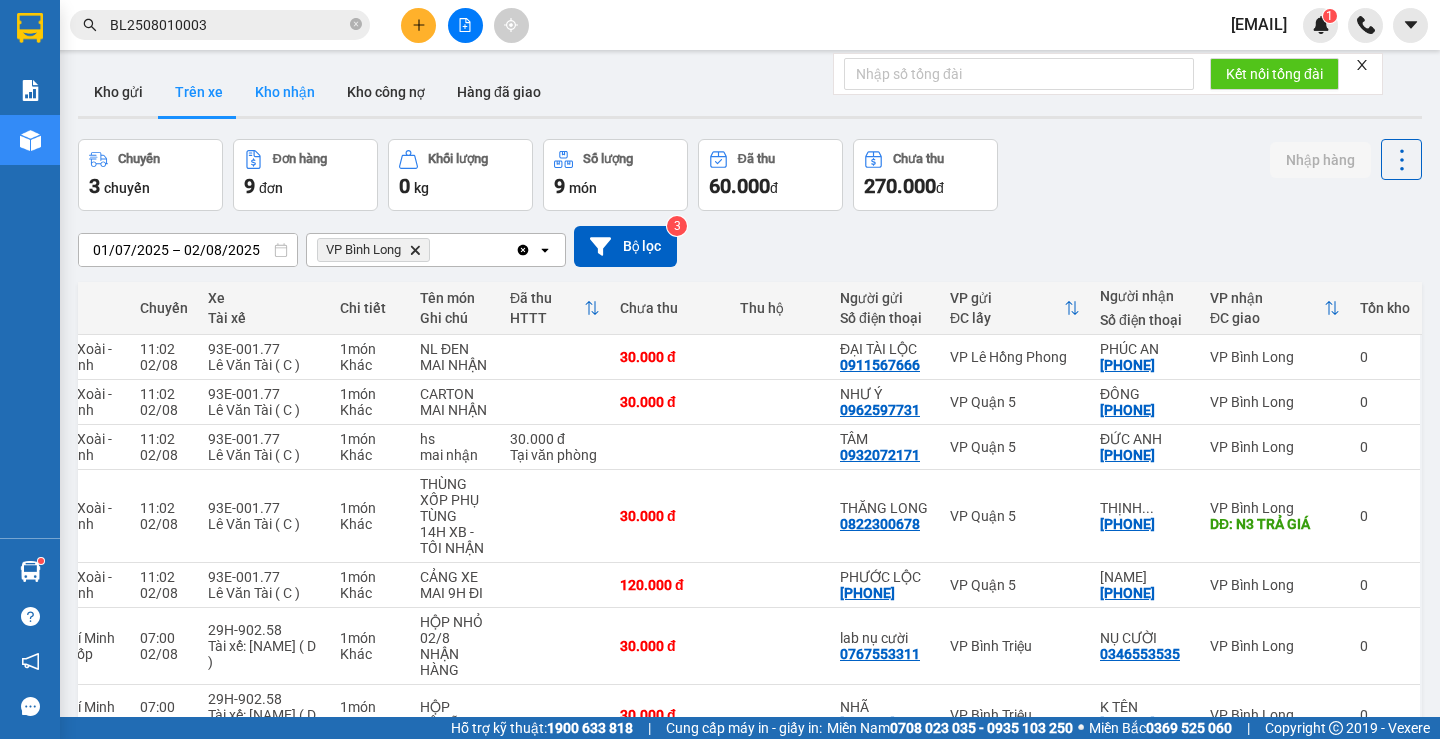 click on "Kho nhận" at bounding box center (285, 92) 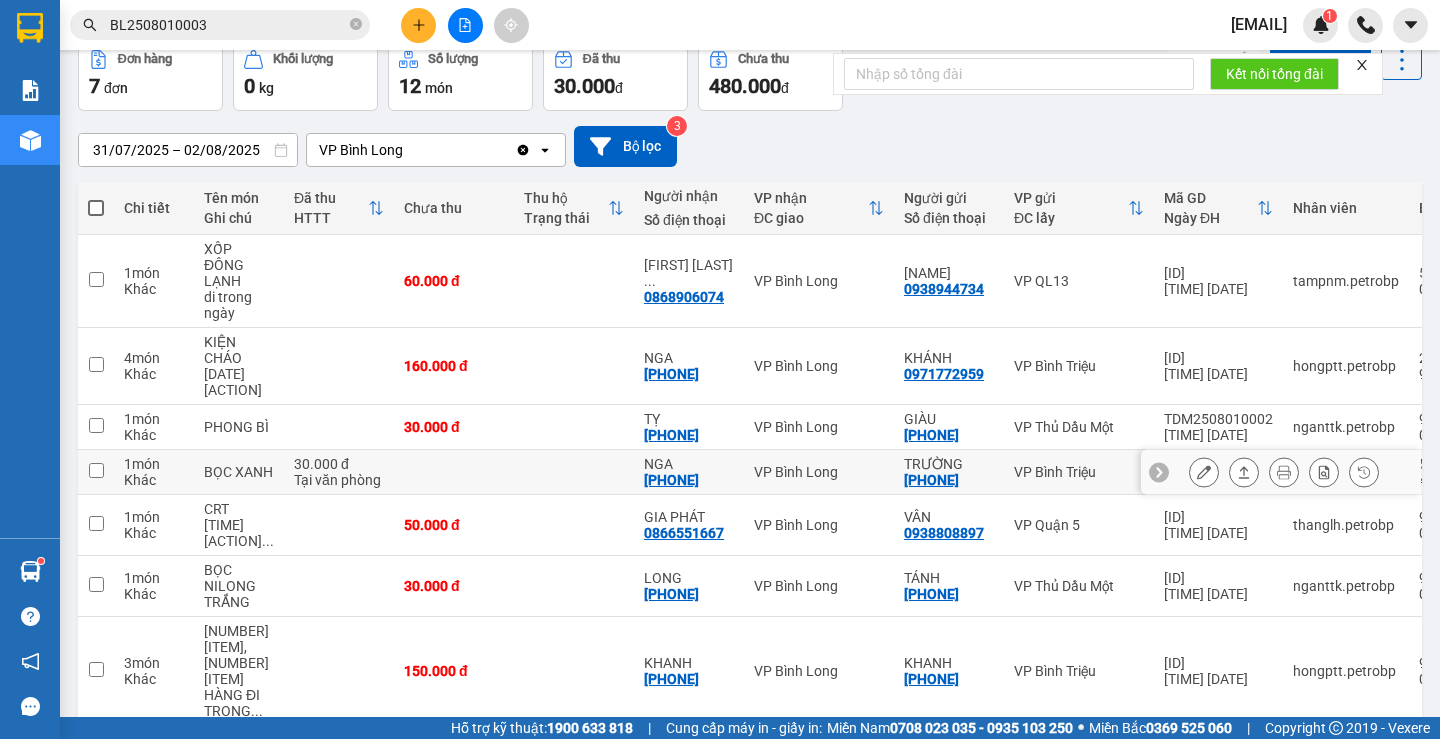 scroll, scrollTop: 183, scrollLeft: 0, axis: vertical 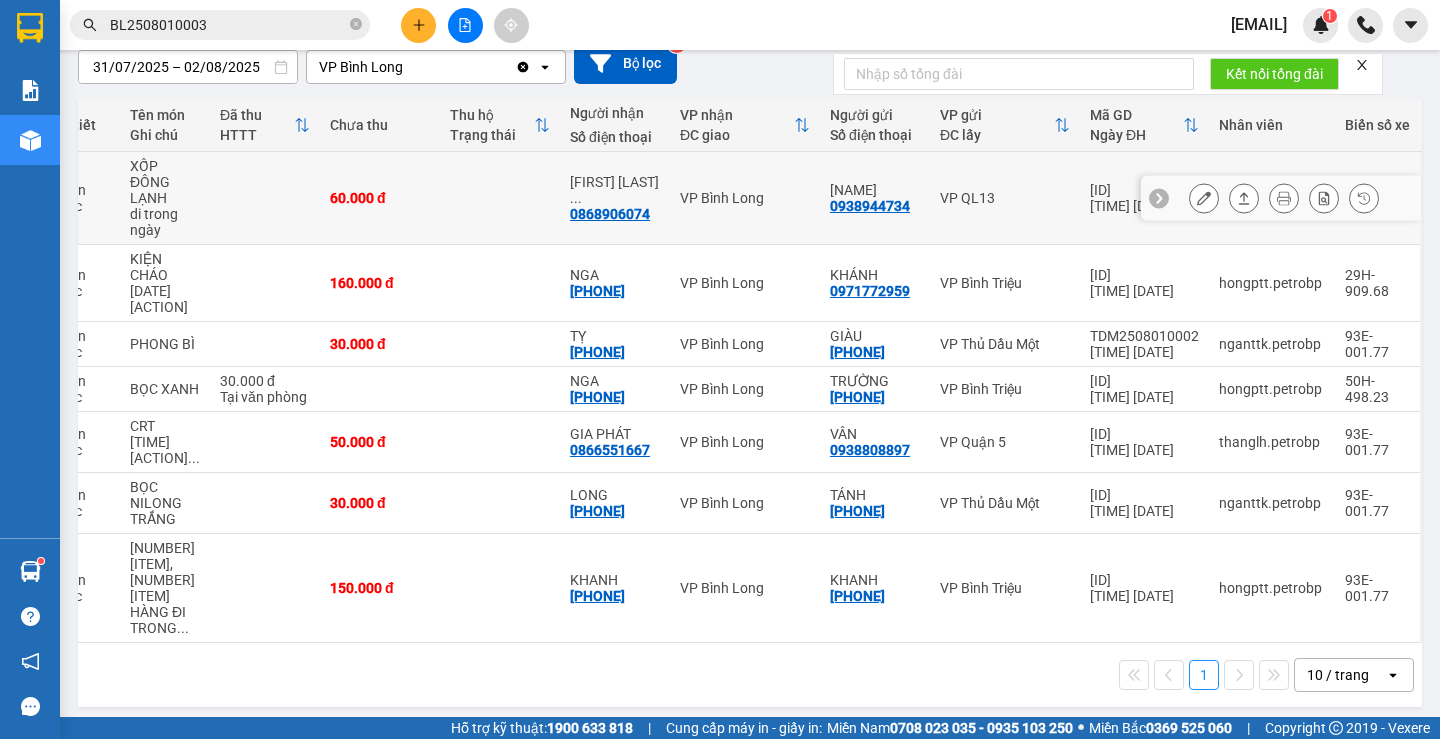 click on "[ID]" at bounding box center (1144, 190) 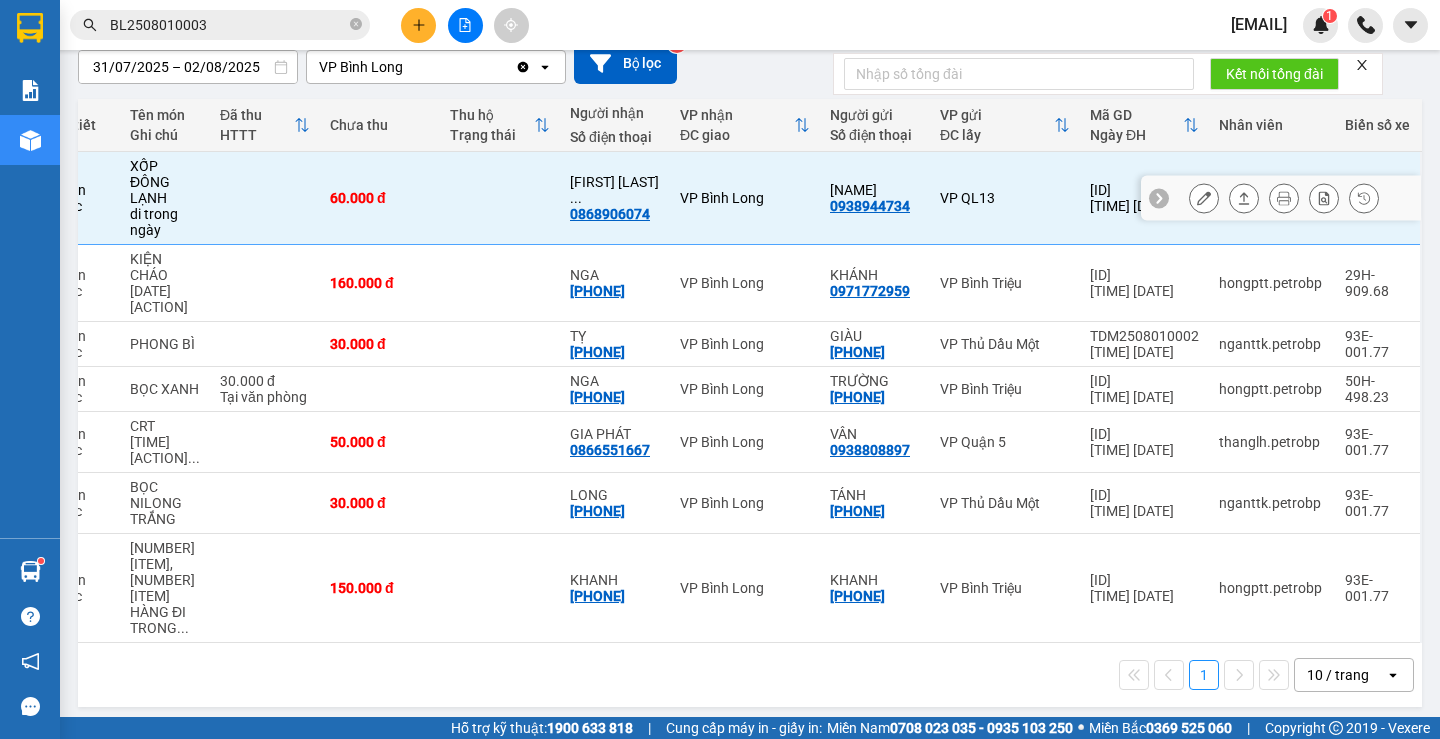 click on "[ID]" at bounding box center (1144, 190) 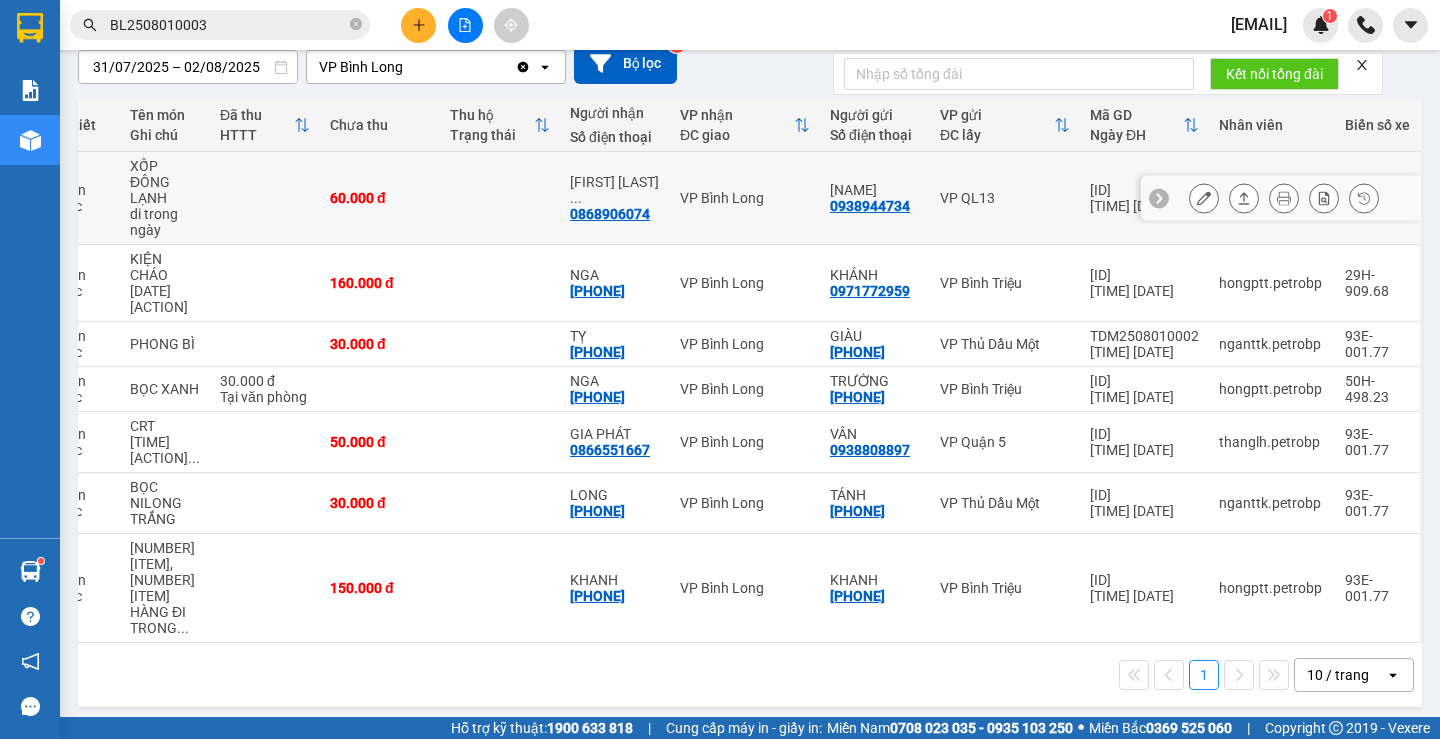 copy on "[ID]" 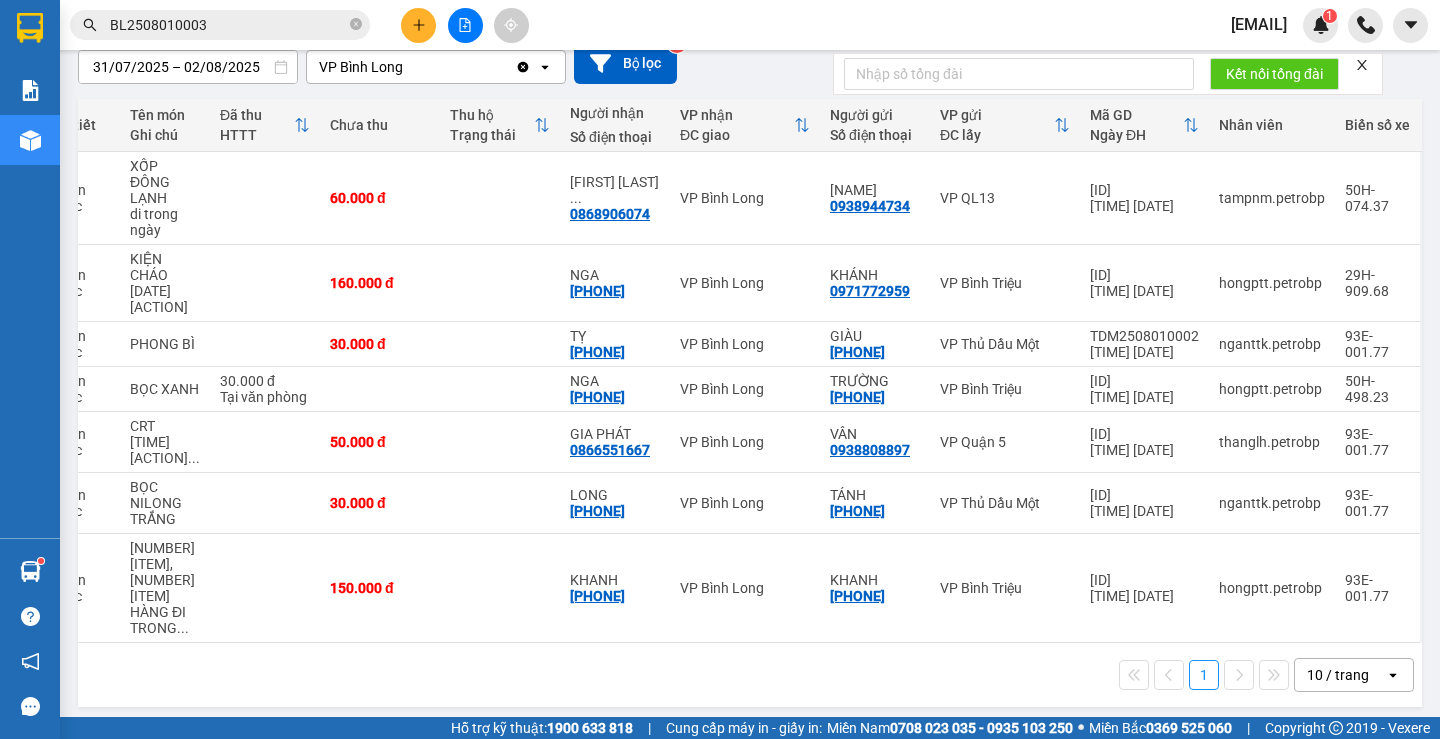scroll, scrollTop: 0, scrollLeft: 0, axis: both 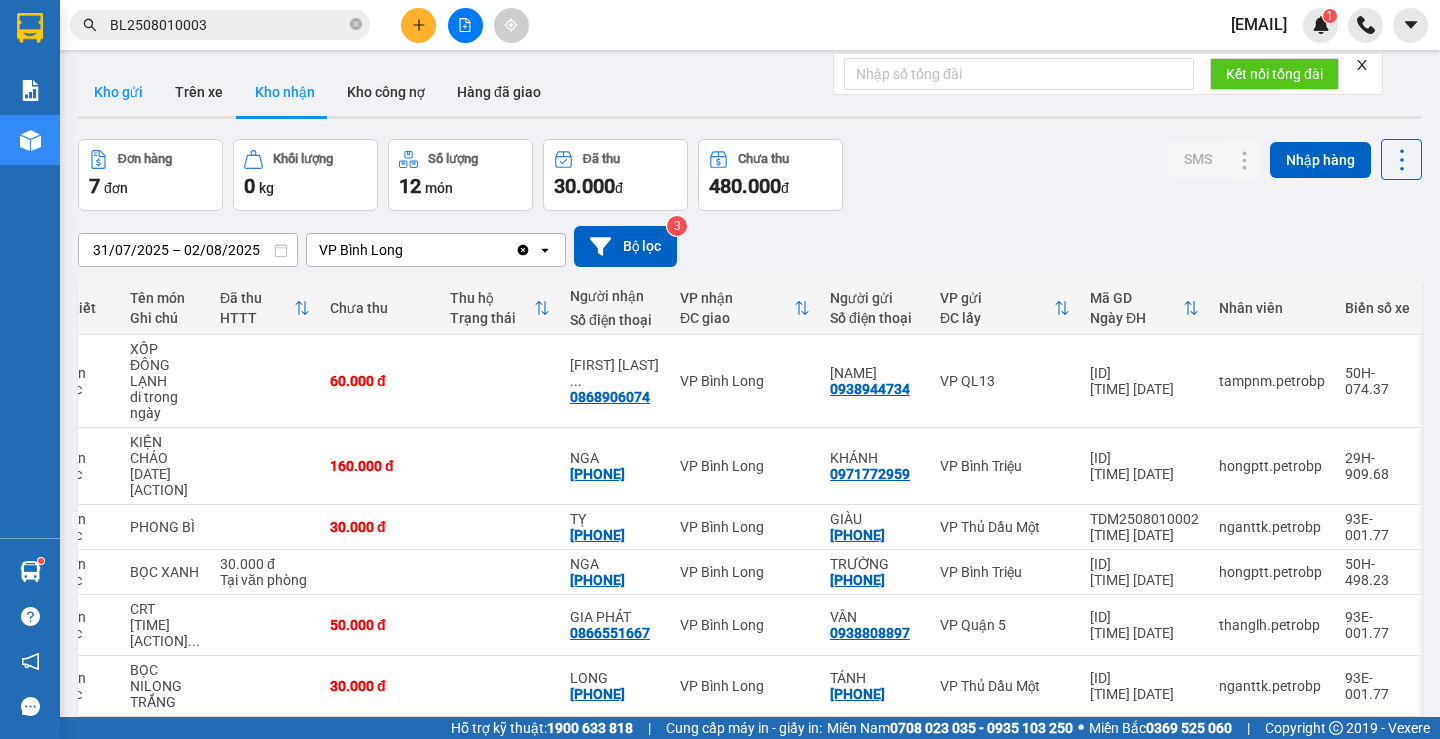 click on "Kho gửi" at bounding box center [118, 92] 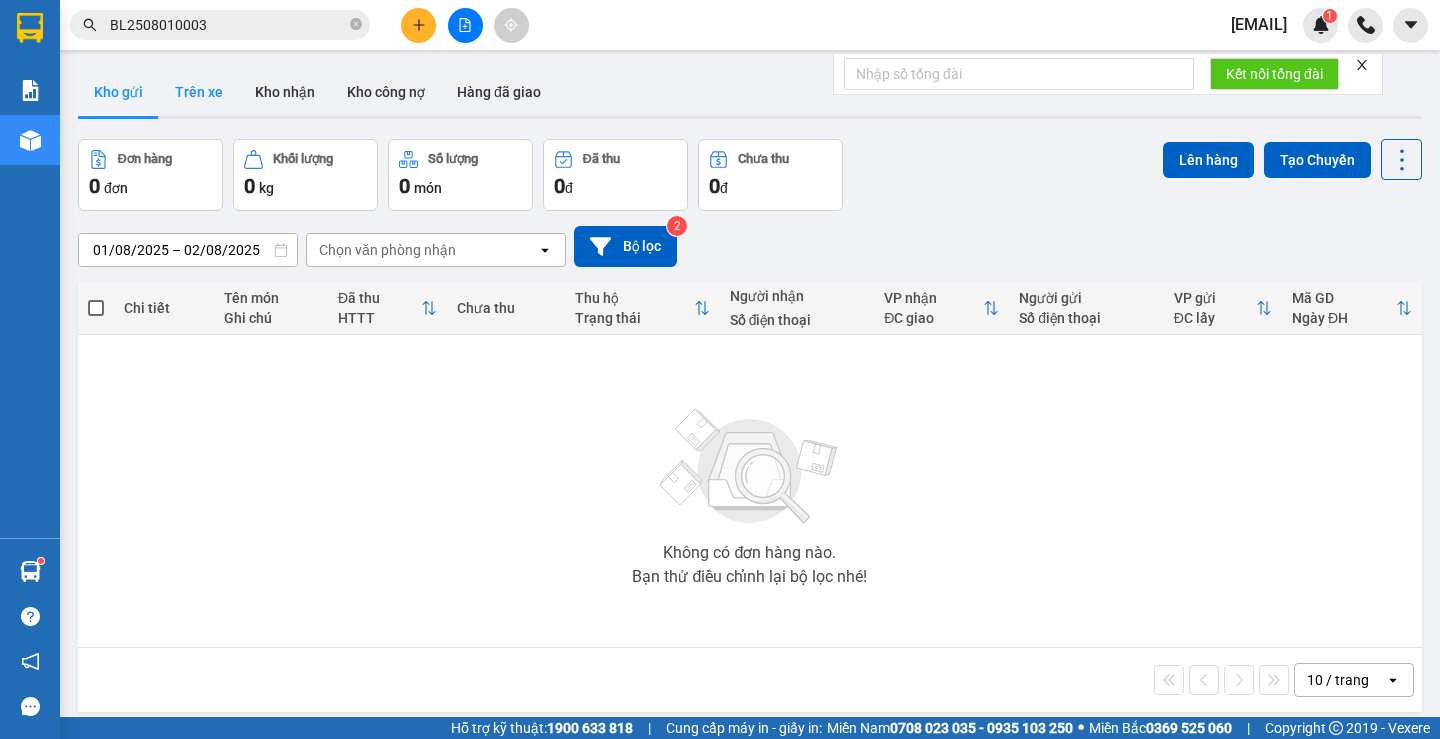 click on "Trên xe" at bounding box center [199, 92] 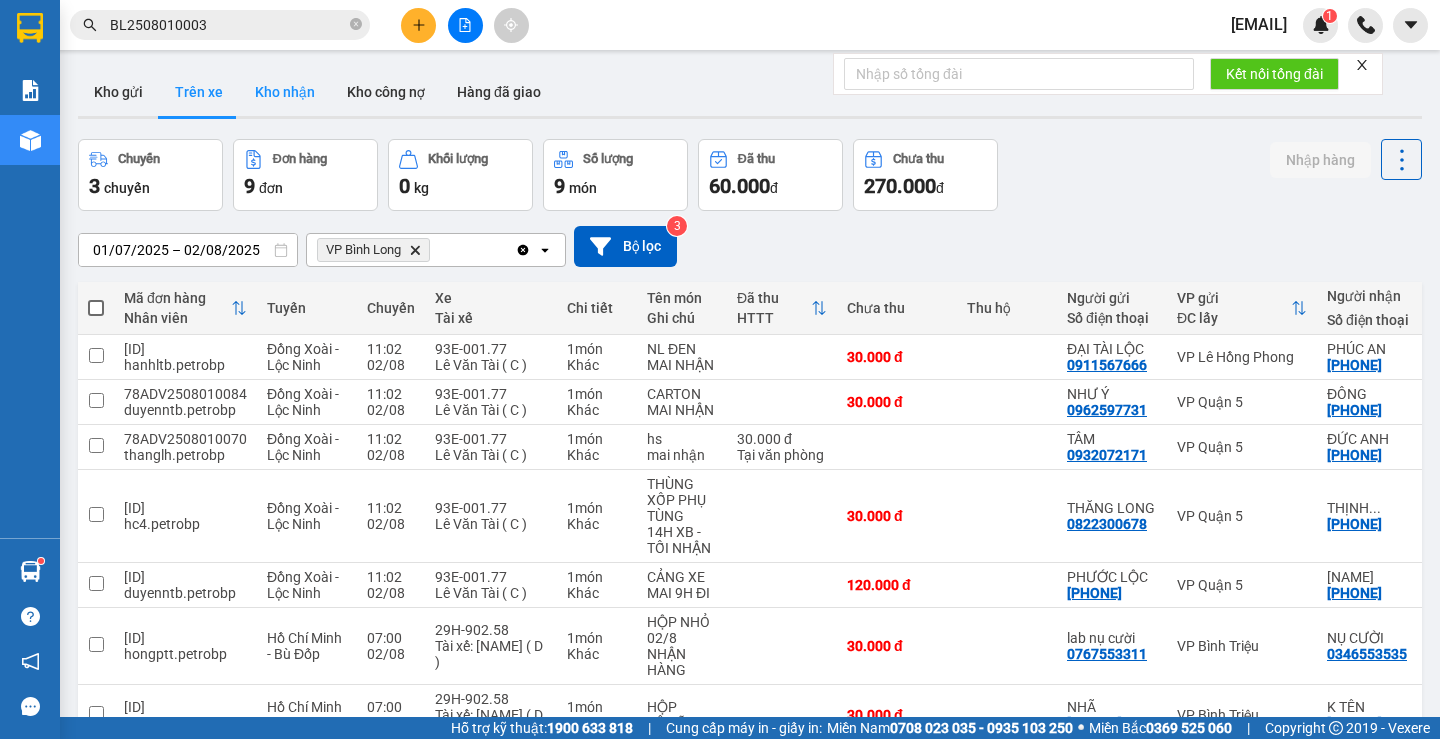 click on "Kho nhận" at bounding box center [285, 92] 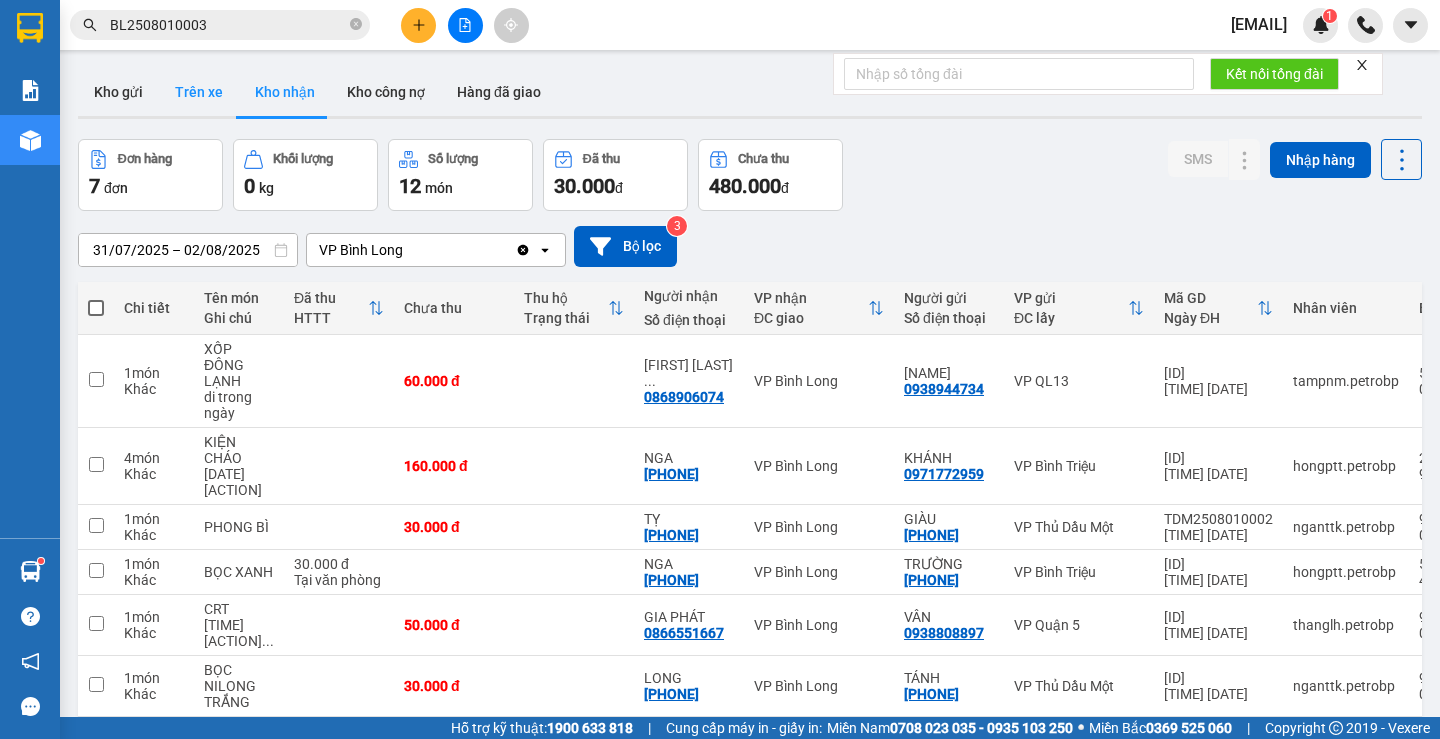 click on "Trên xe" at bounding box center [199, 92] 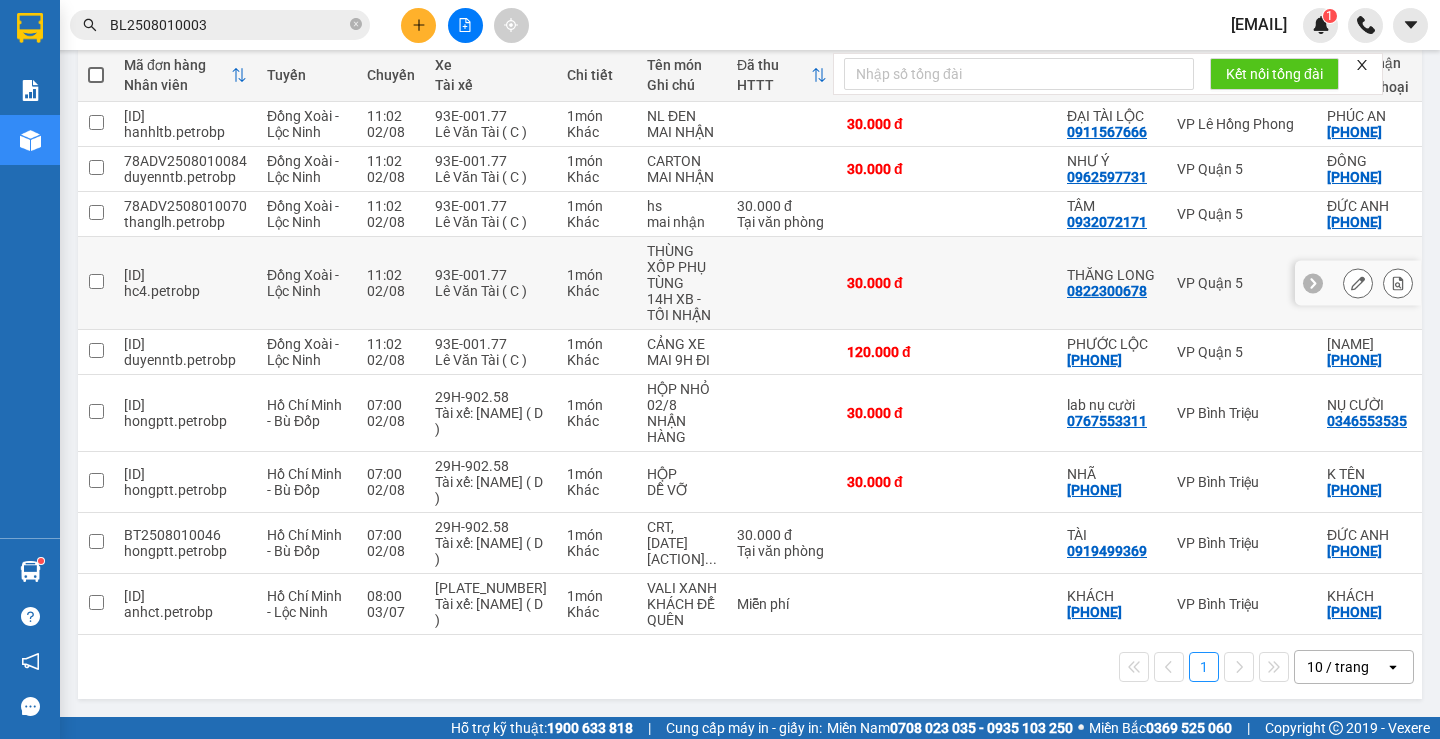 scroll, scrollTop: 0, scrollLeft: 0, axis: both 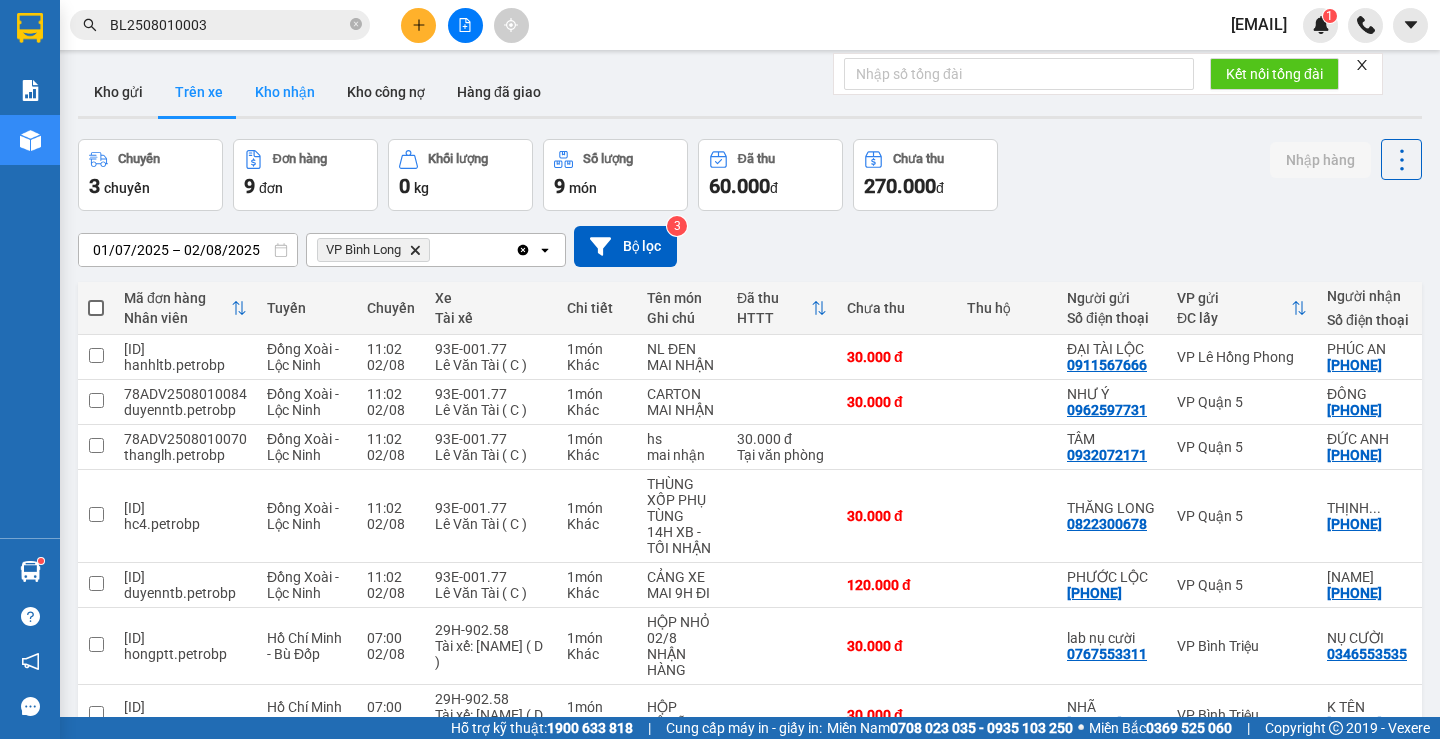 click on "Kho nhận" at bounding box center [285, 92] 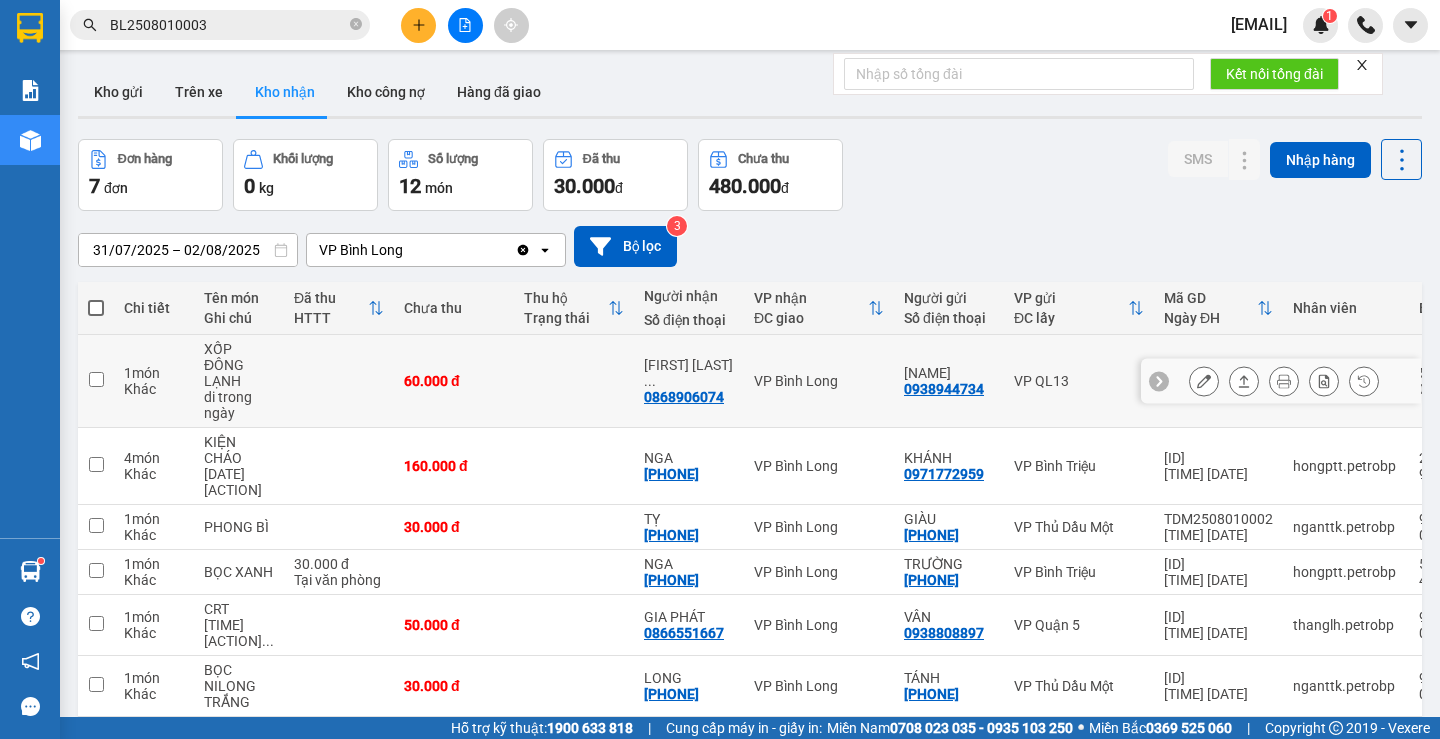 scroll, scrollTop: 183, scrollLeft: 0, axis: vertical 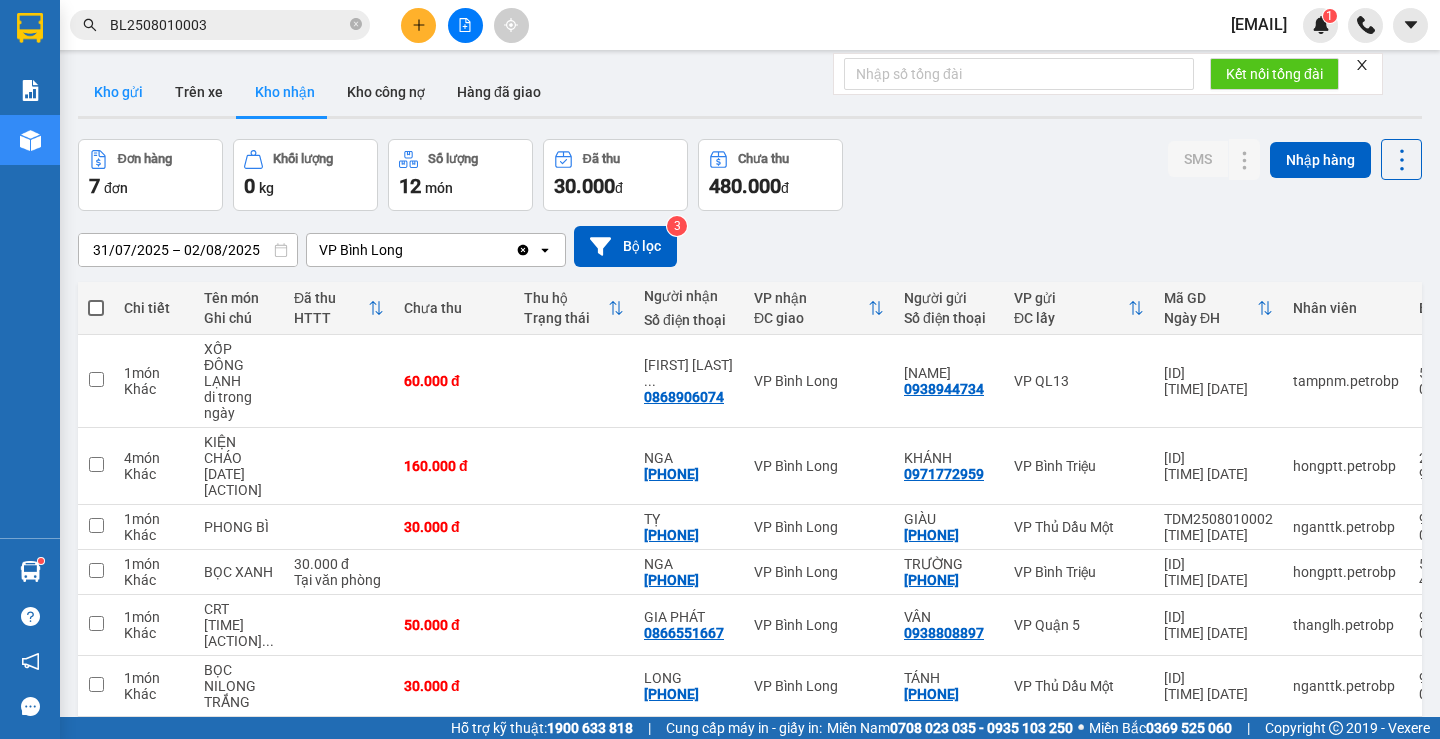 click on "Kho gửi" at bounding box center (118, 92) 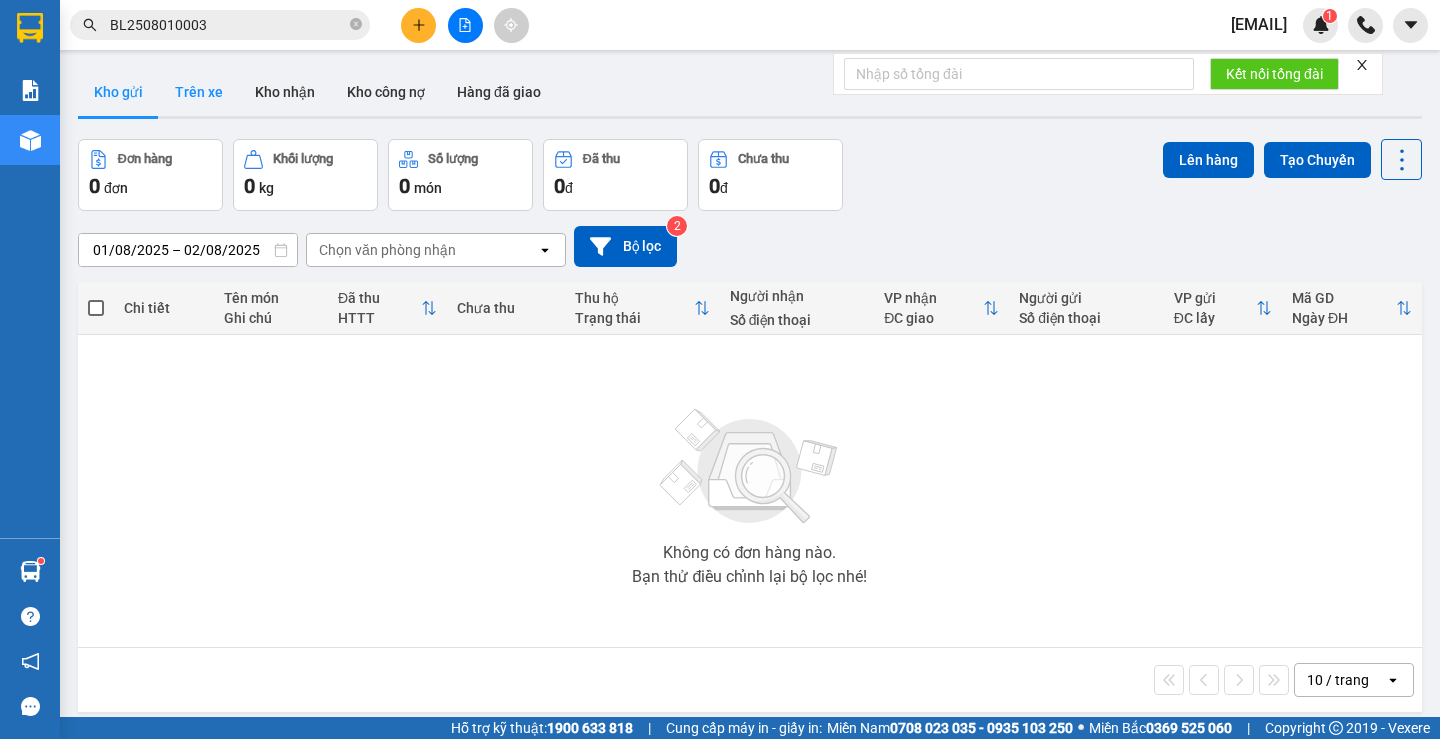 click on "Trên xe" at bounding box center [199, 92] 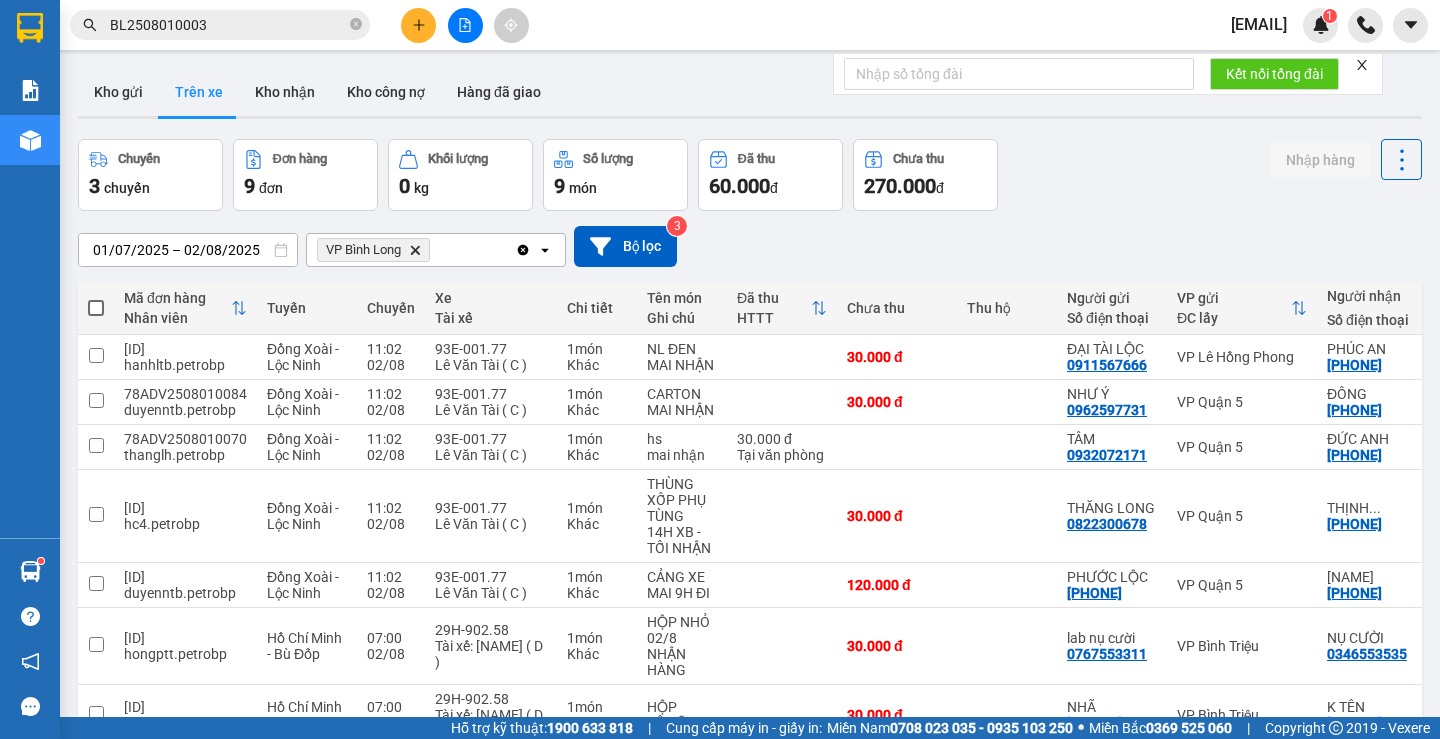 scroll, scrollTop: 241, scrollLeft: 0, axis: vertical 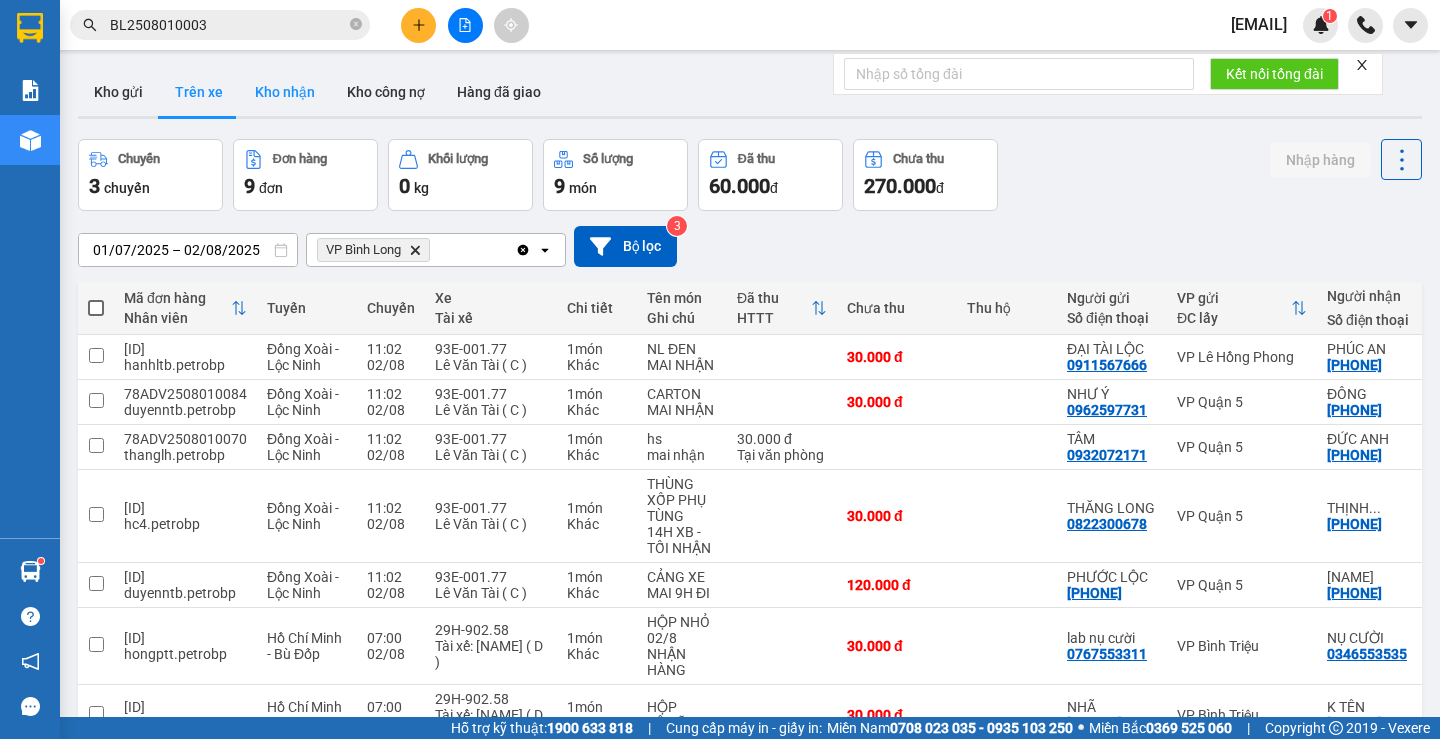 click on "Kho nhận" at bounding box center (285, 92) 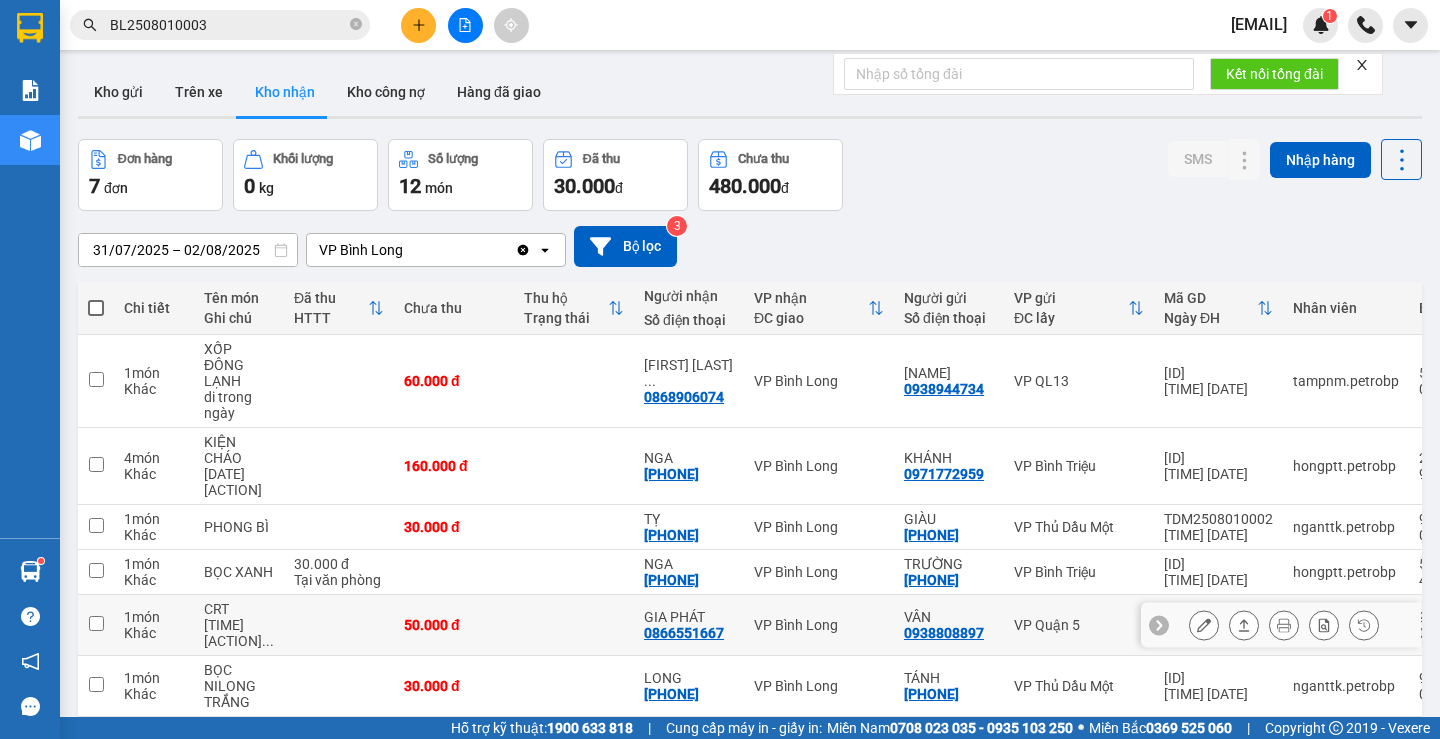 scroll, scrollTop: 100, scrollLeft: 0, axis: vertical 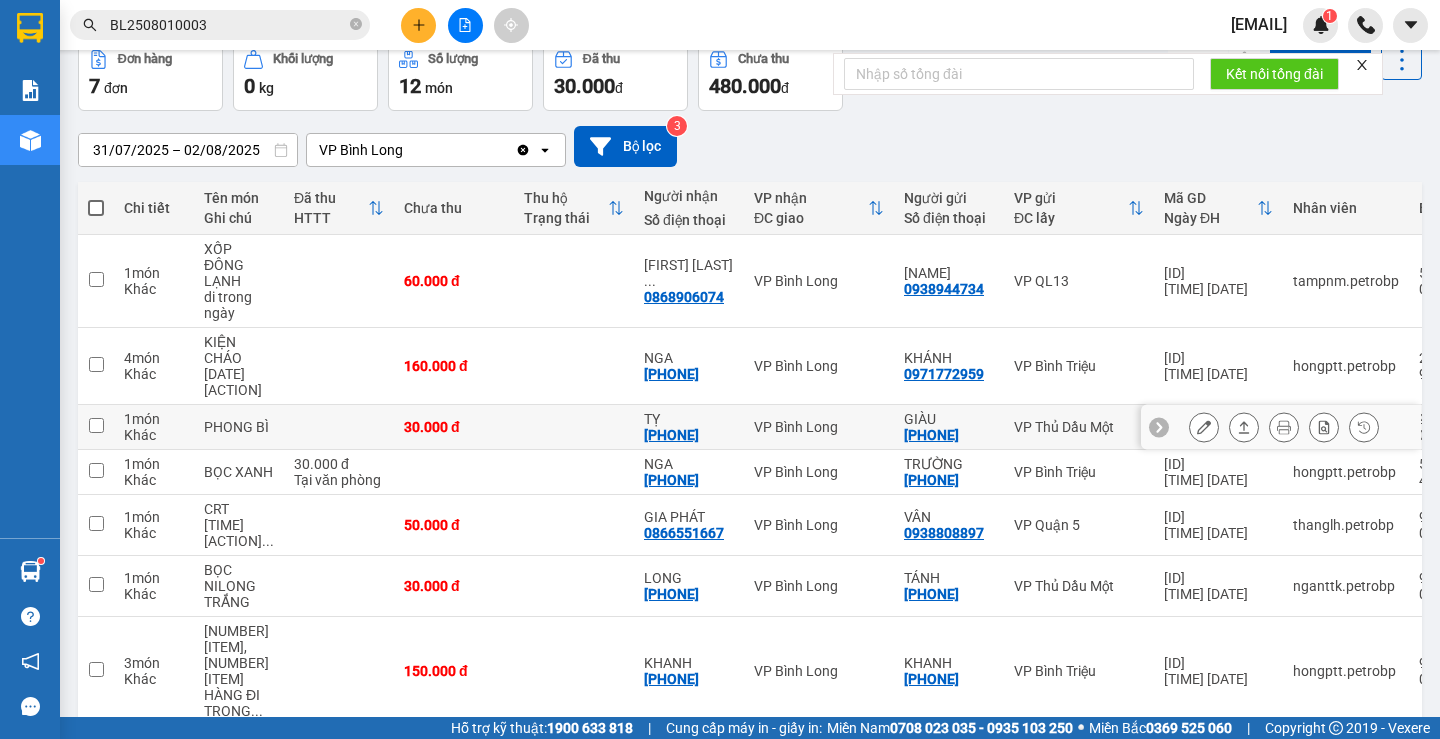 click 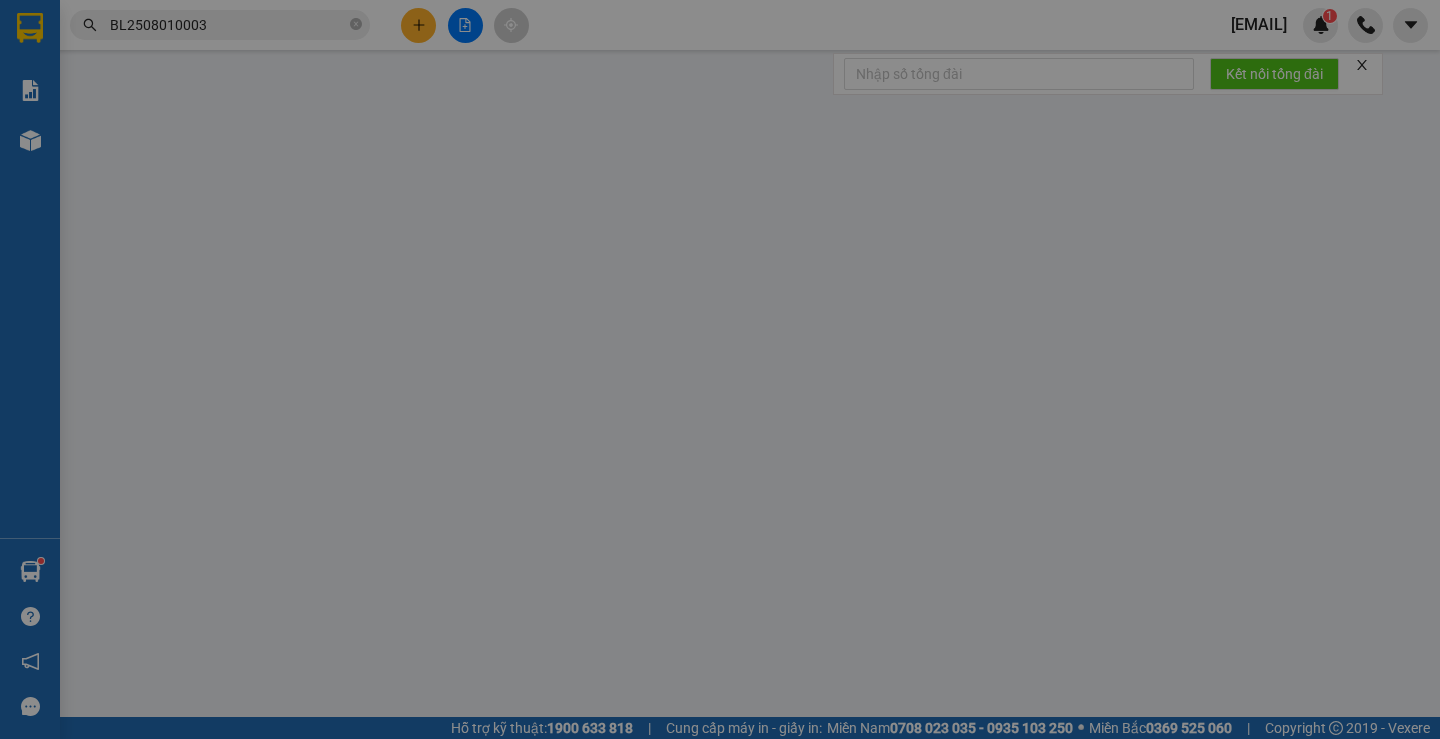 scroll, scrollTop: 0, scrollLeft: 0, axis: both 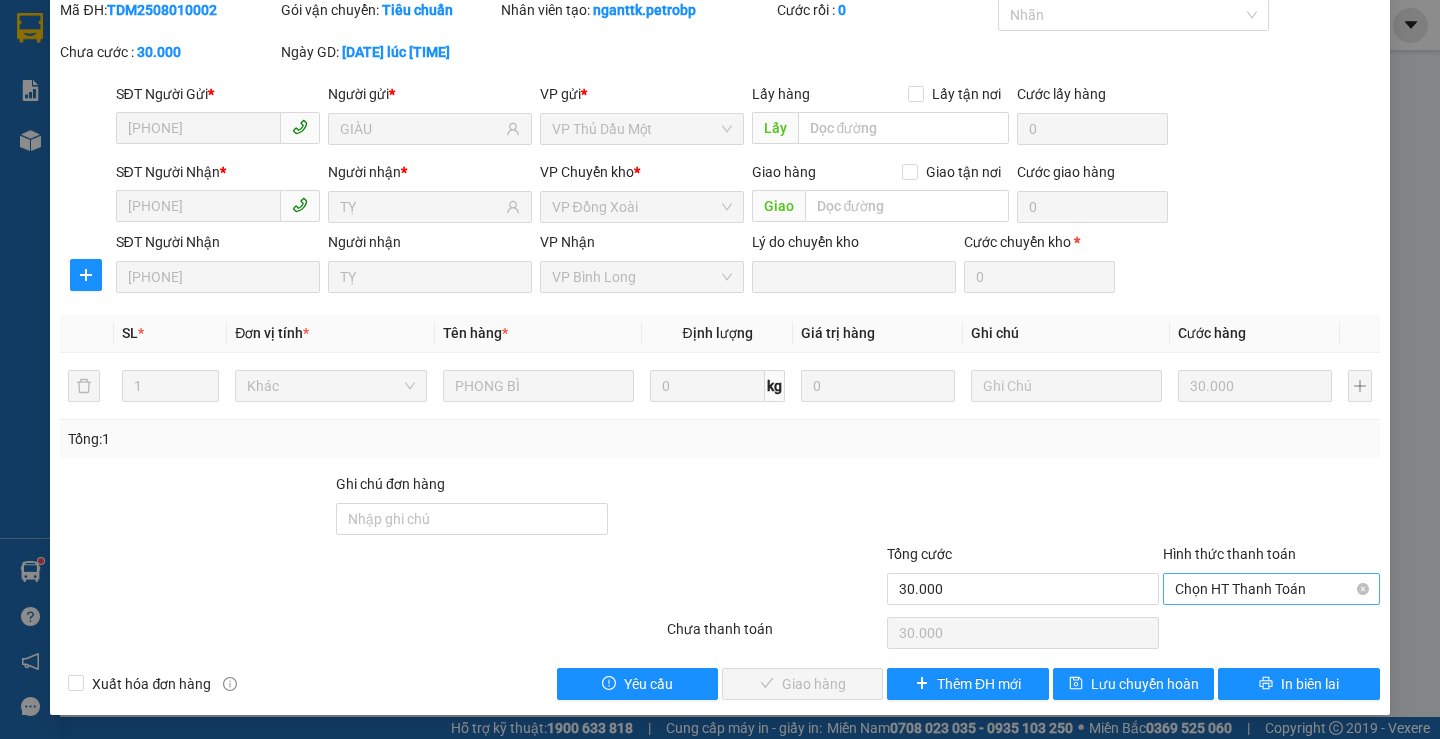 click on "Chọn HT Thanh Toán" at bounding box center (1271, 589) 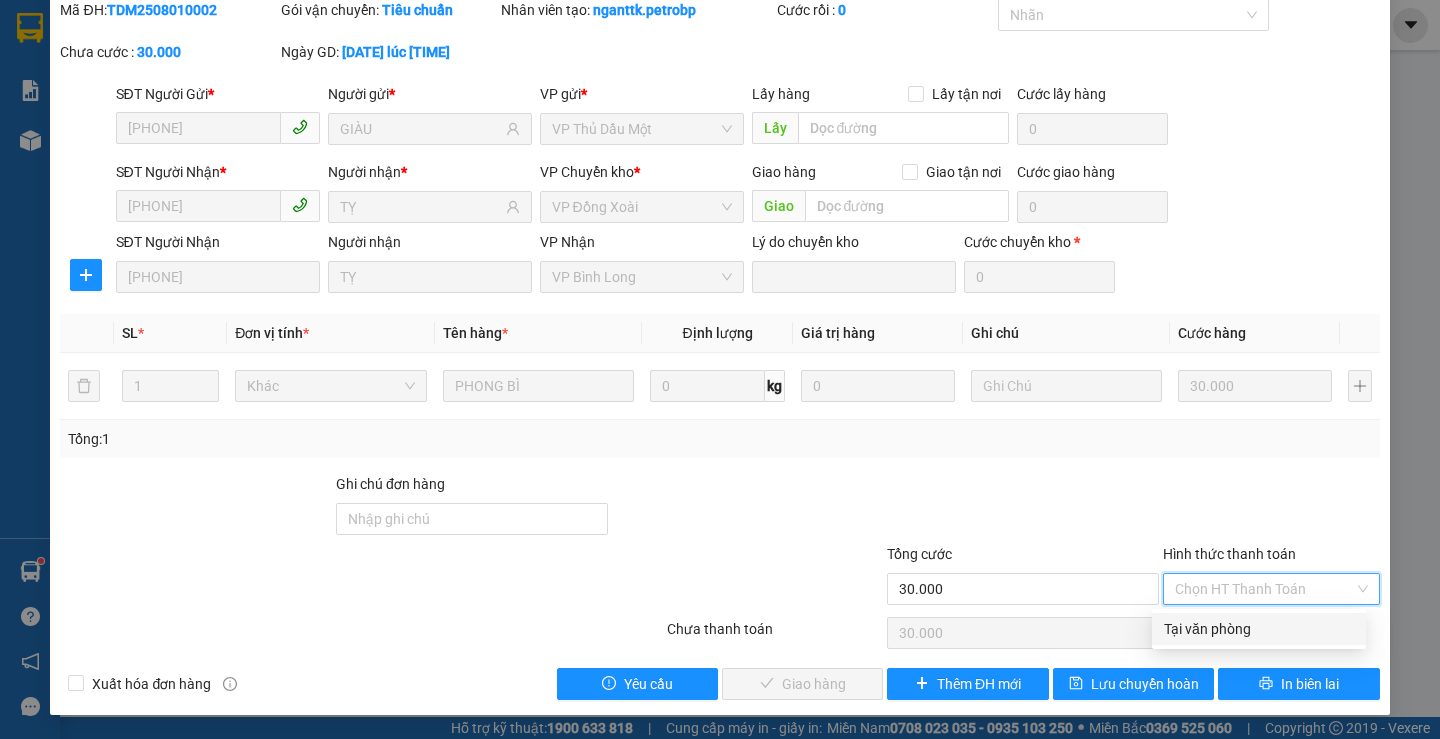 click on "Tại văn phòng" at bounding box center [1259, 629] 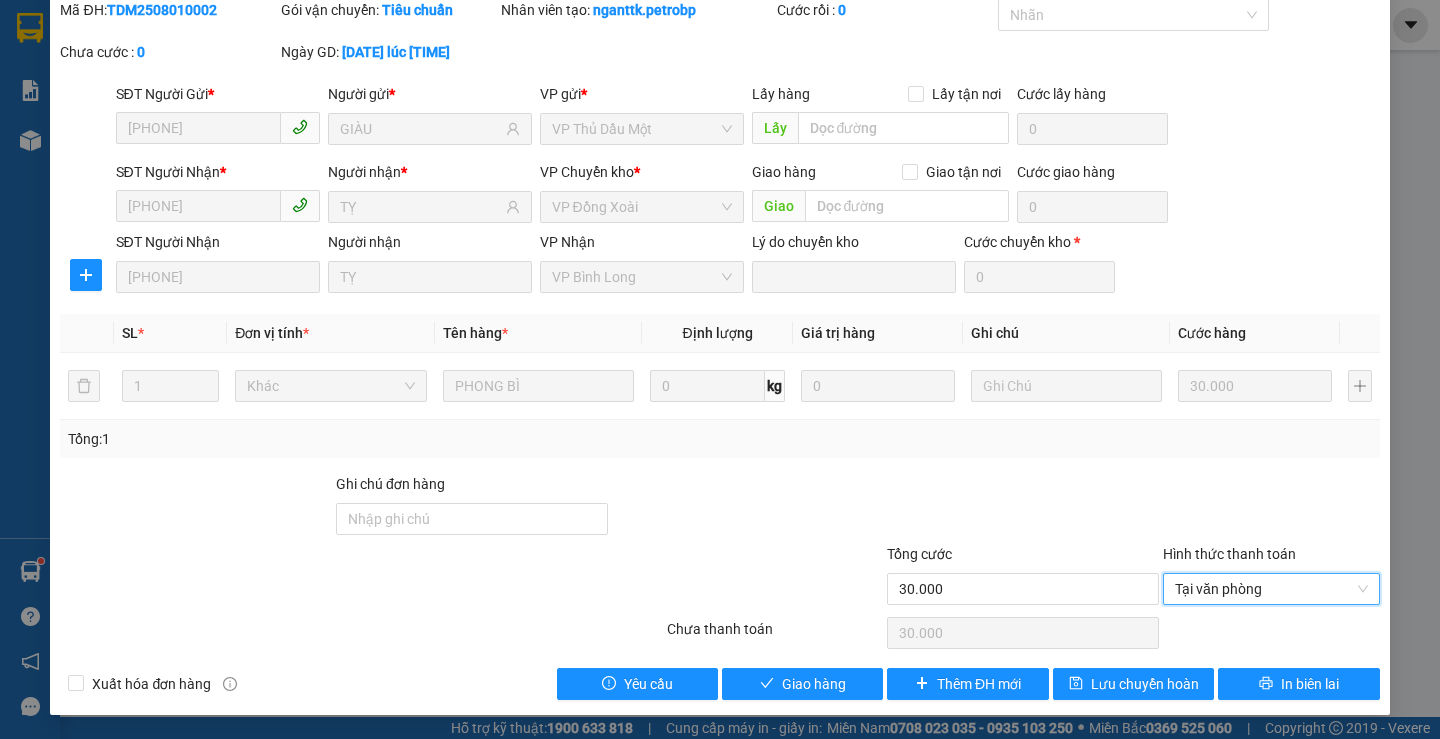 type on "0" 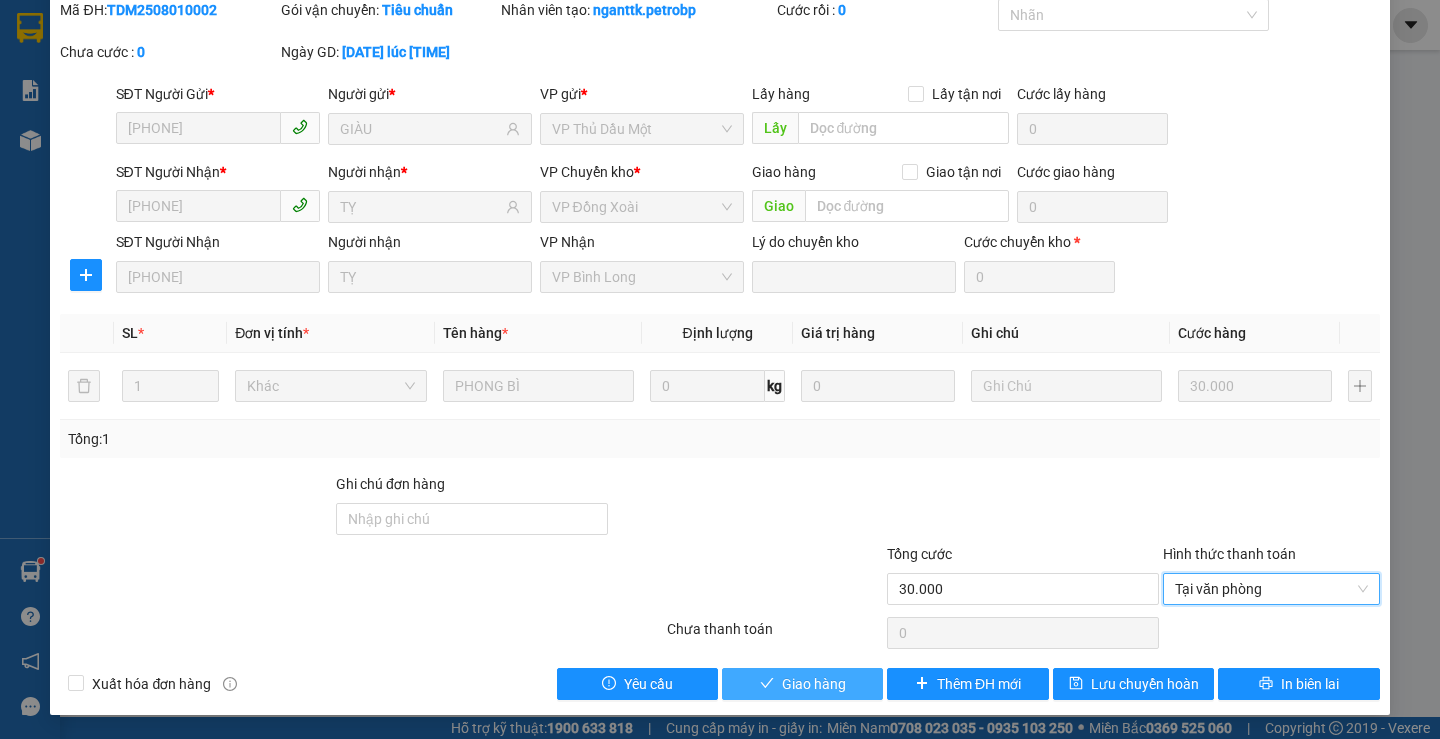 click on "Giao hàng" at bounding box center [814, 684] 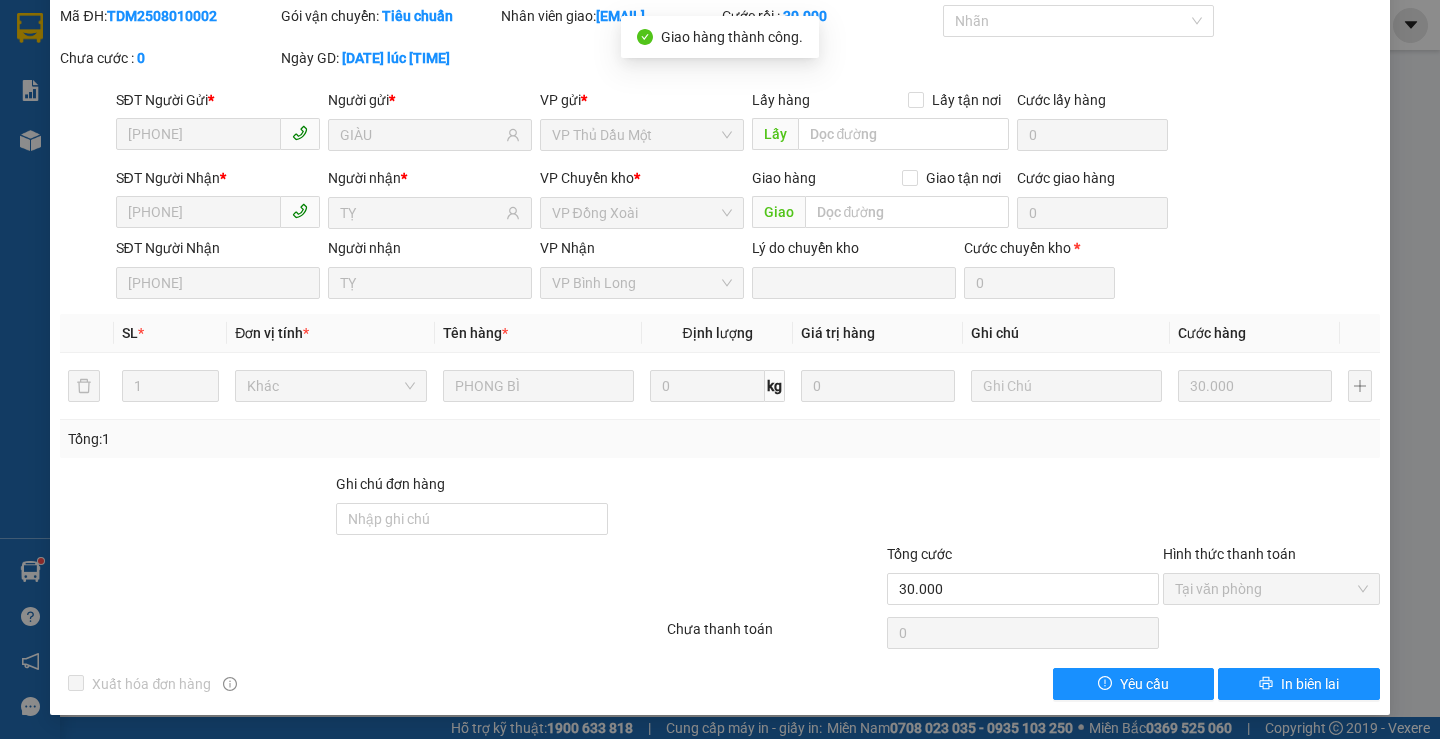 scroll, scrollTop: 0, scrollLeft: 0, axis: both 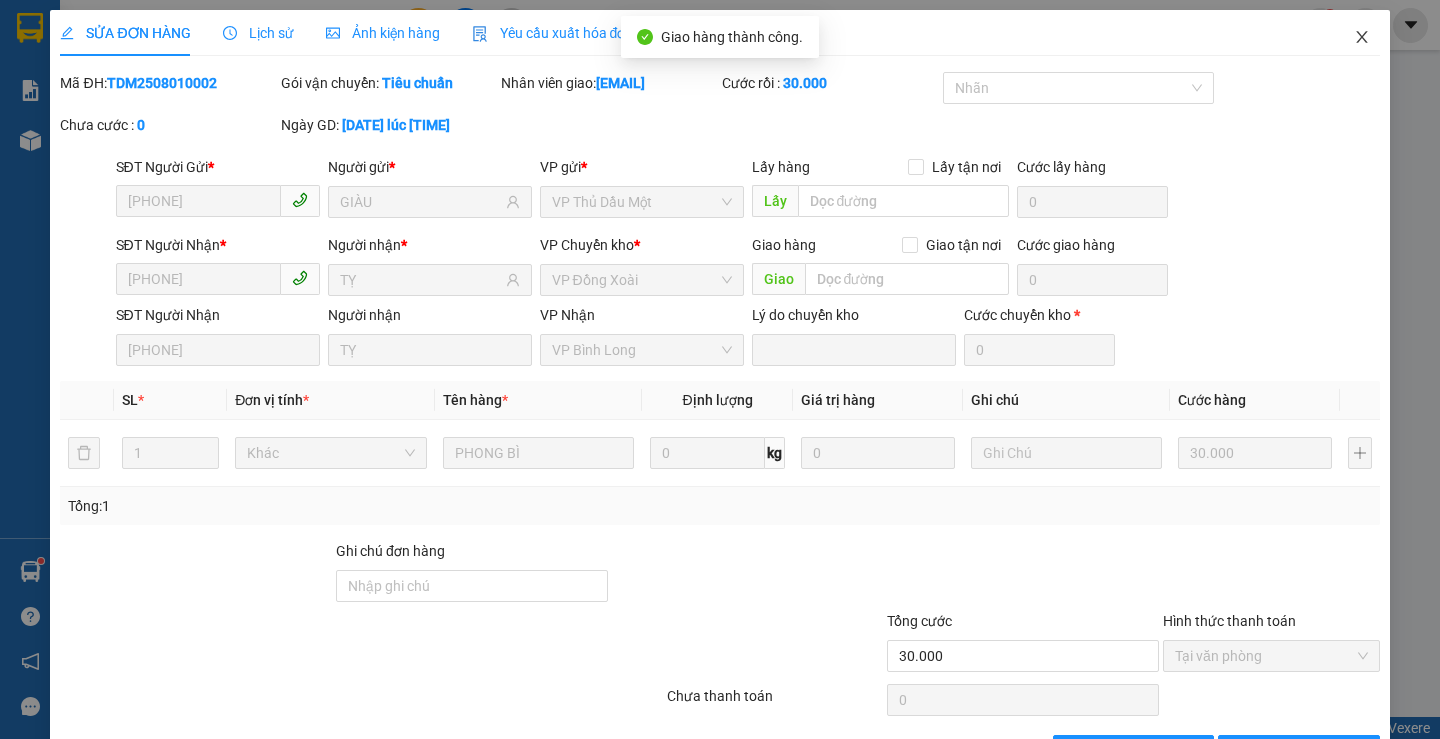 click at bounding box center [1362, 38] 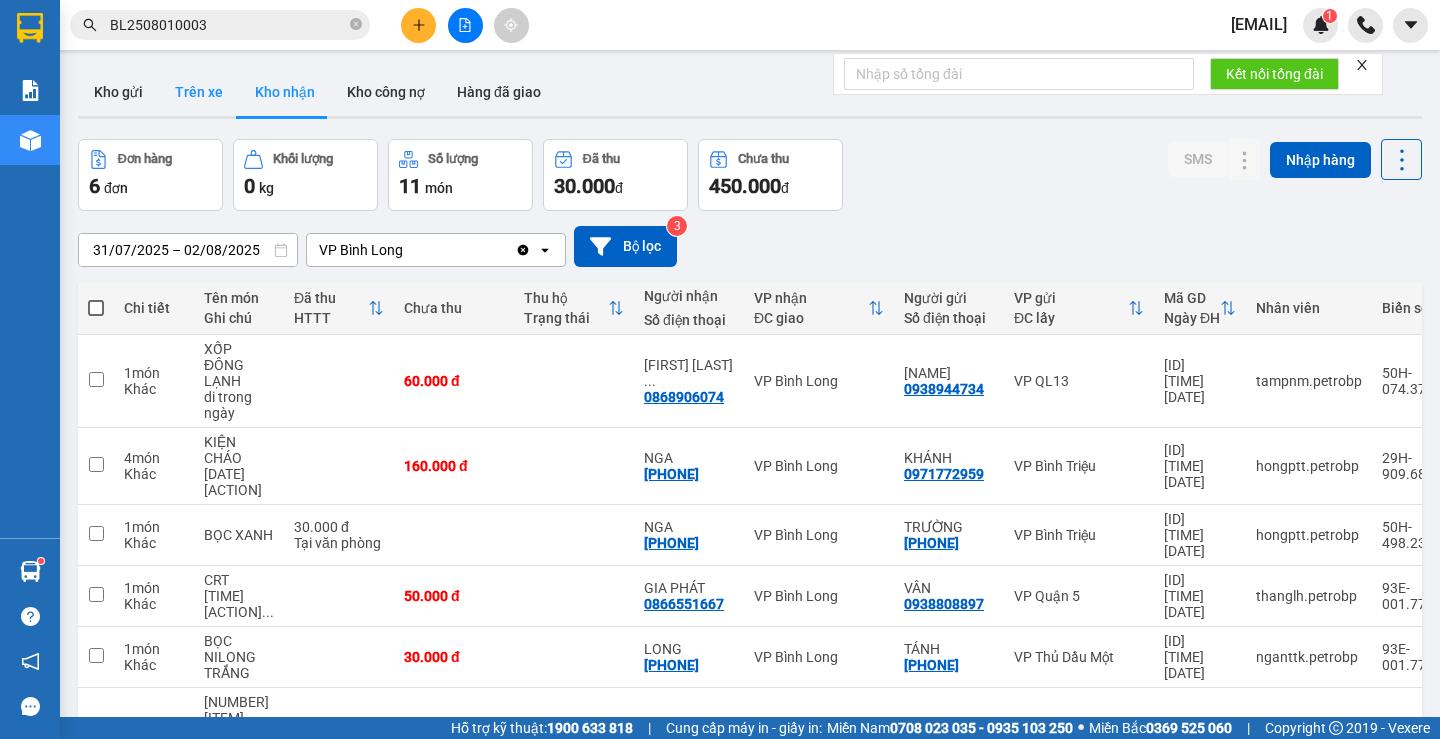 click on "Trên xe" at bounding box center [199, 92] 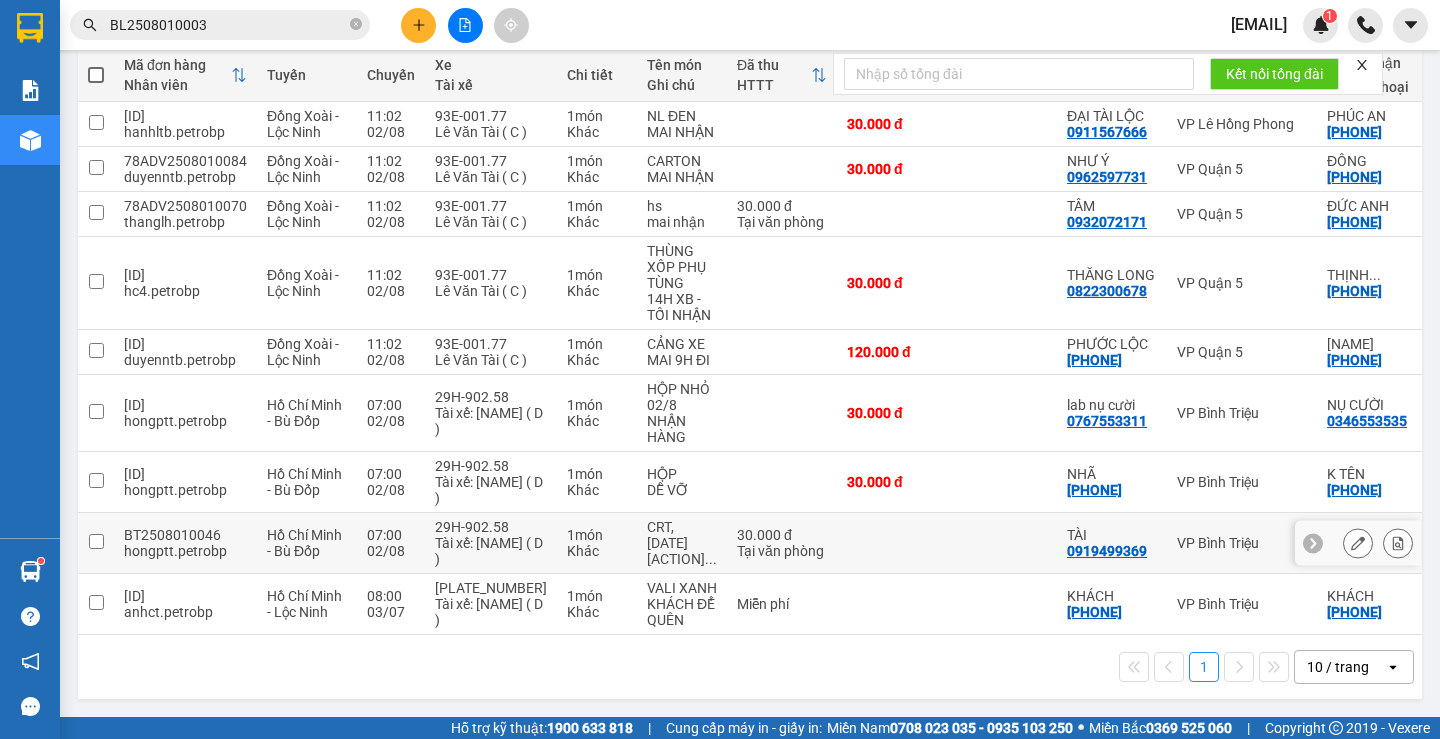 scroll, scrollTop: 241, scrollLeft: 0, axis: vertical 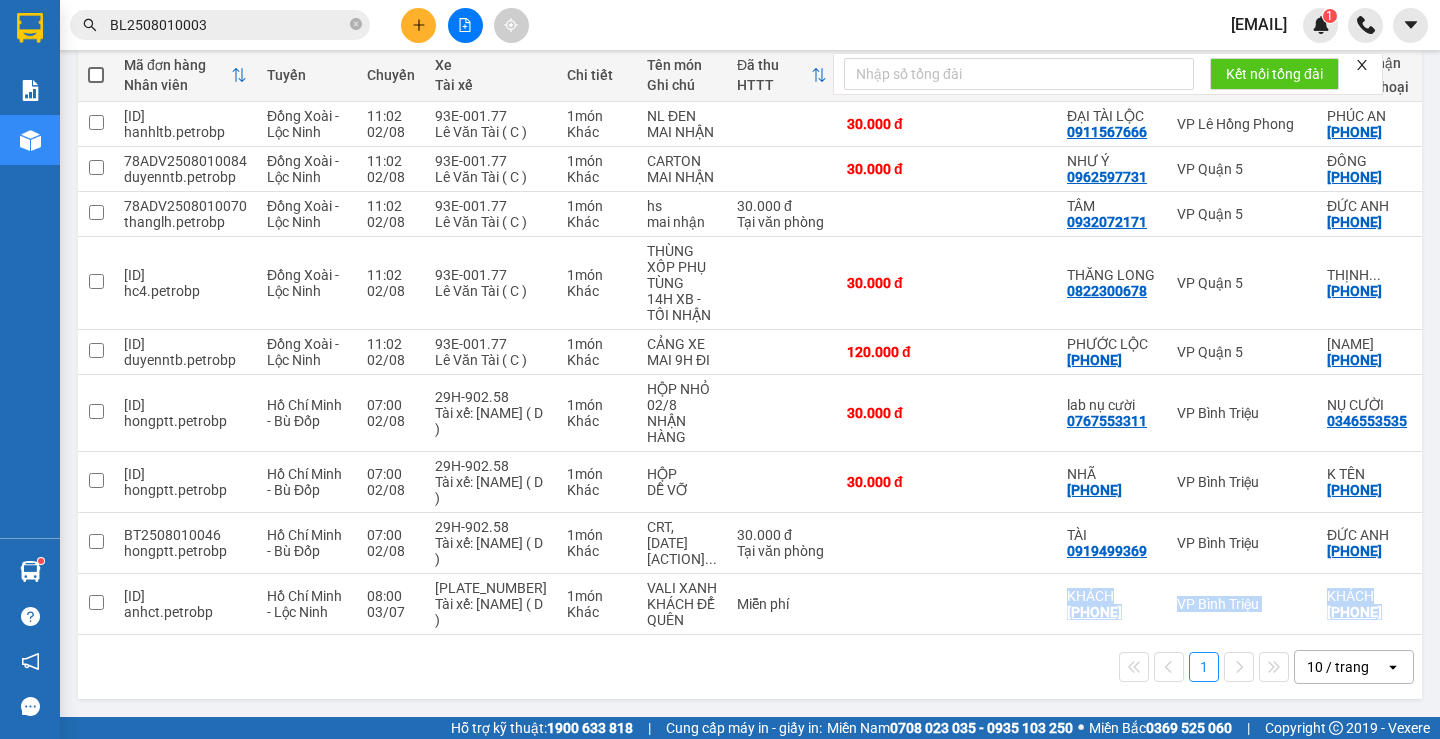 drag, startPoint x: 953, startPoint y: 635, endPoint x: 982, endPoint y: 628, distance: 29.832869 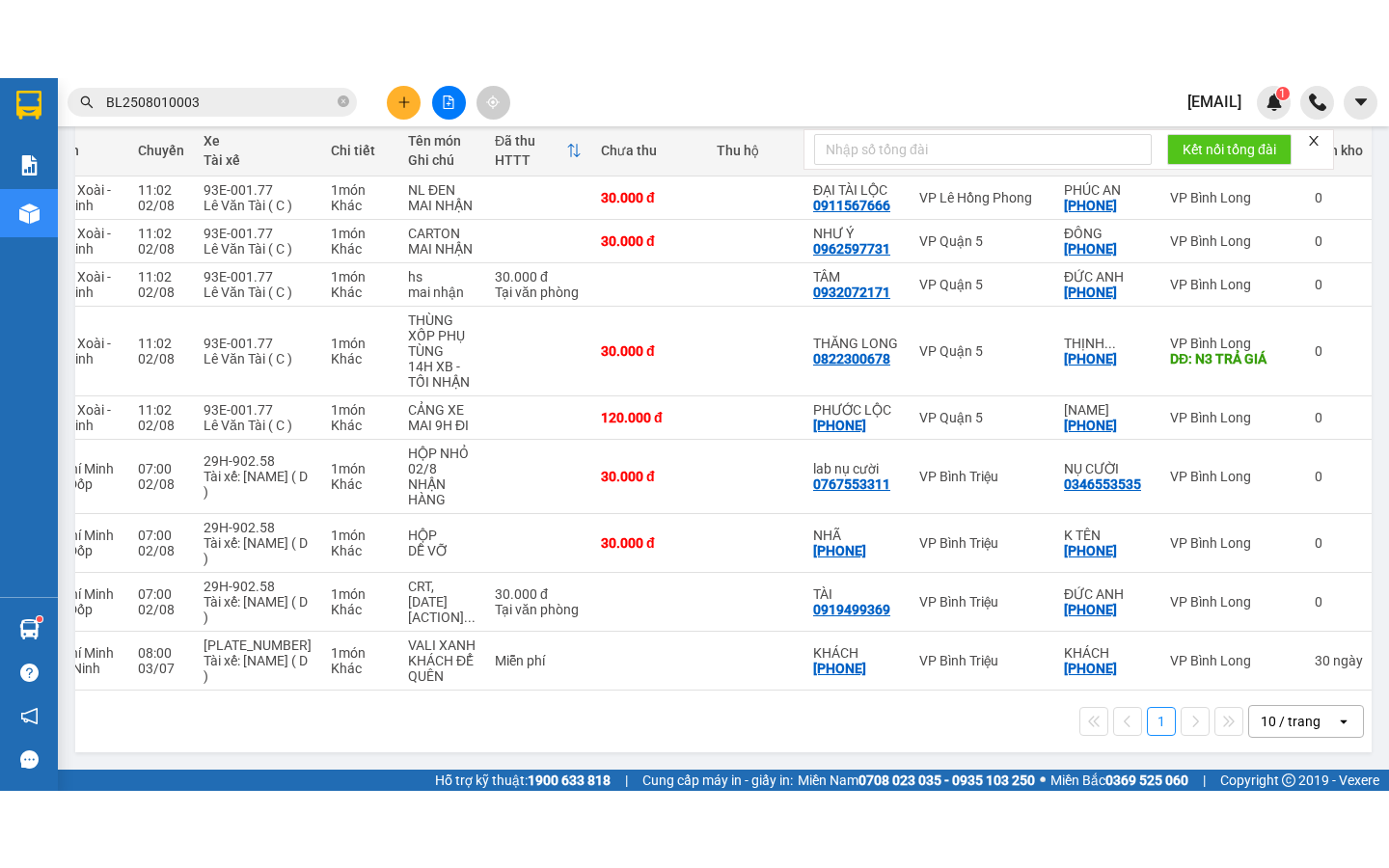scroll, scrollTop: 0, scrollLeft: 228, axis: horizontal 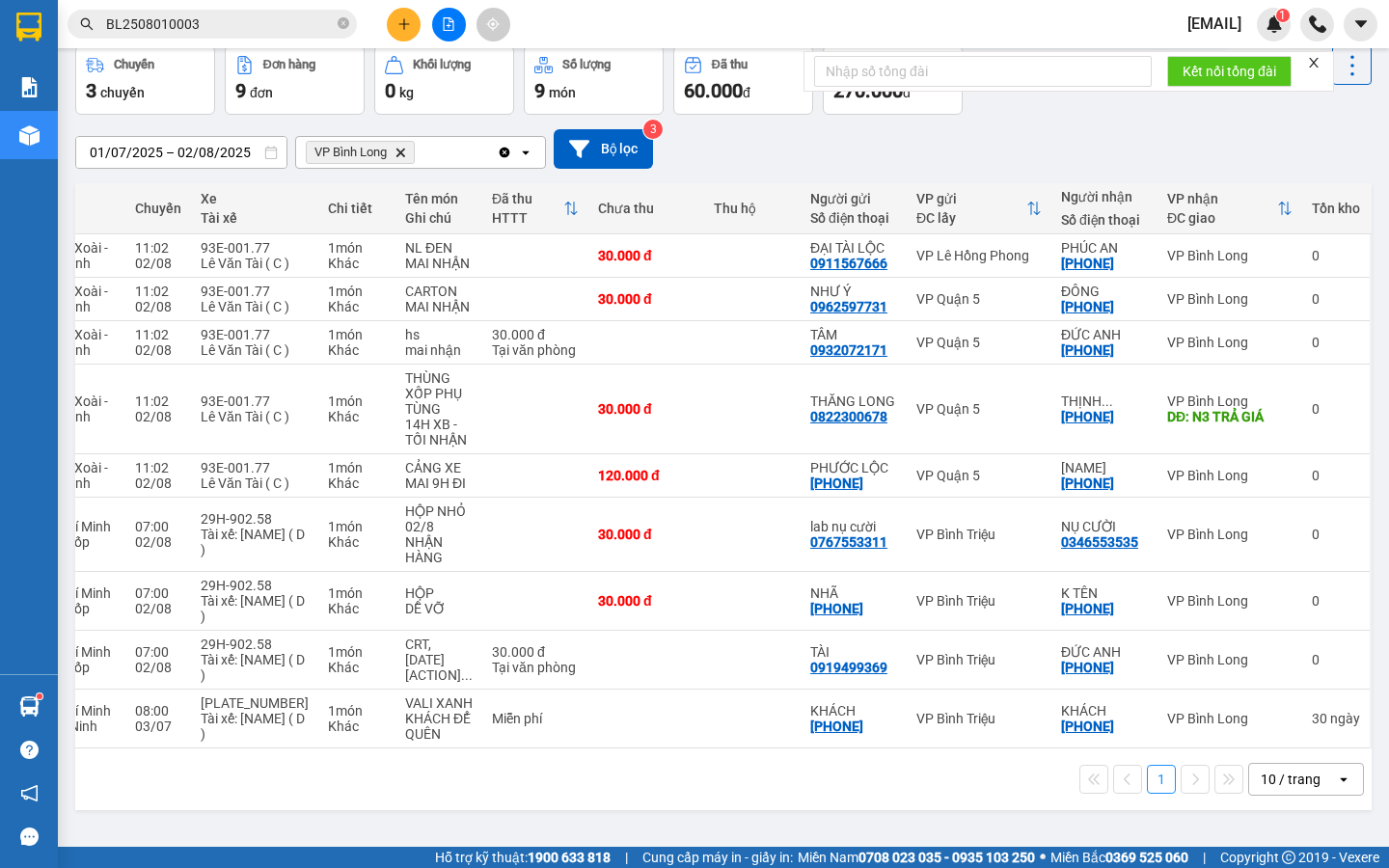 click on "1 10 / trang open" at bounding box center (723, 779) 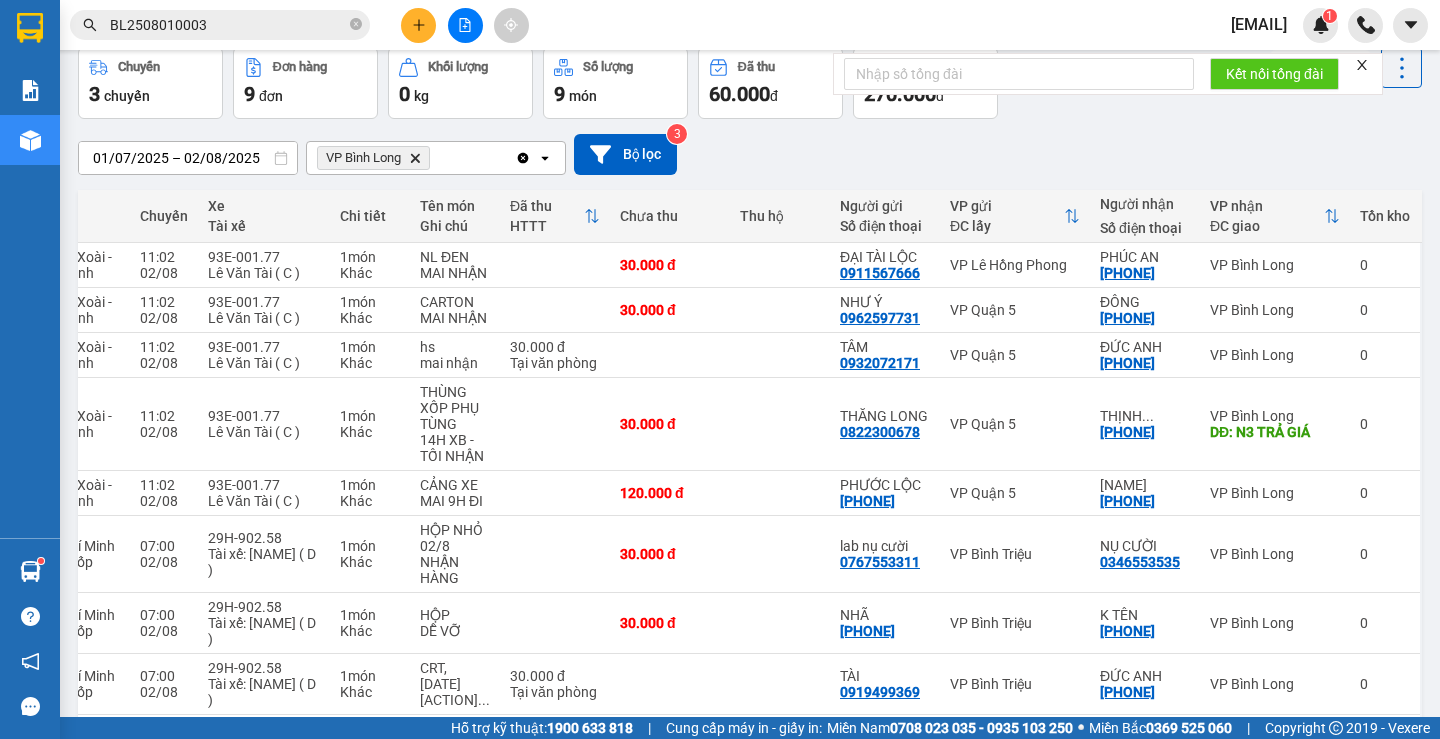 scroll, scrollTop: 0, scrollLeft: 0, axis: both 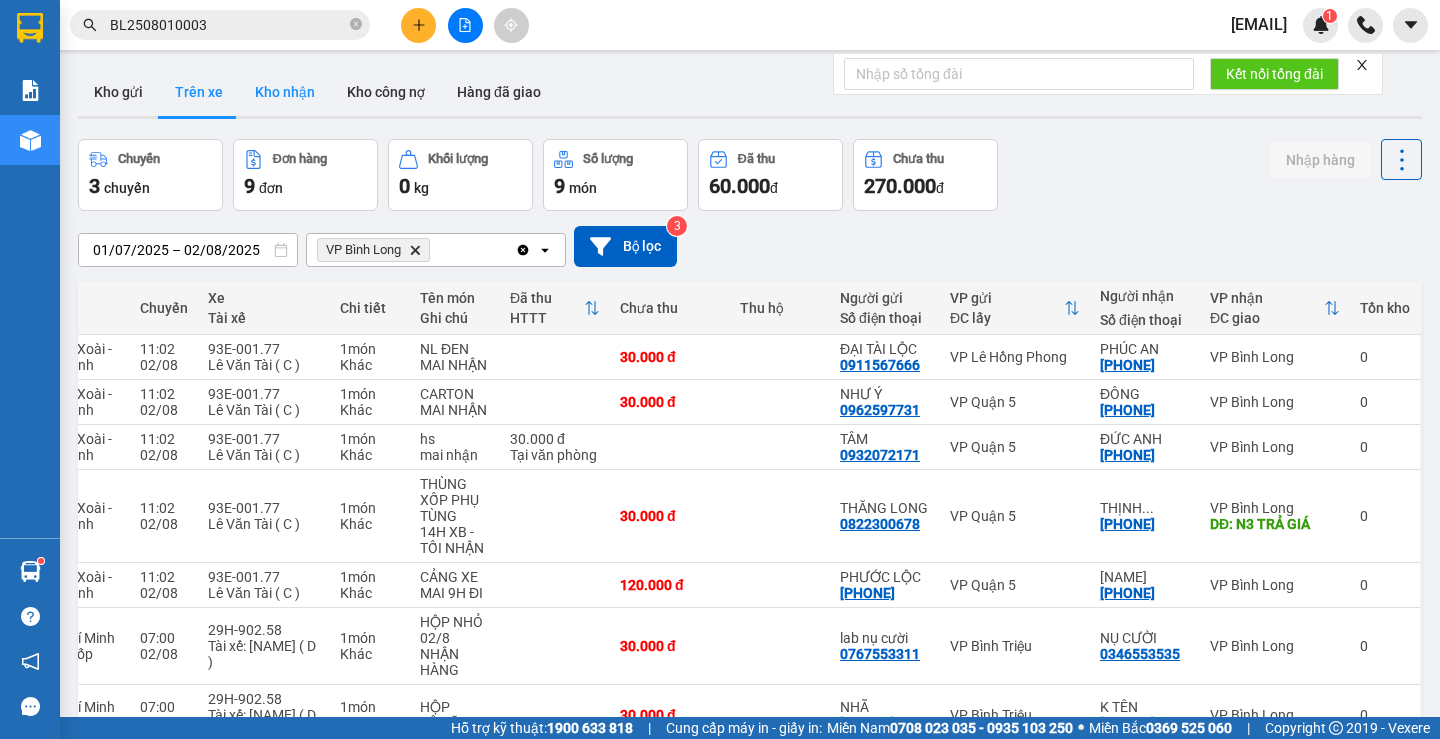 click on "Kho nhận" at bounding box center [285, 92] 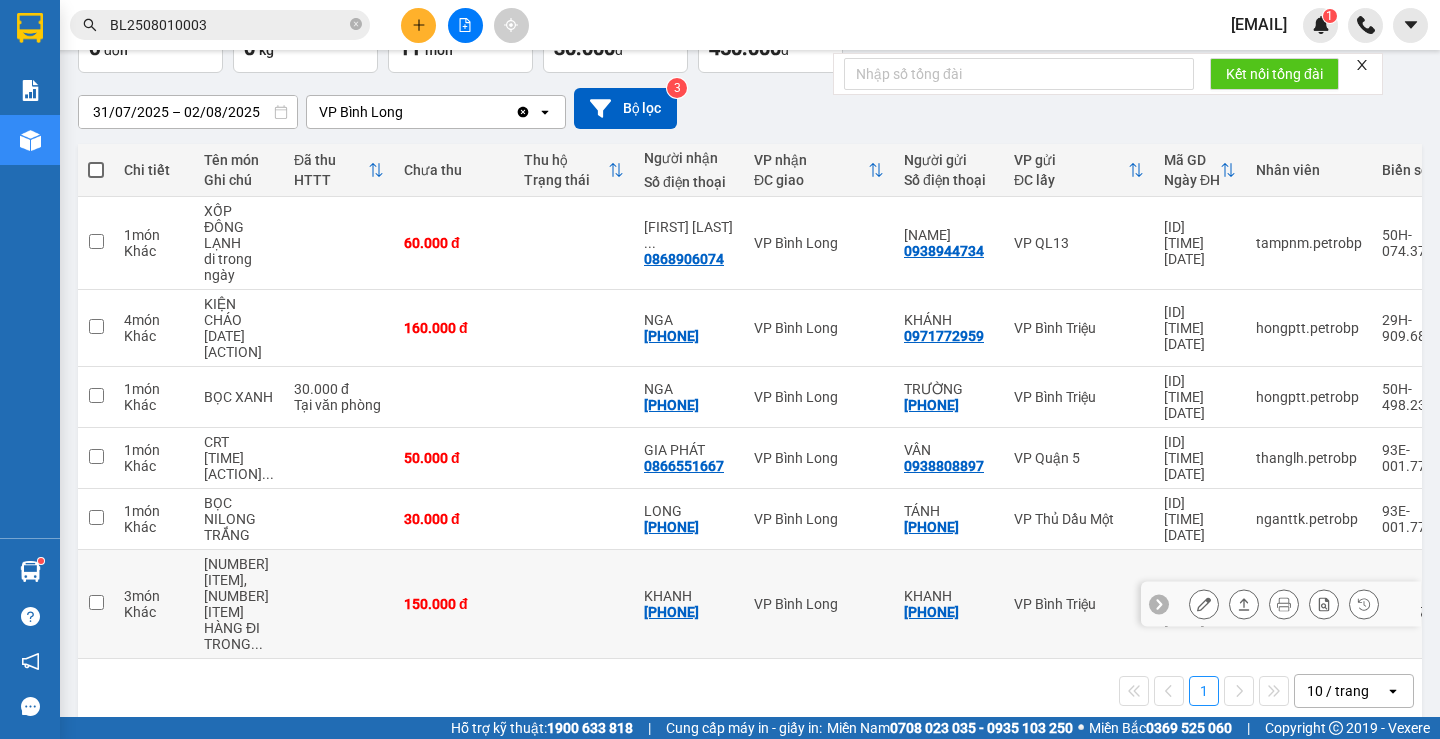 scroll, scrollTop: 0, scrollLeft: 0, axis: both 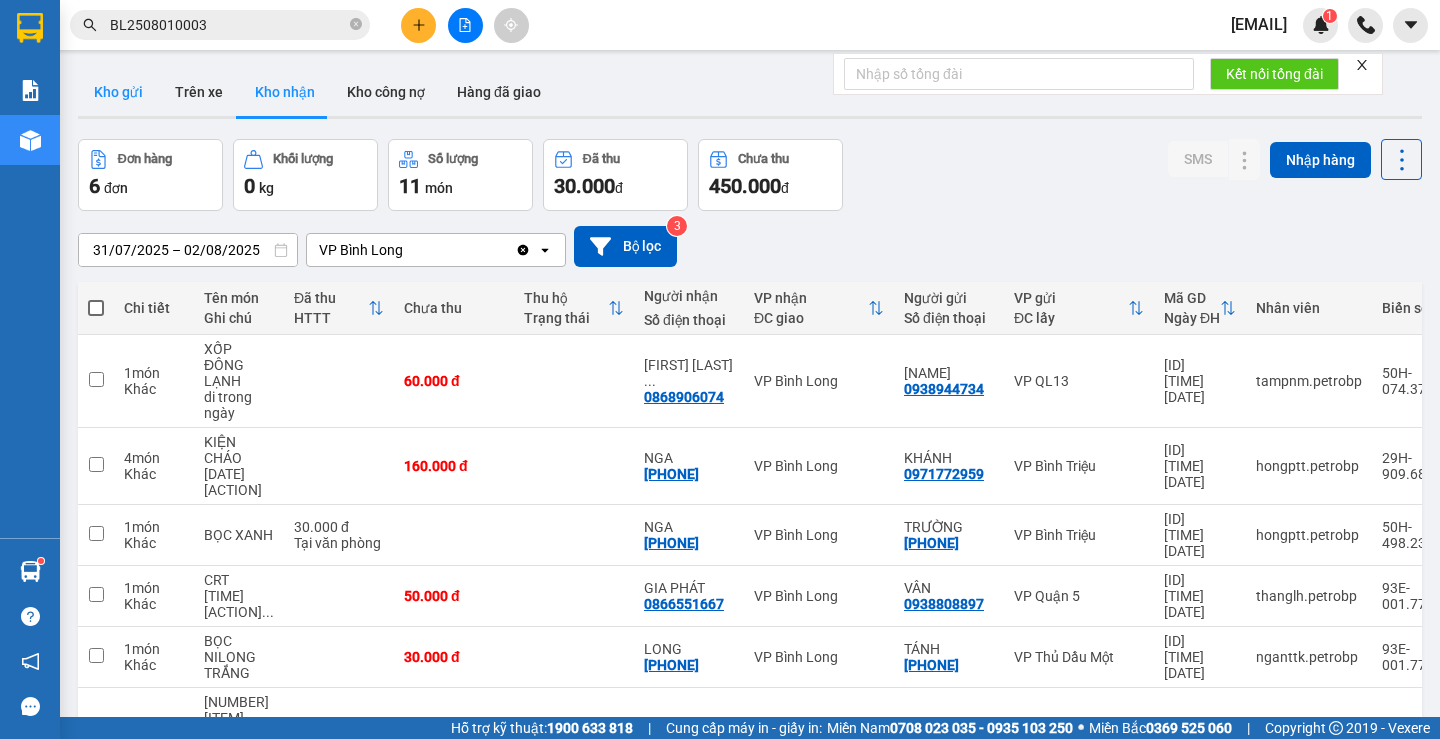 click on "Kho gửi" at bounding box center (118, 92) 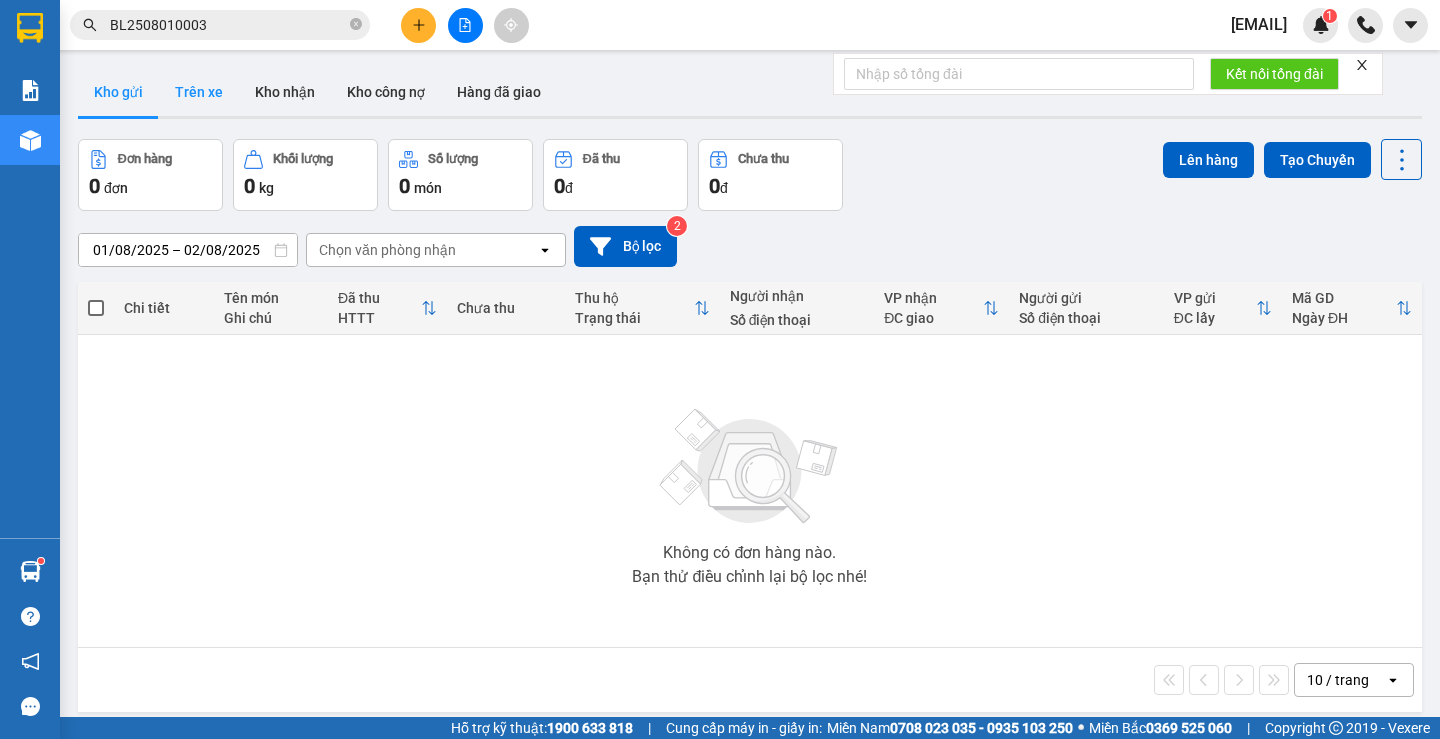 click on "Trên xe" at bounding box center [199, 92] 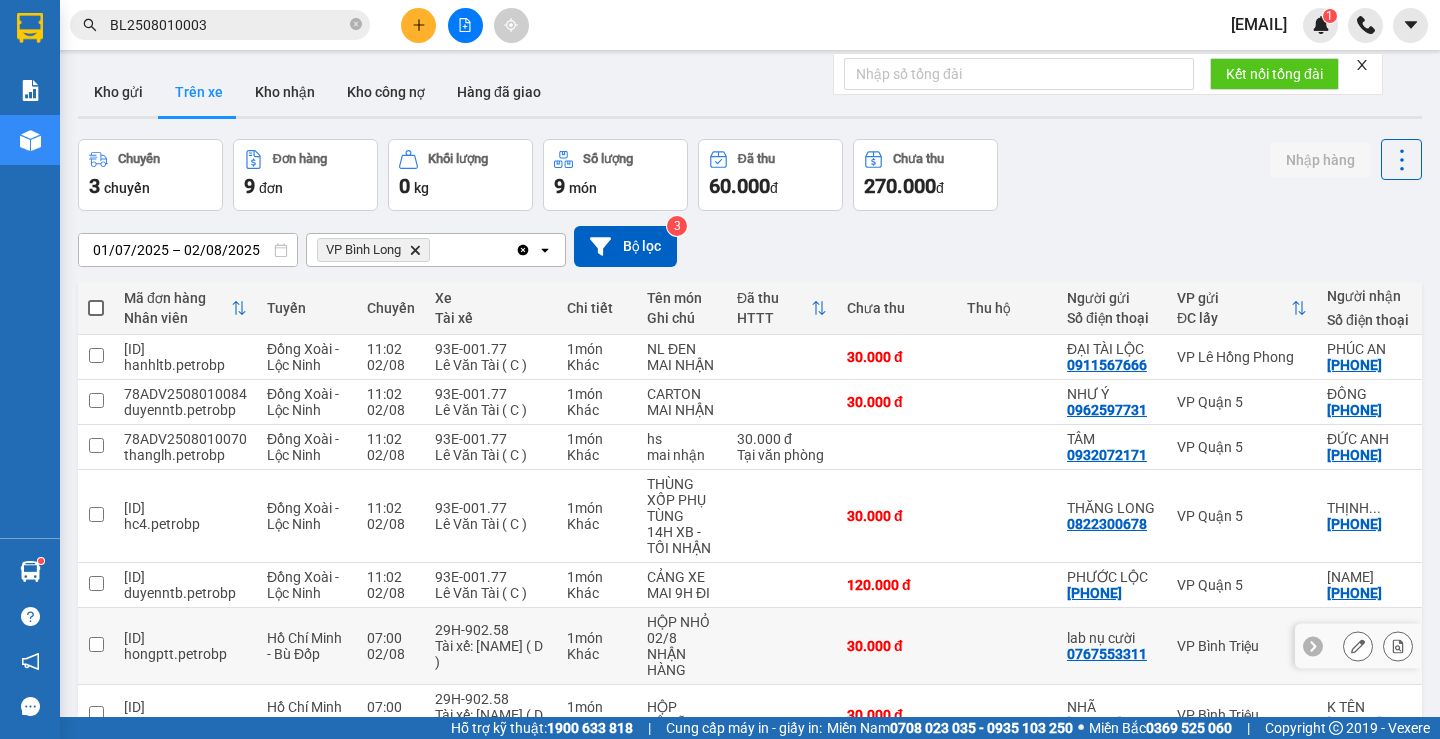 scroll, scrollTop: 241, scrollLeft: 0, axis: vertical 